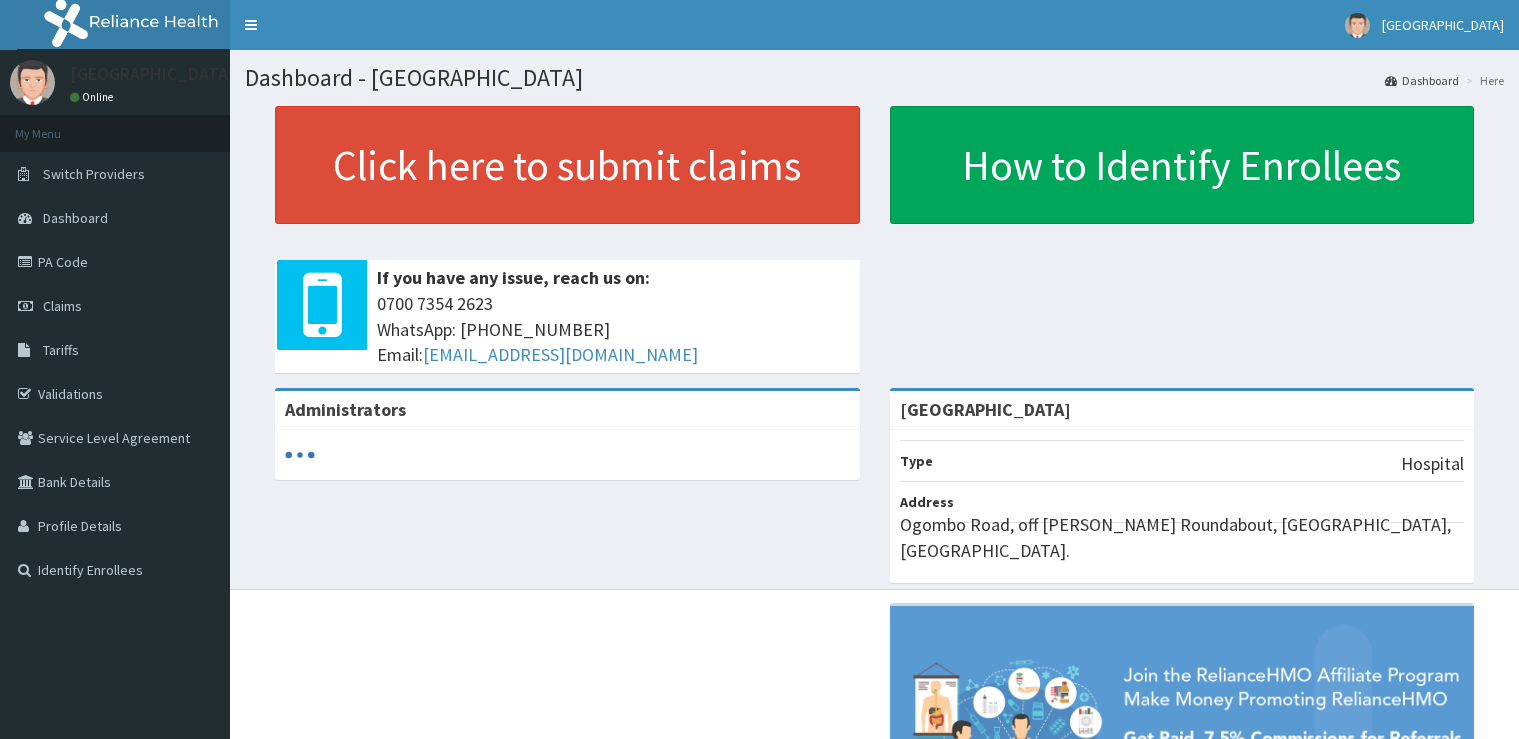 scroll, scrollTop: 0, scrollLeft: 0, axis: both 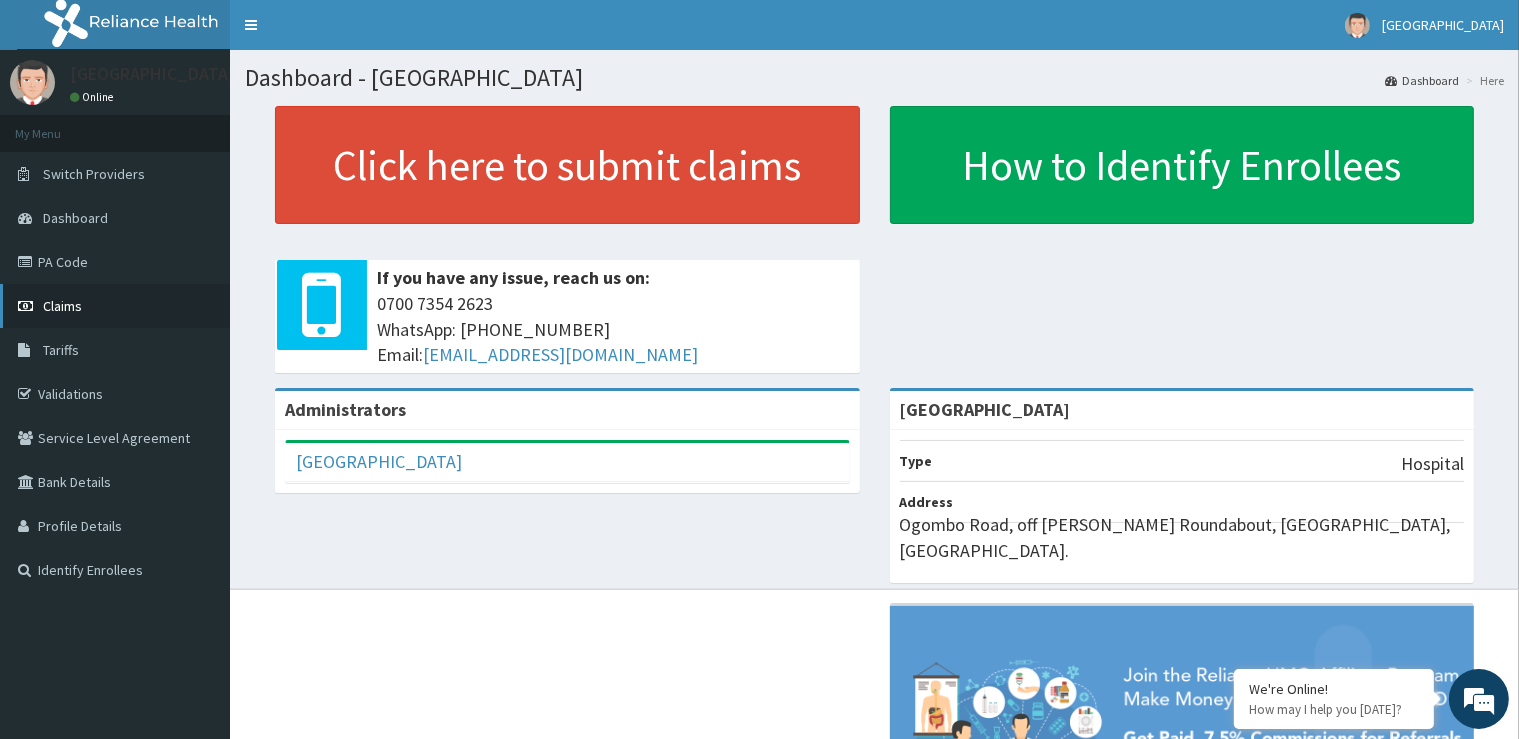 click on "Claims" at bounding box center [115, 306] 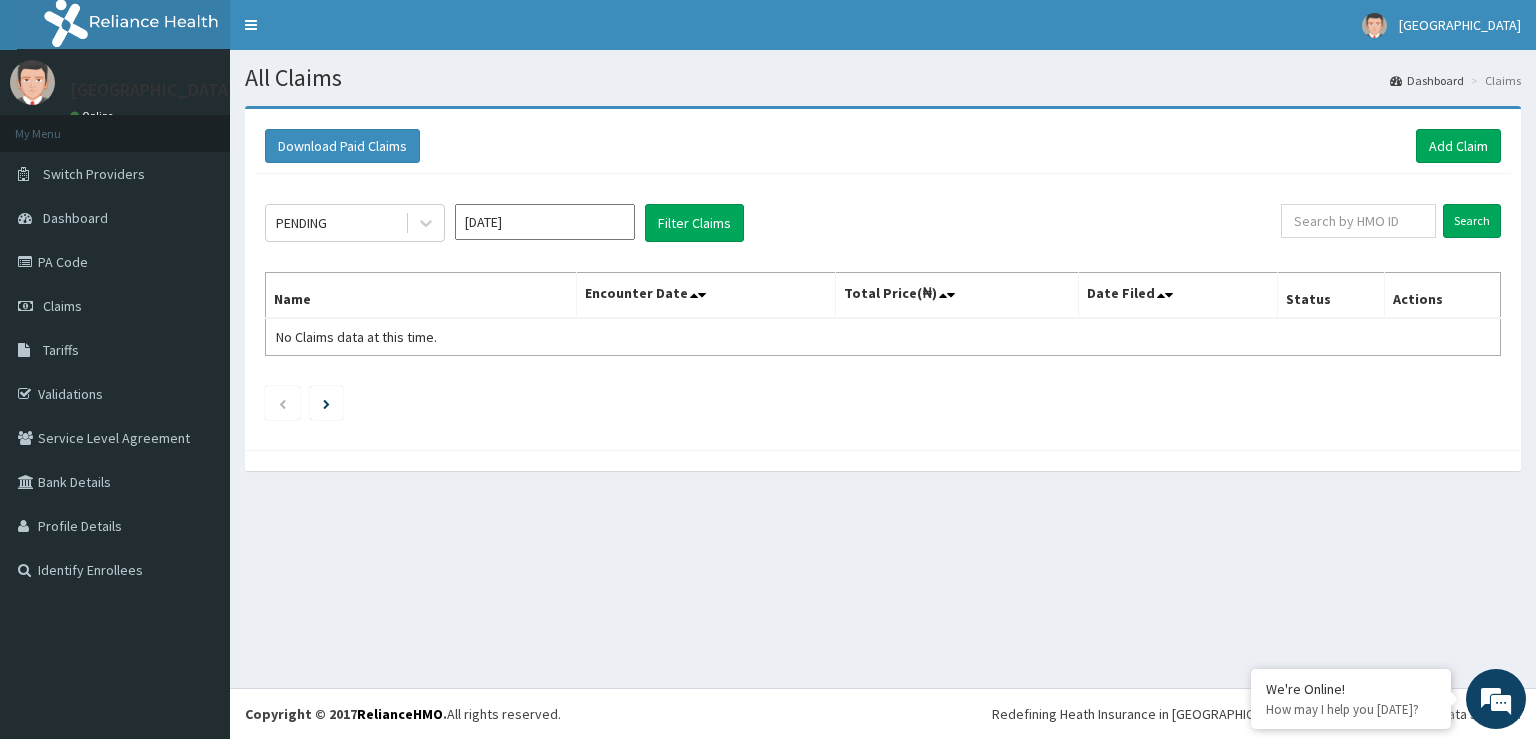 scroll, scrollTop: 0, scrollLeft: 0, axis: both 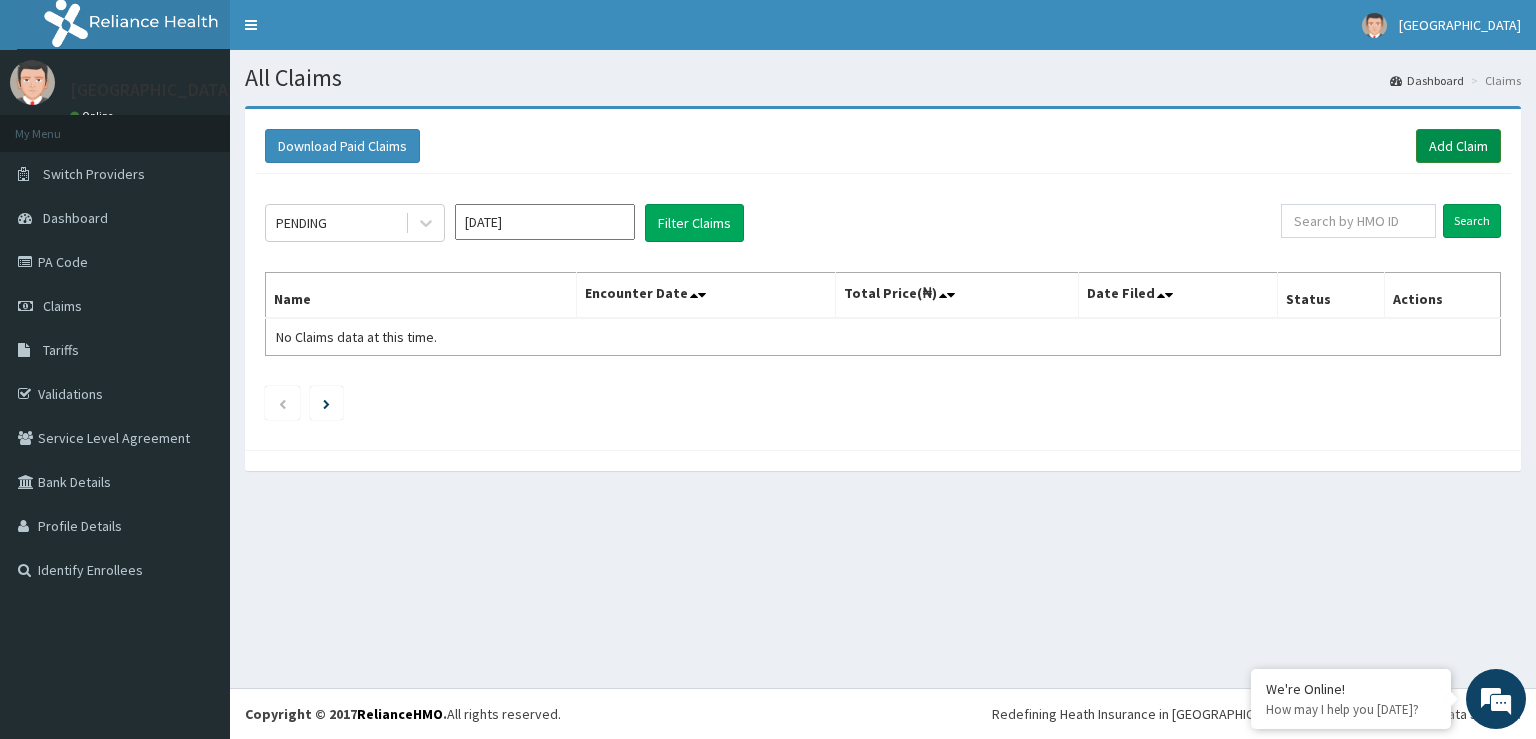 click on "Add Claim" at bounding box center (1458, 146) 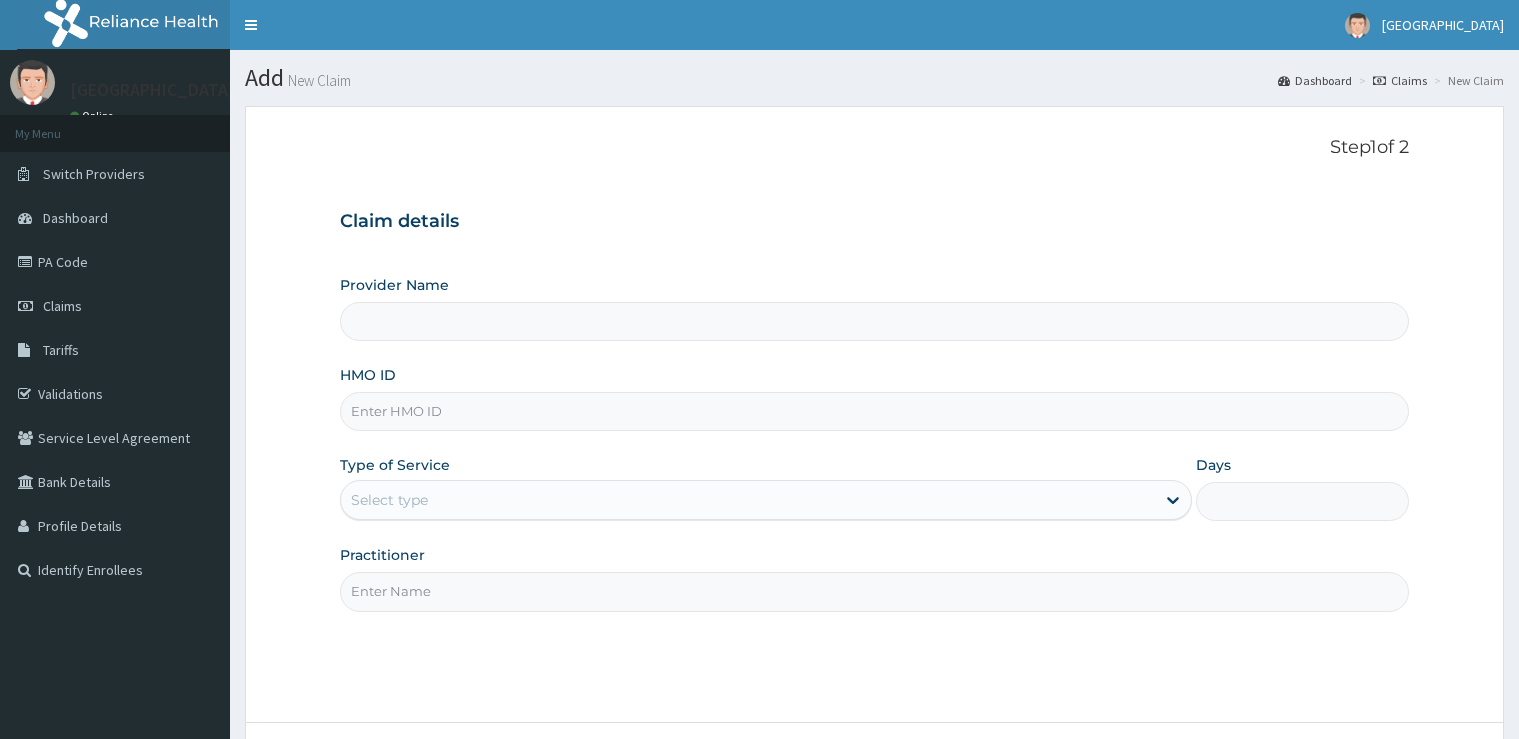 scroll, scrollTop: 0, scrollLeft: 0, axis: both 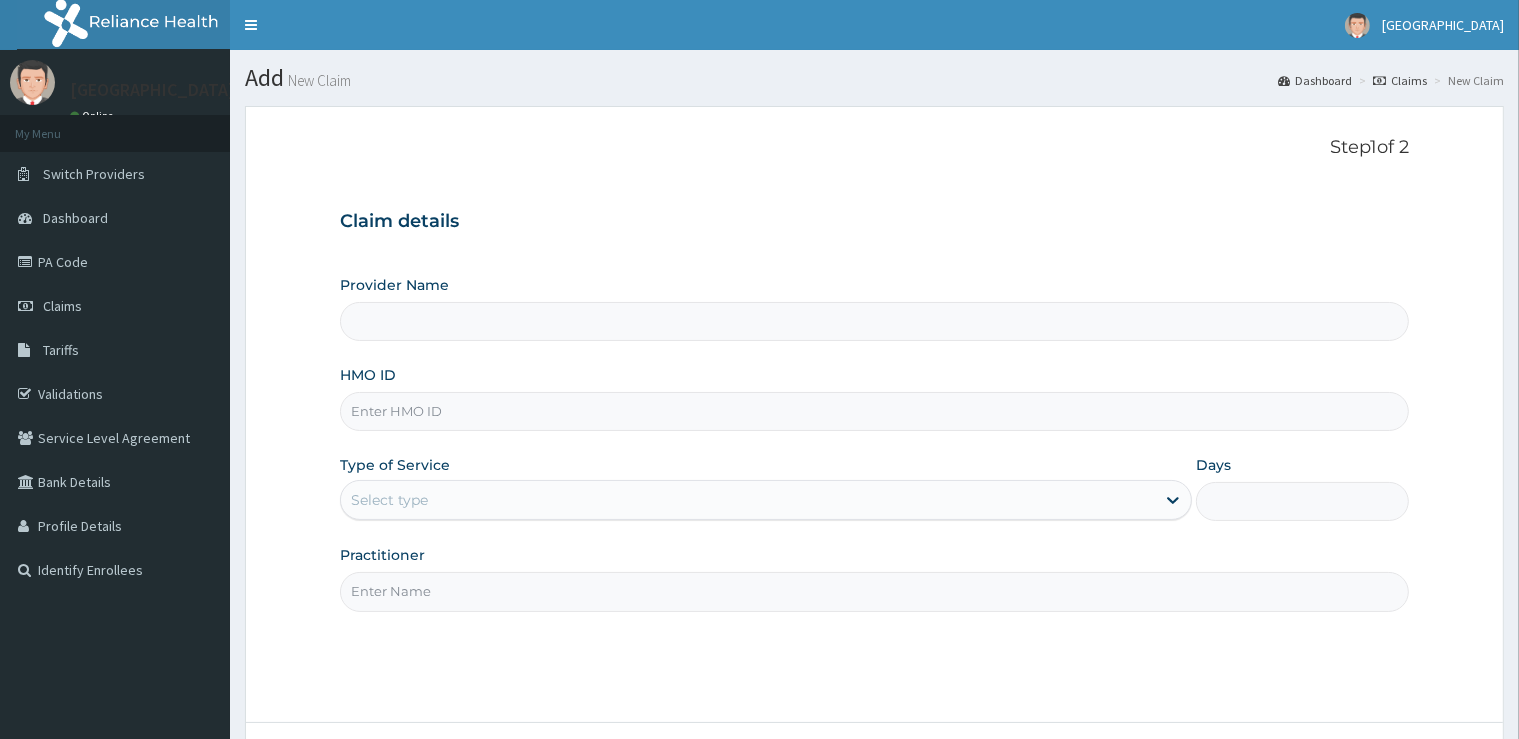 type on "[GEOGRAPHIC_DATA]" 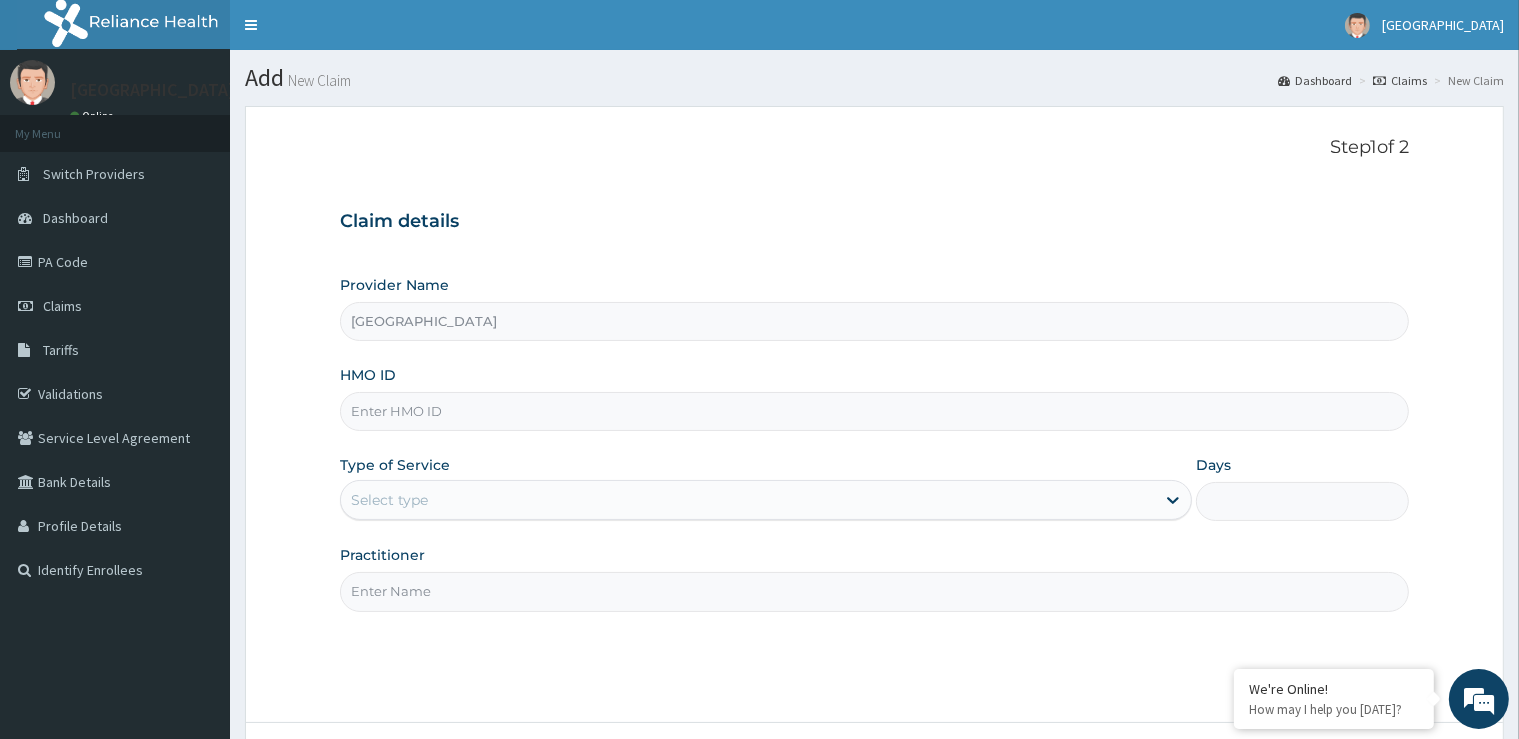 scroll, scrollTop: 0, scrollLeft: 0, axis: both 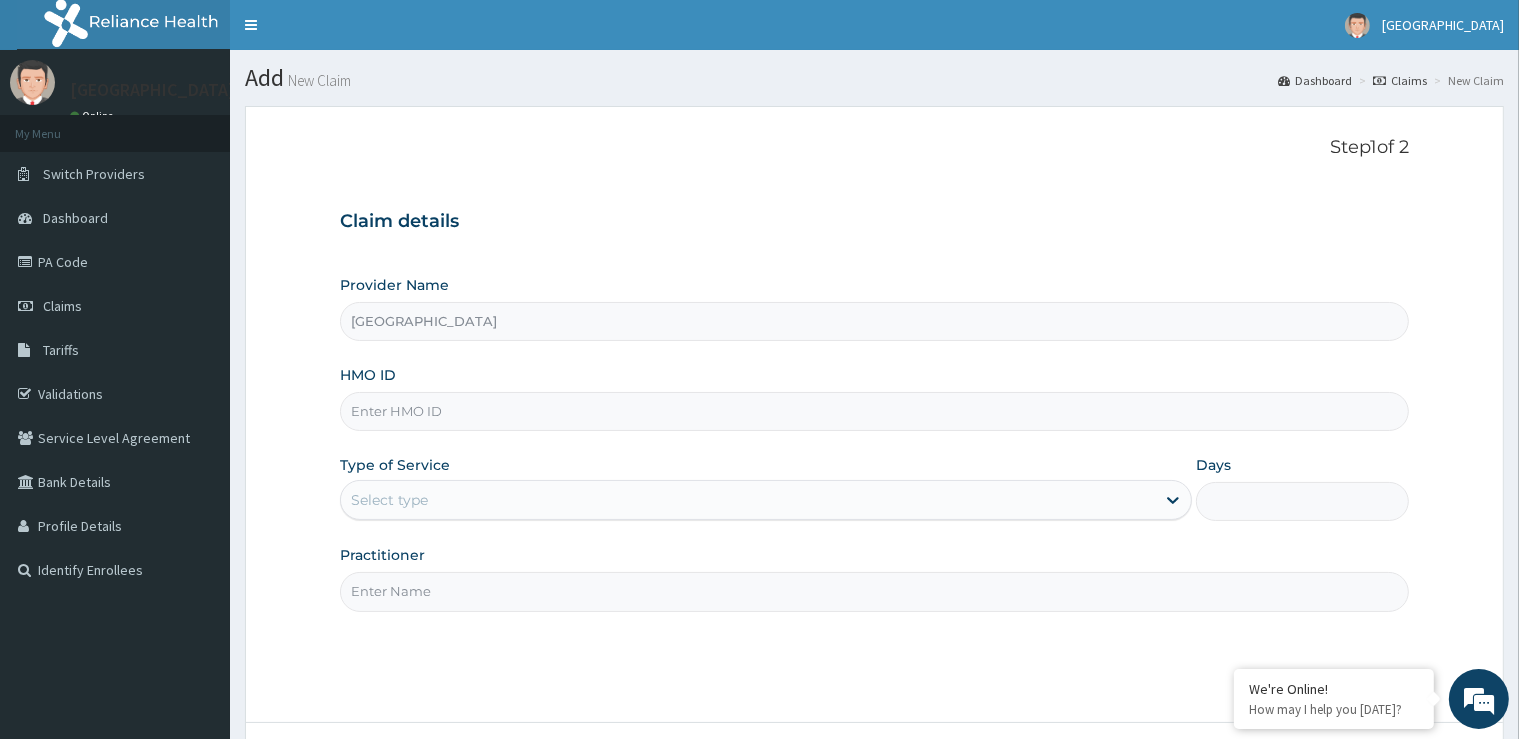 click on "HMO ID" at bounding box center (874, 411) 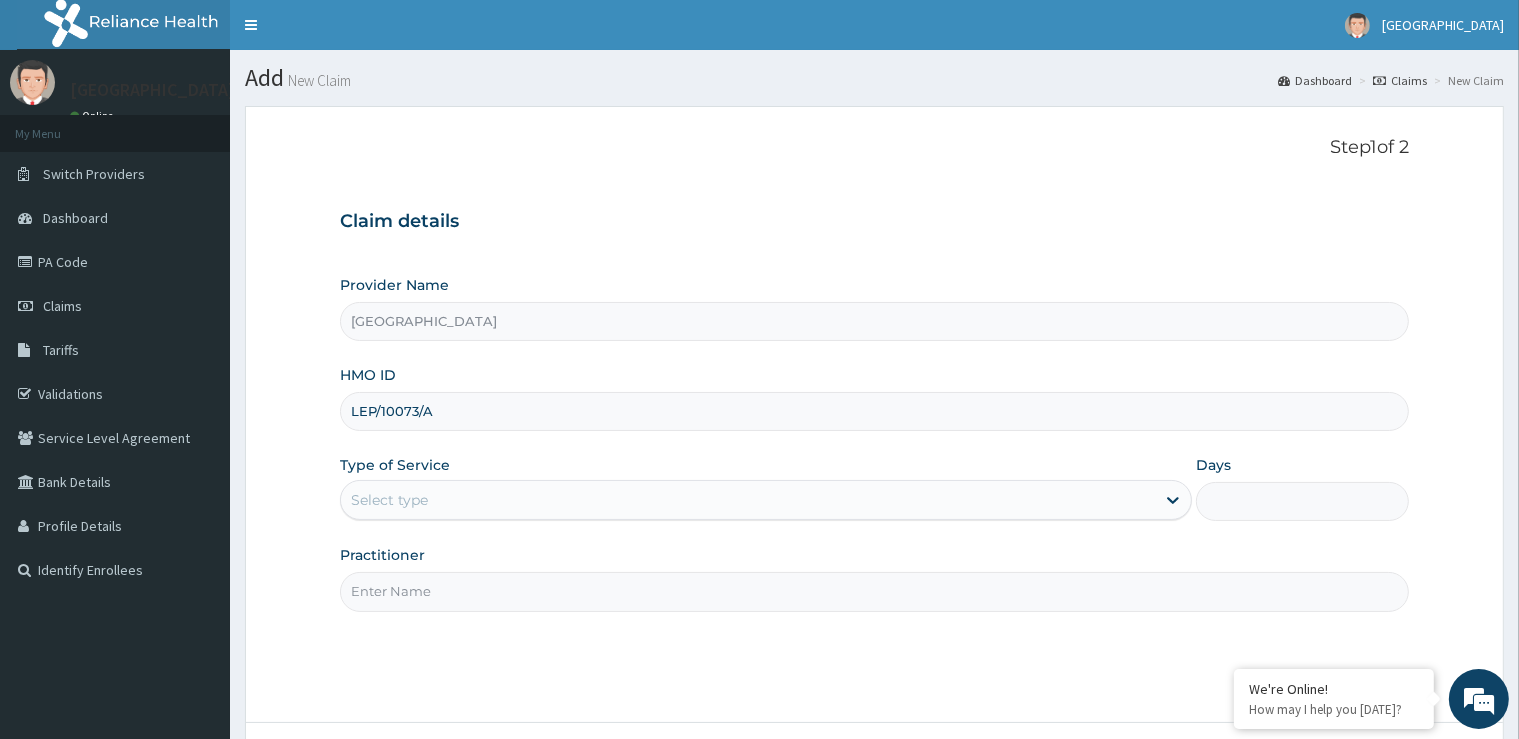 type on "LEP/10073/A" 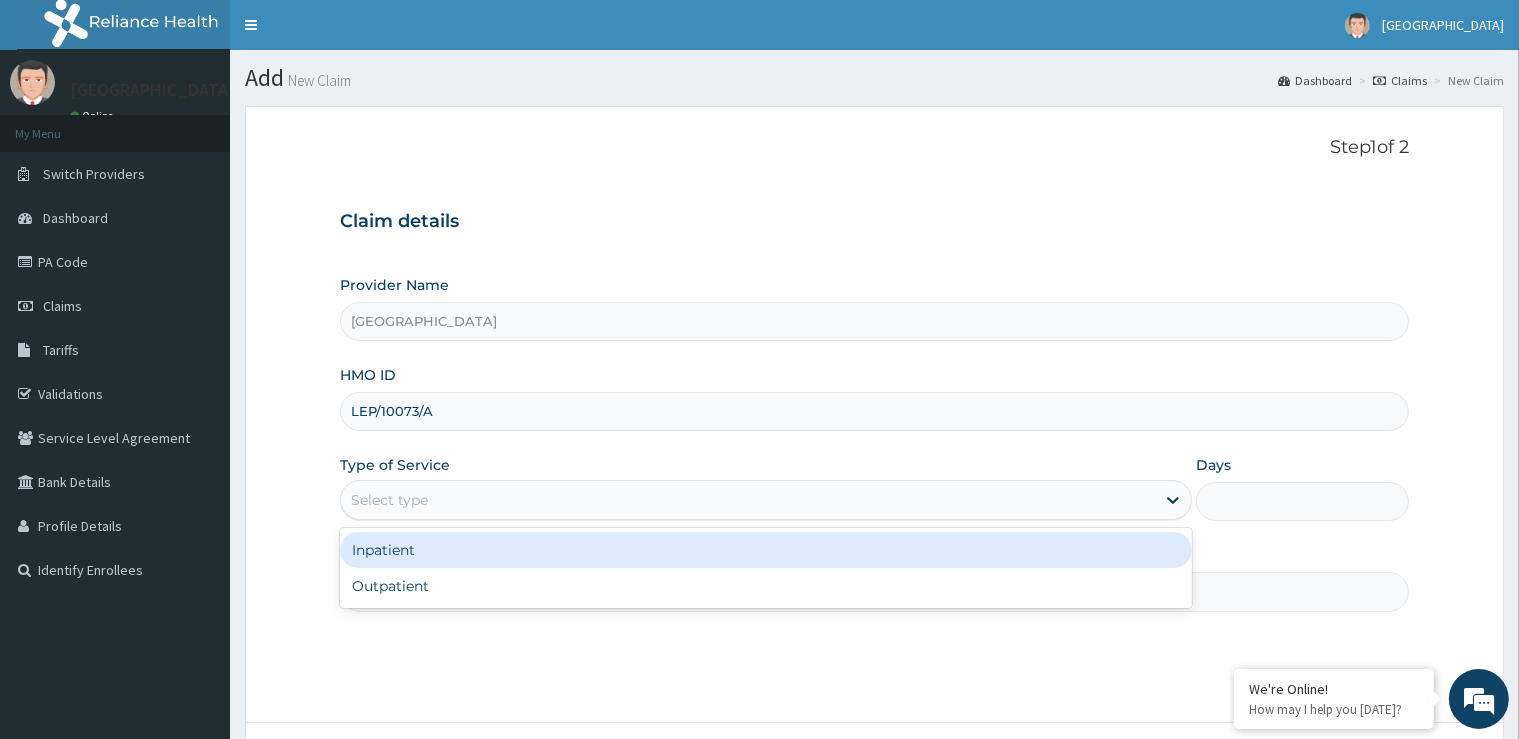 drag, startPoint x: 561, startPoint y: 497, endPoint x: 454, endPoint y: 531, distance: 112.27199 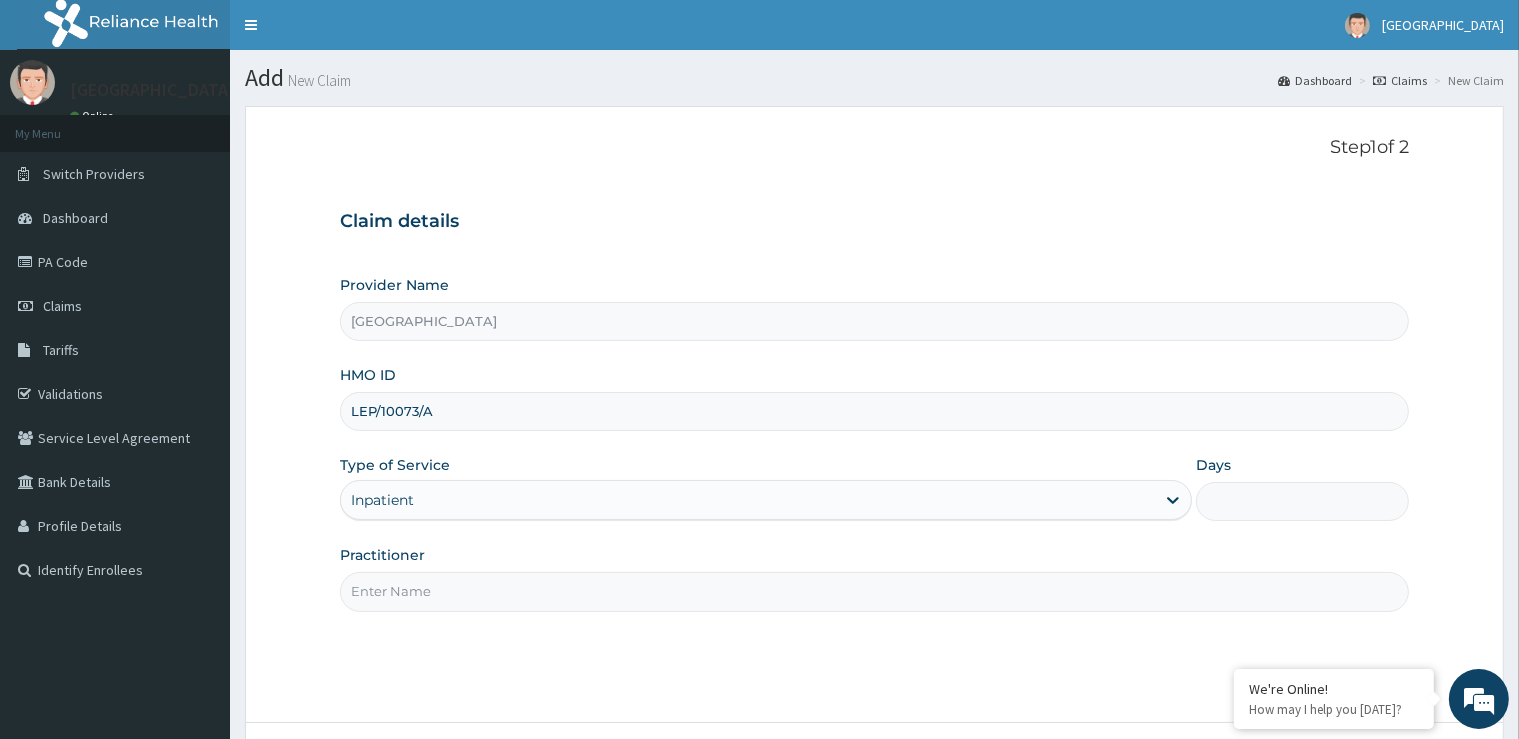 click on "Days" at bounding box center [1302, 501] 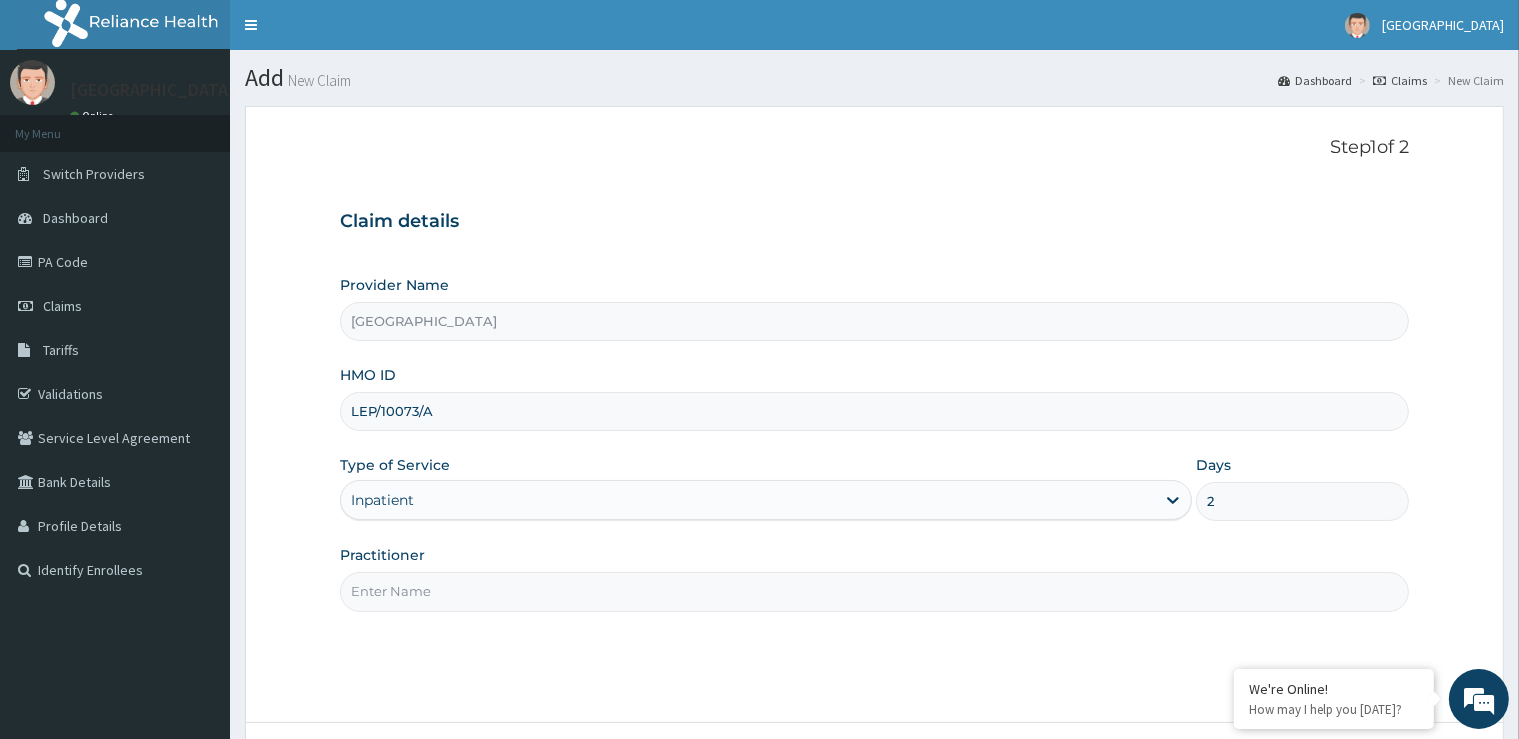 type on "2" 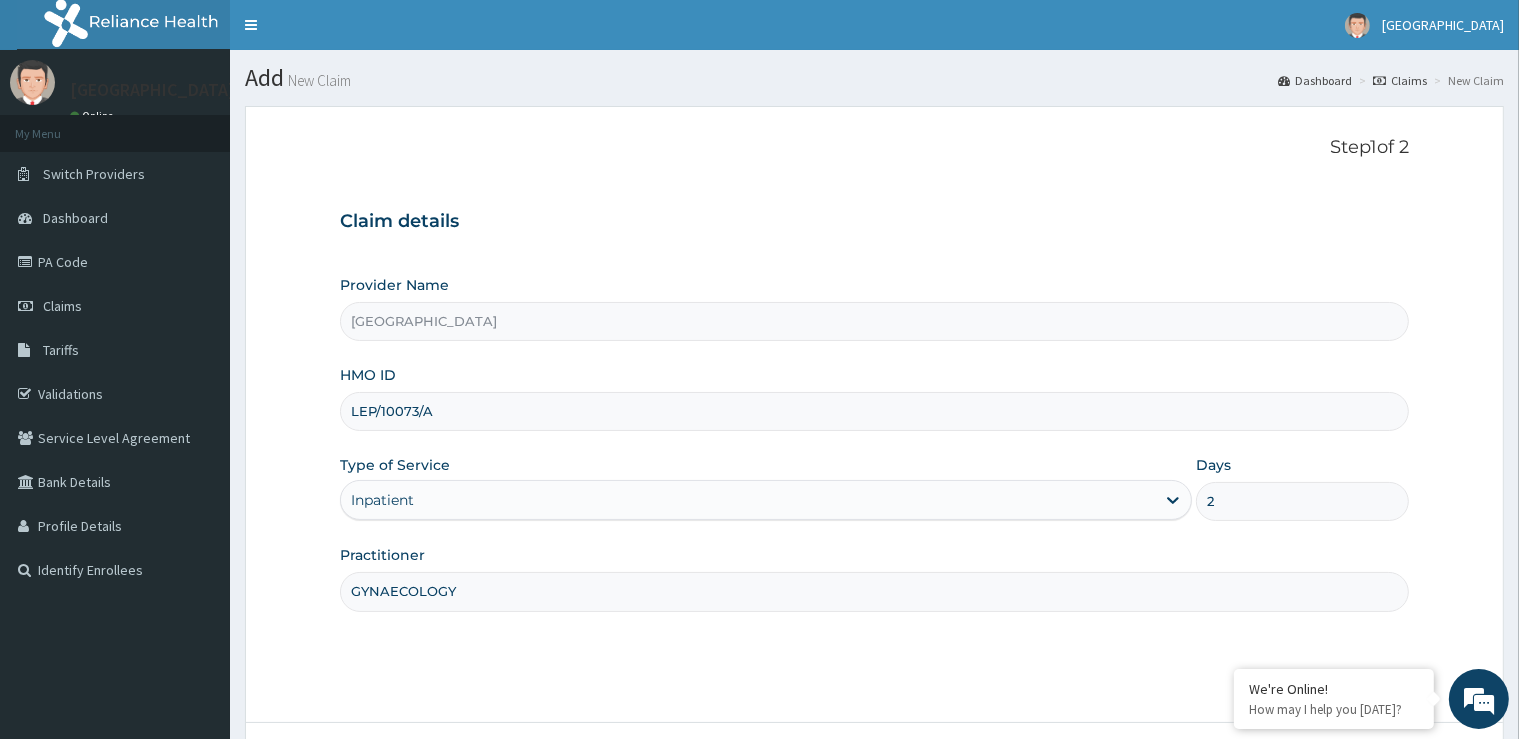 scroll, scrollTop: 162, scrollLeft: 0, axis: vertical 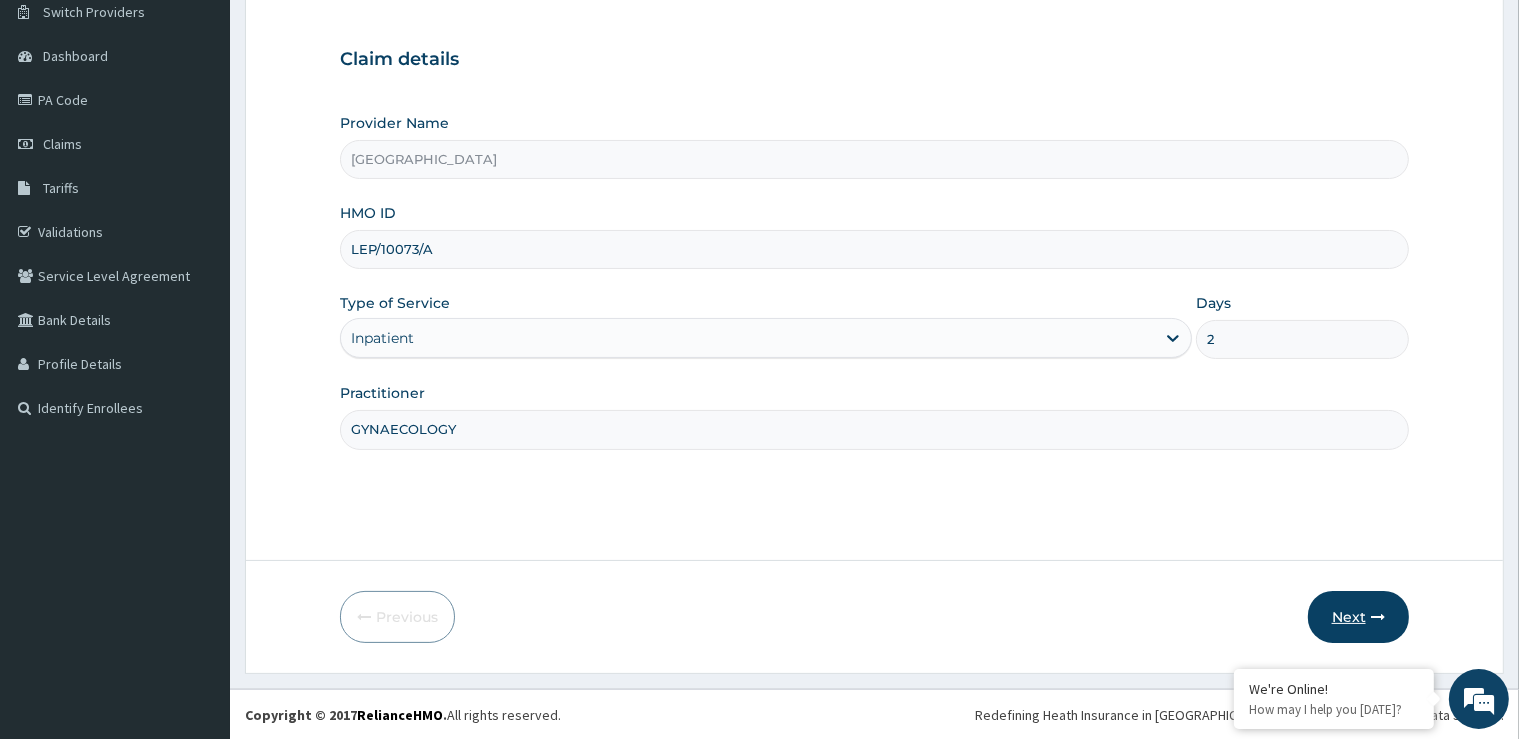 type on "GYNAECOLOGY" 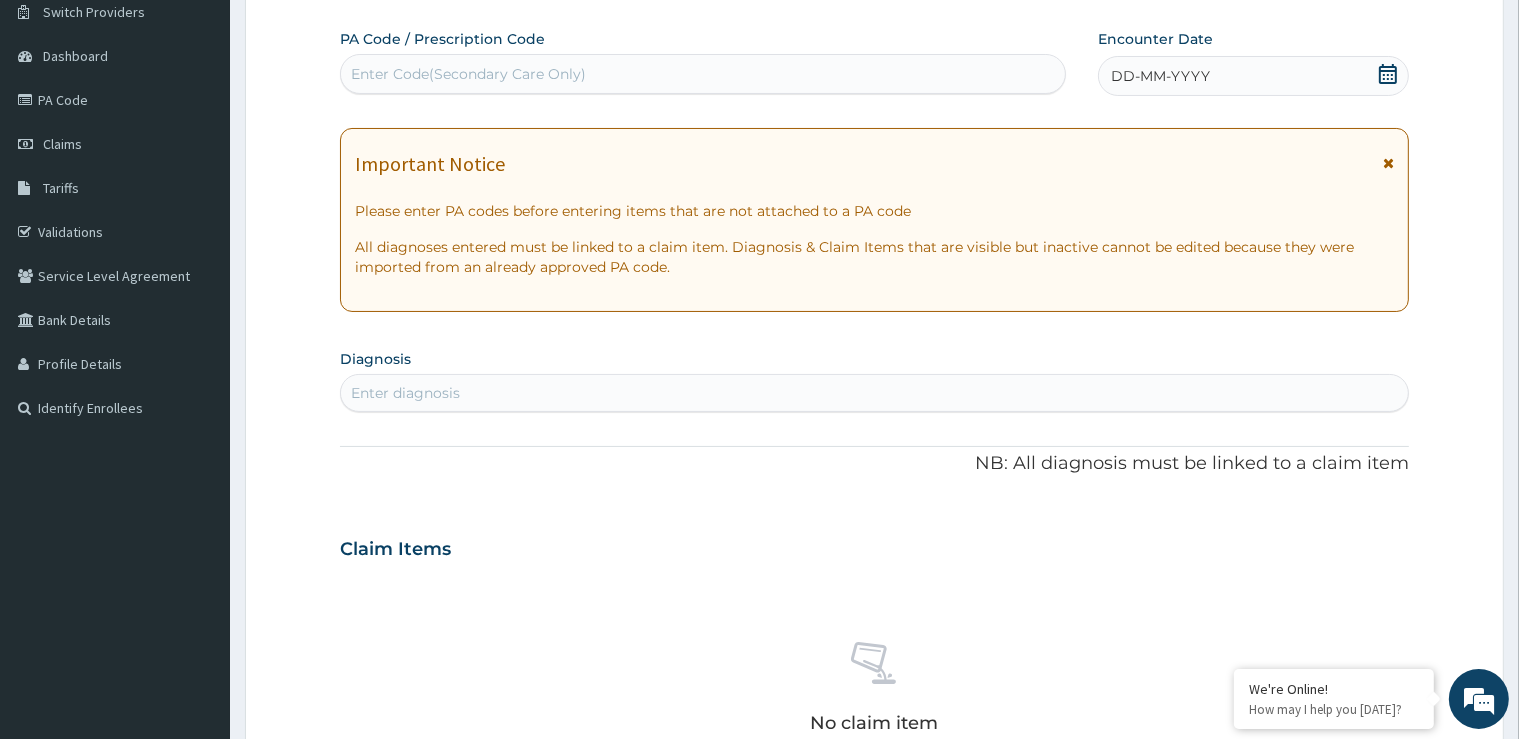 click on "Enter Code(Secondary Care Only)" at bounding box center [703, 74] 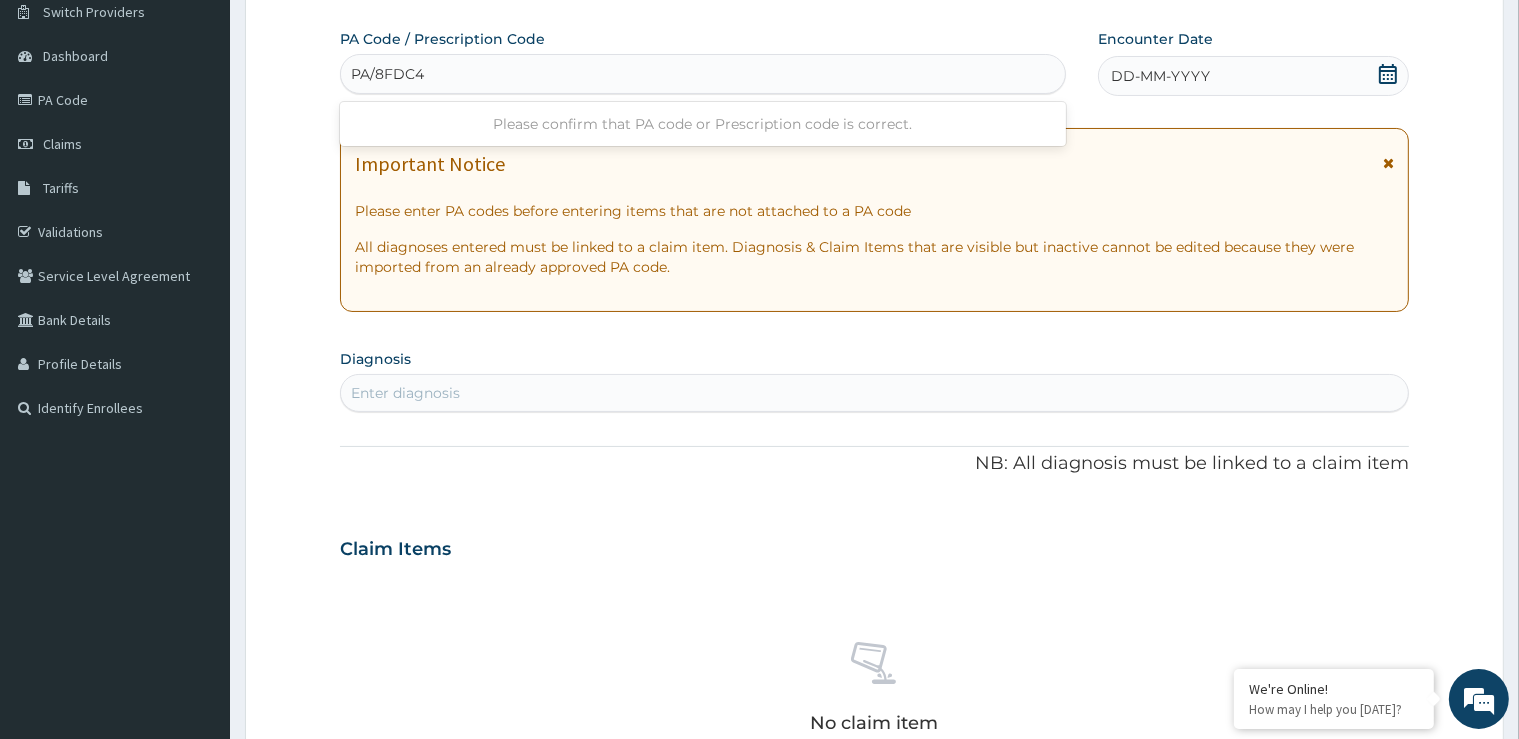 type on "PA/8FDC42" 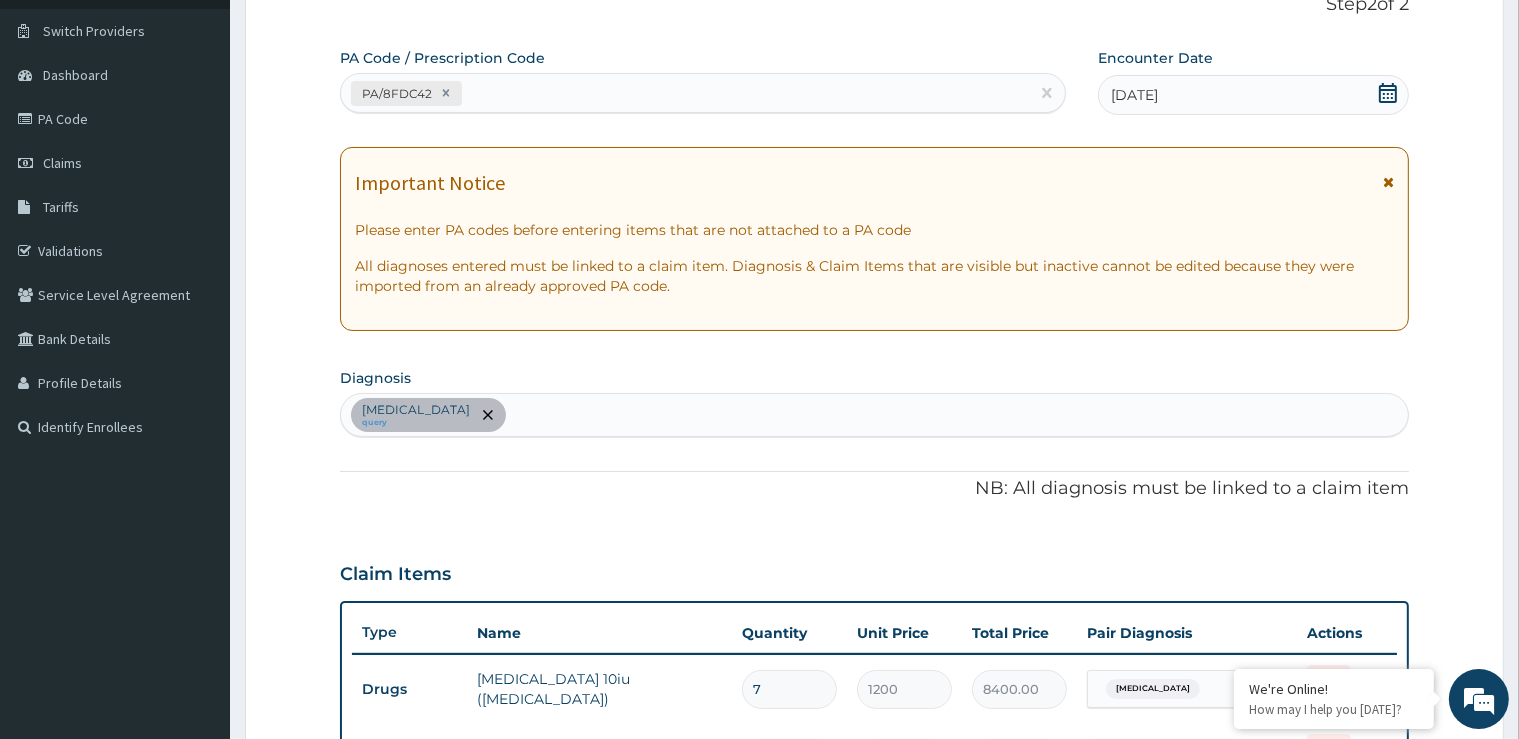 scroll, scrollTop: 139, scrollLeft: 0, axis: vertical 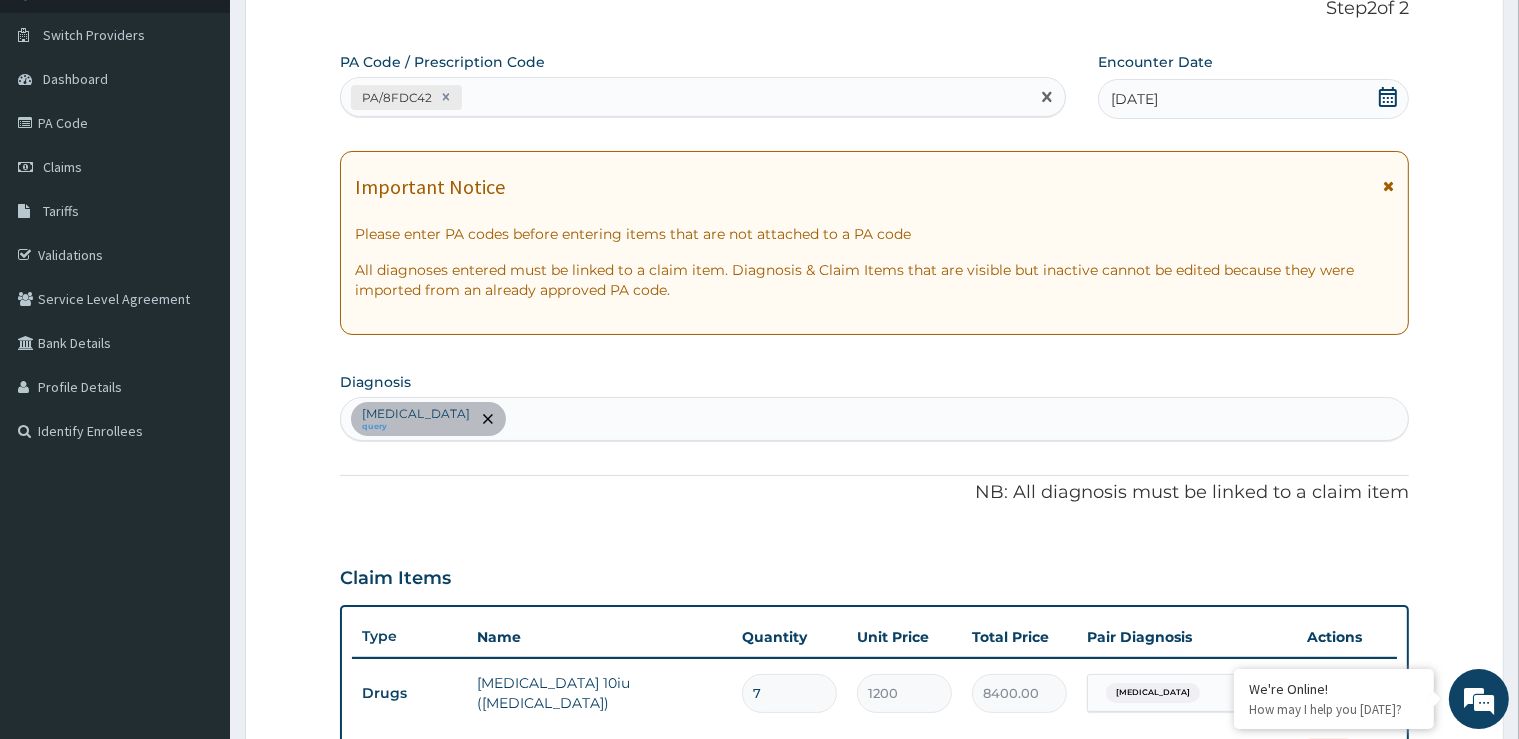 click on "PA/8FDC42" at bounding box center (685, 97) 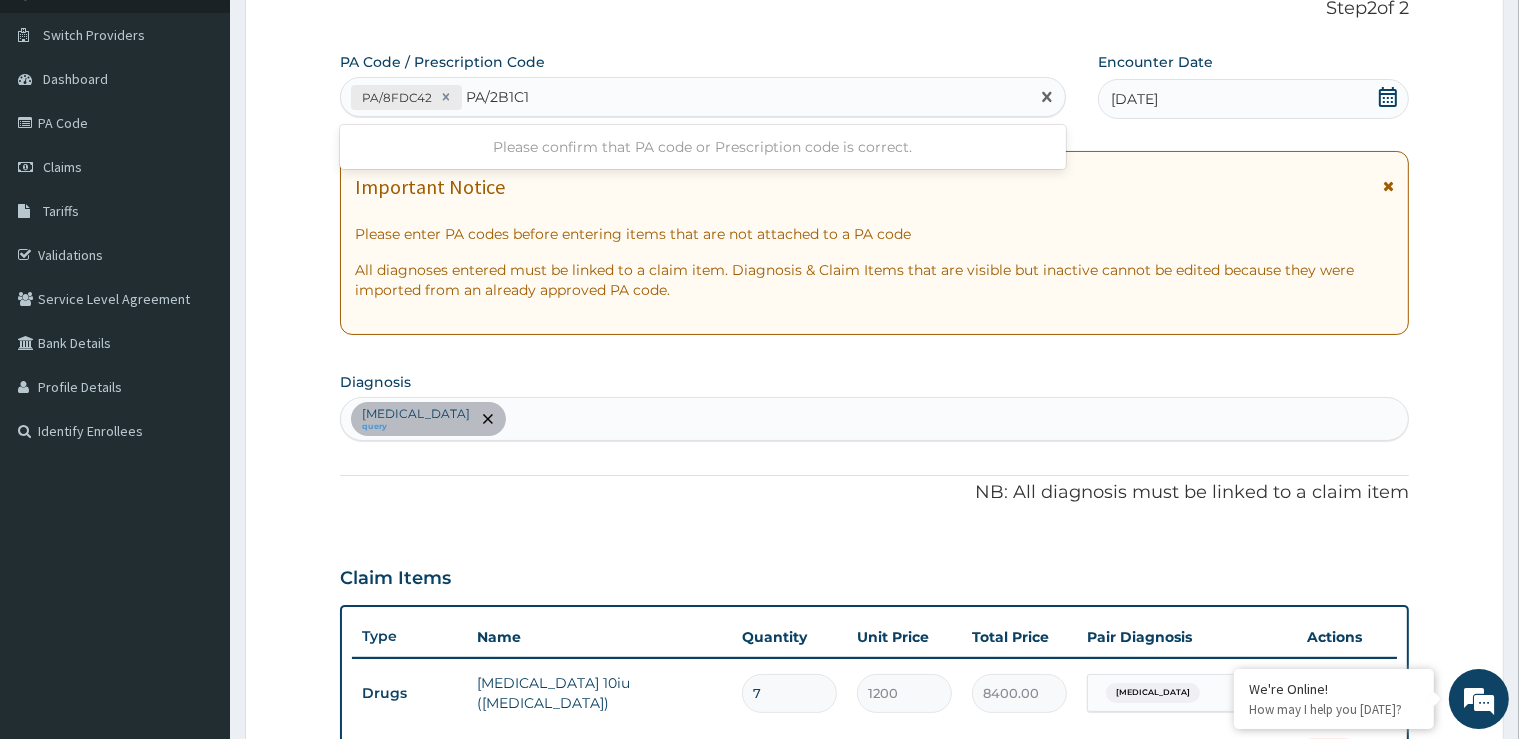 type on "PA/2B1C15" 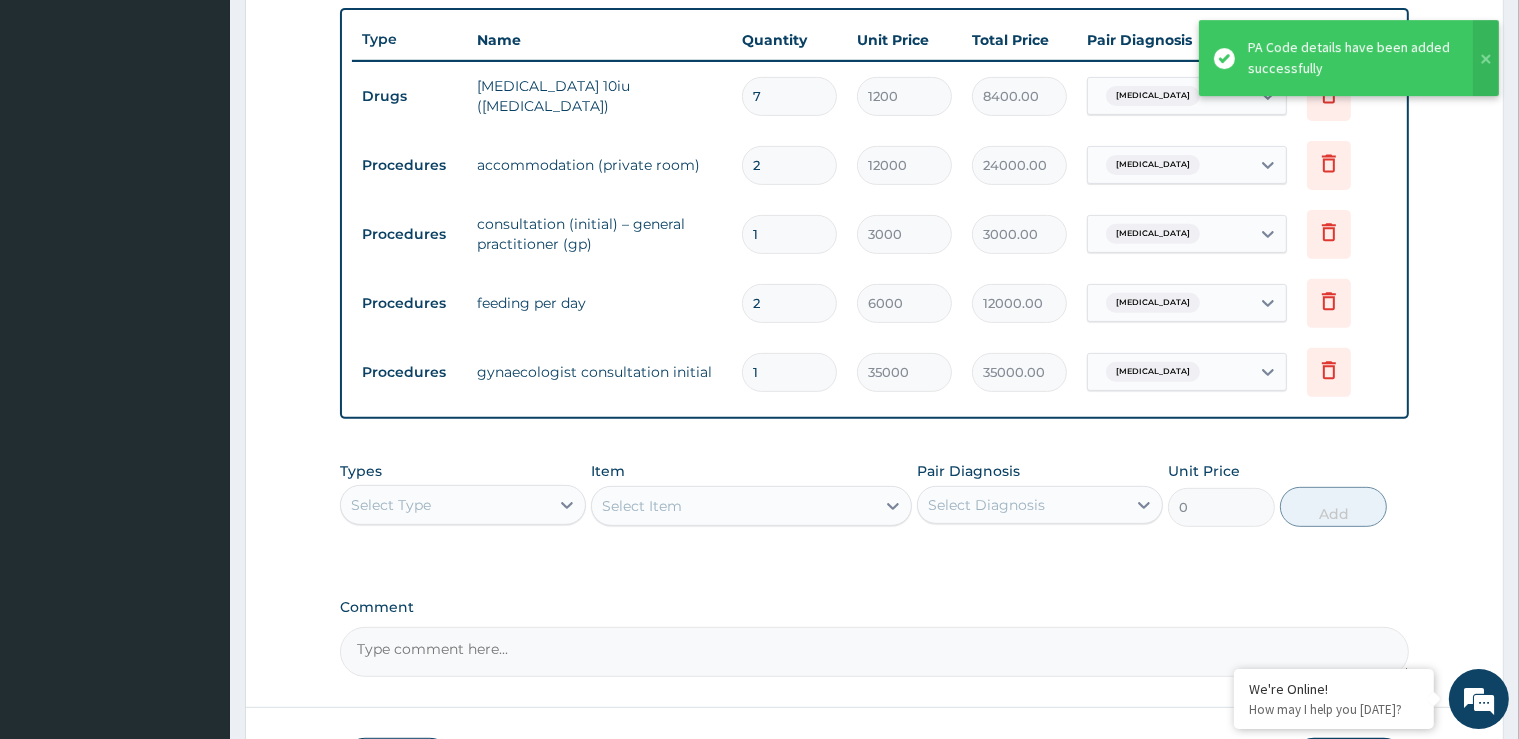 scroll, scrollTop: 524, scrollLeft: 0, axis: vertical 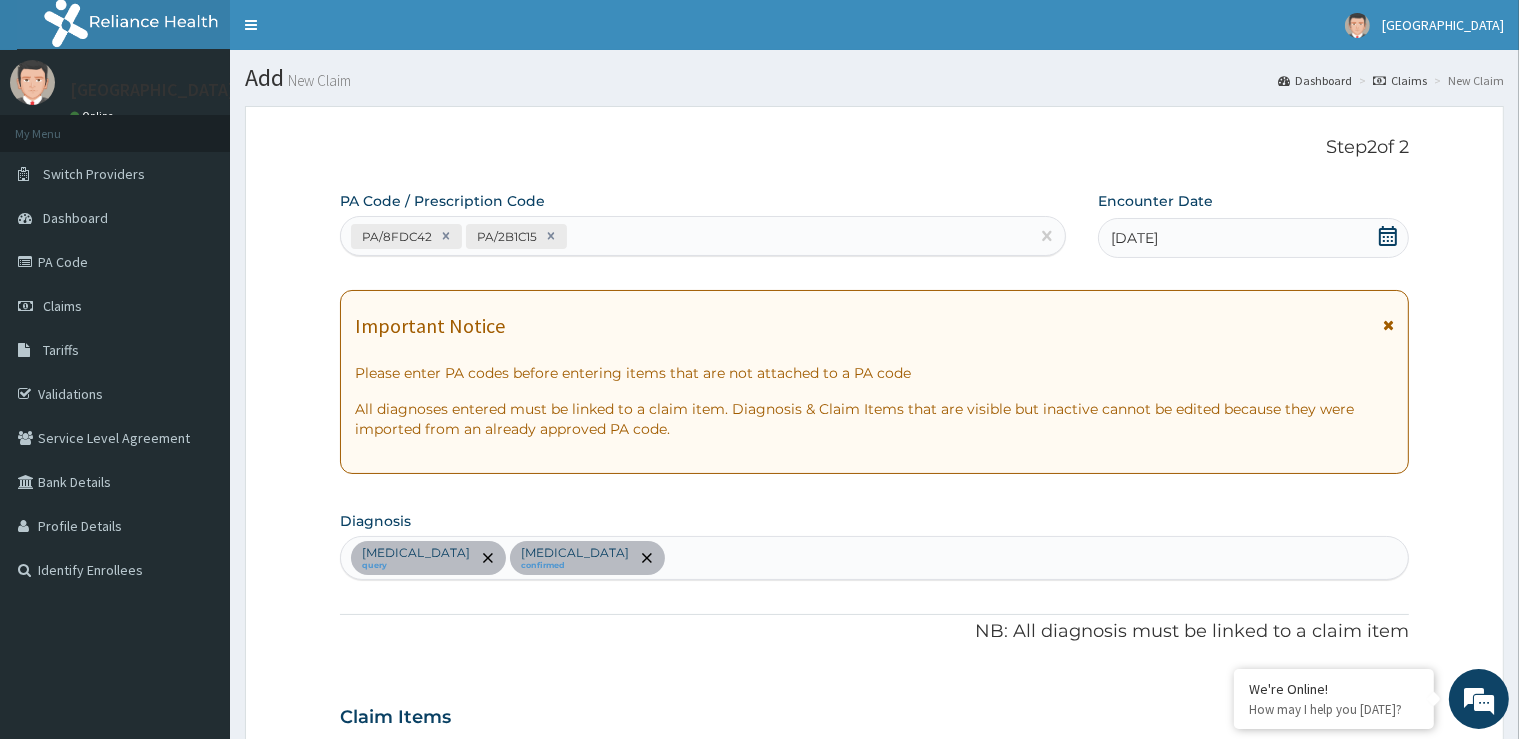 drag, startPoint x: 694, startPoint y: 231, endPoint x: 678, endPoint y: 218, distance: 20.615528 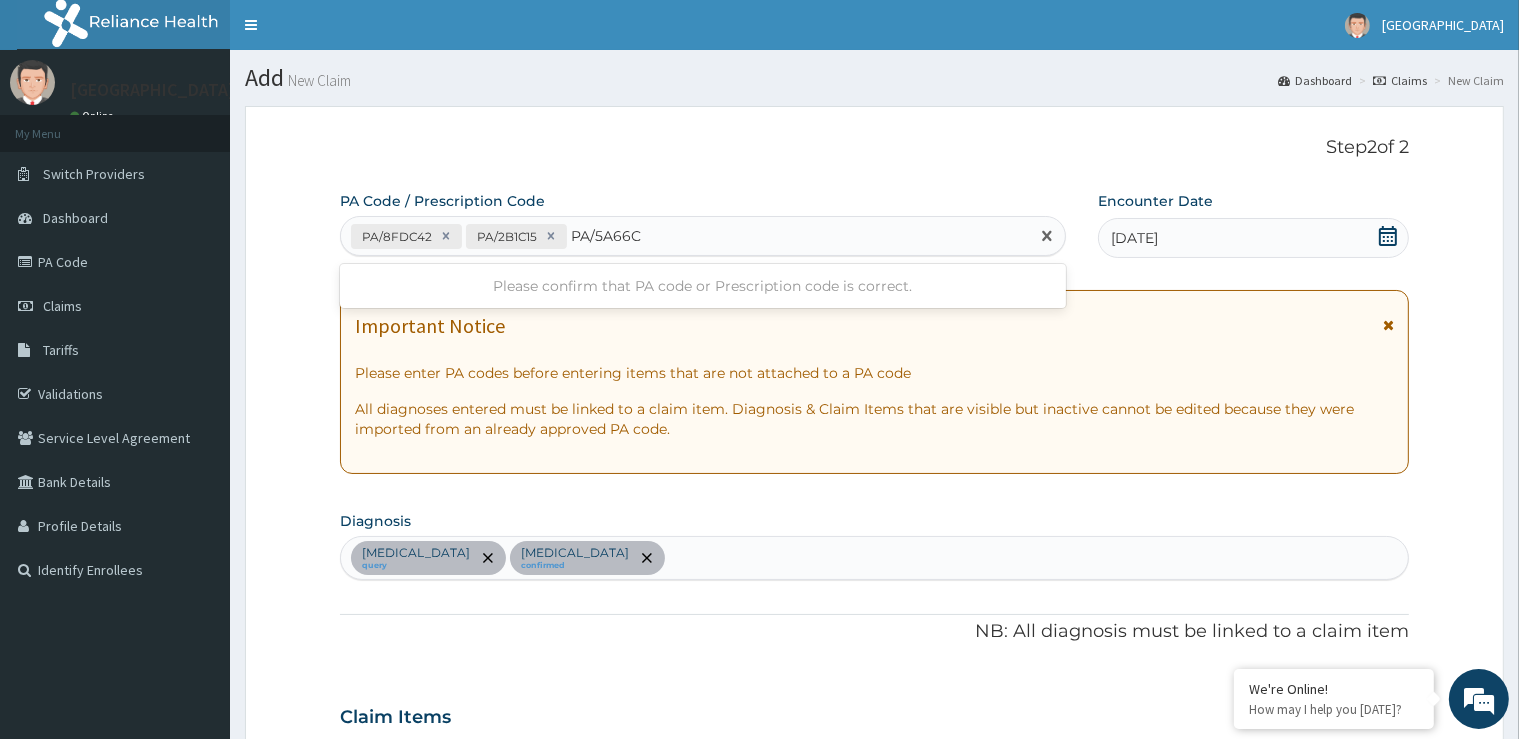 type on "PA/5A66CA" 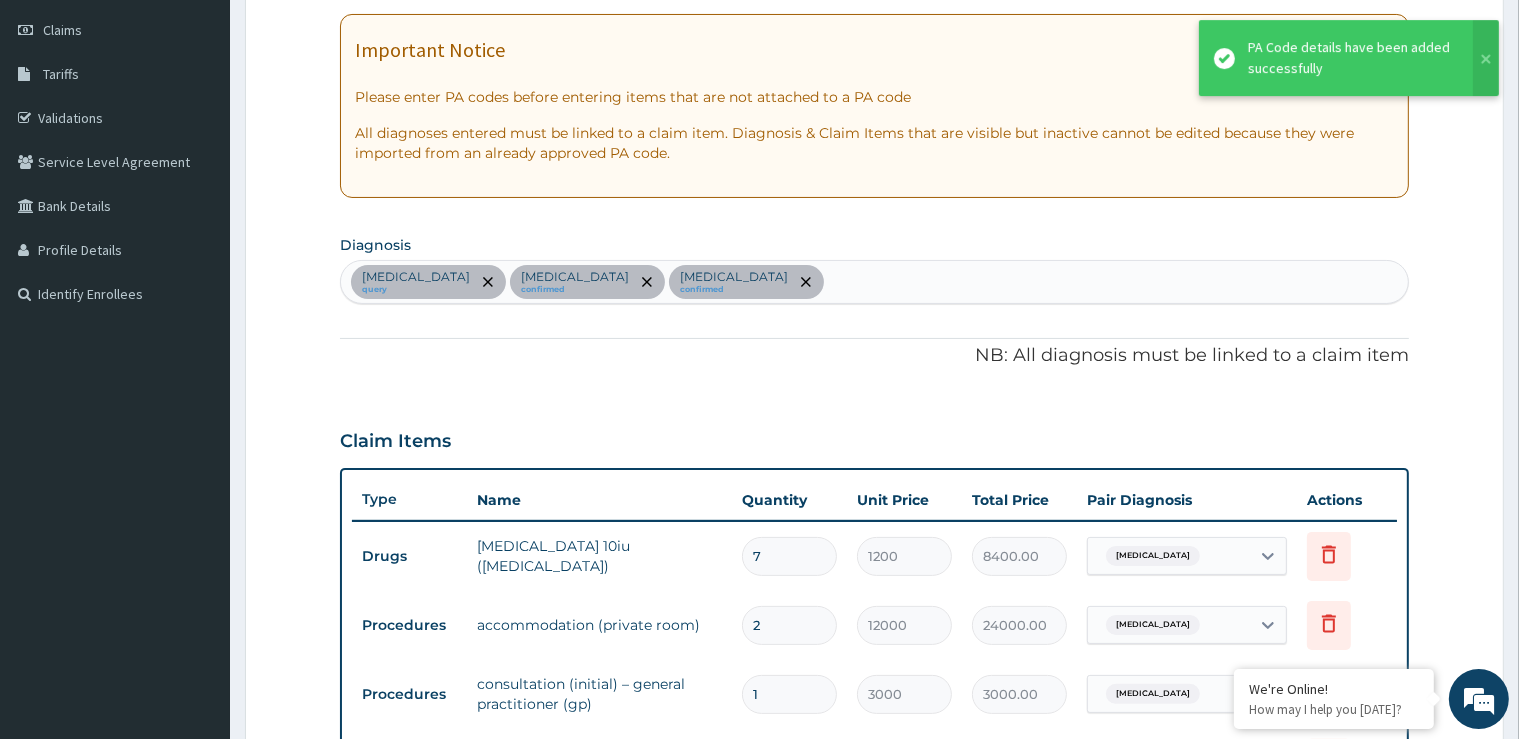 scroll, scrollTop: 0, scrollLeft: 0, axis: both 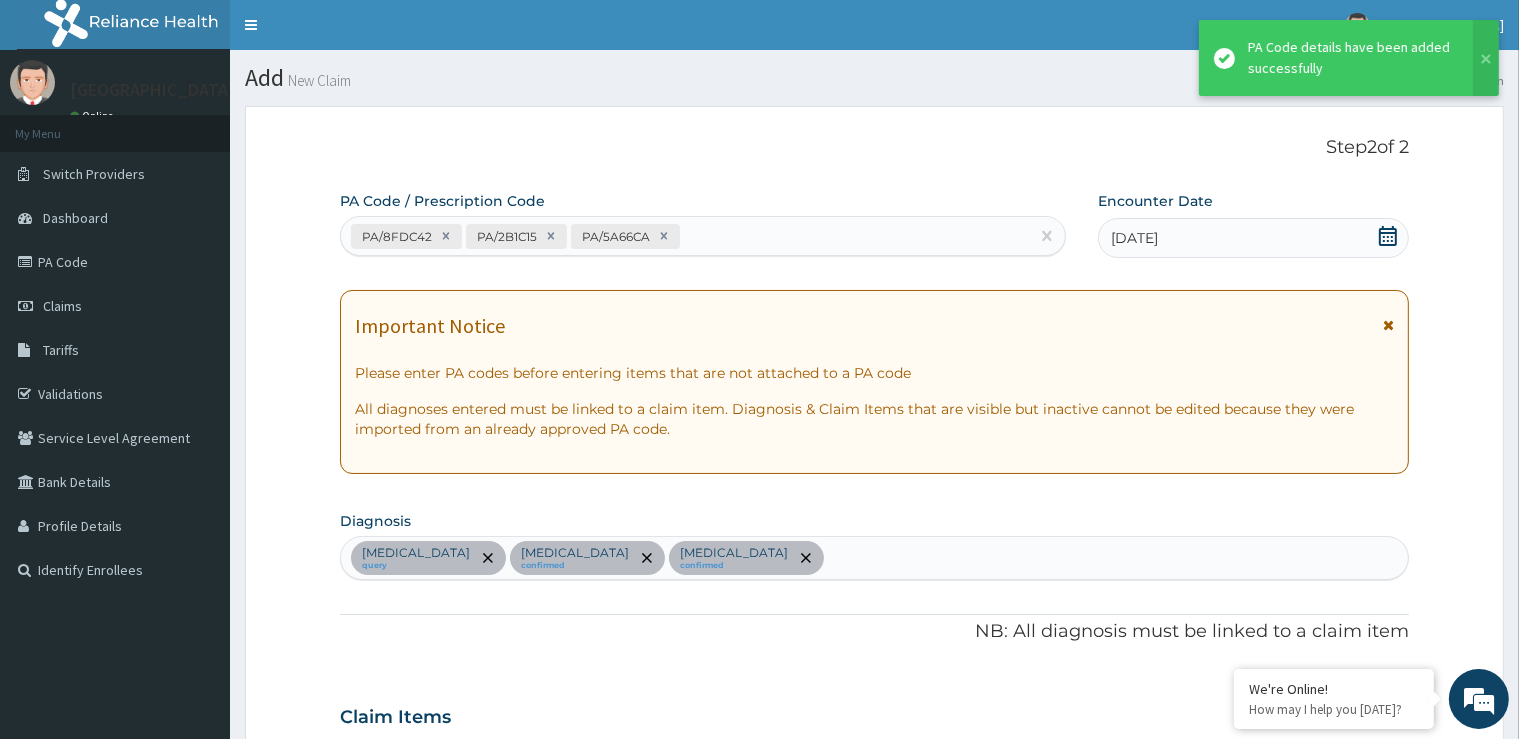 click on "PA/8FDC42 PA/2B1C15 PA/5A66CA" at bounding box center [685, 236] 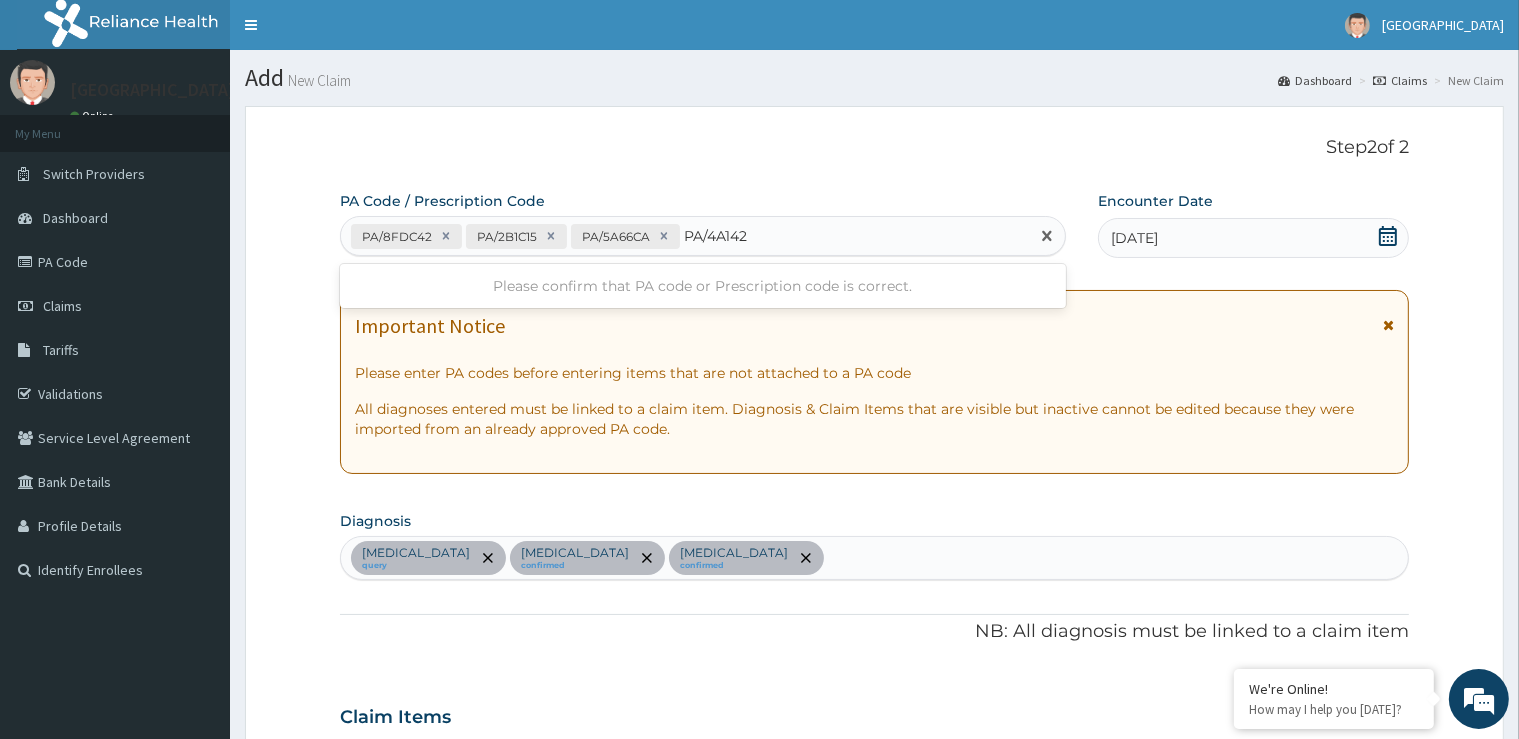 type on "PA/4A1429" 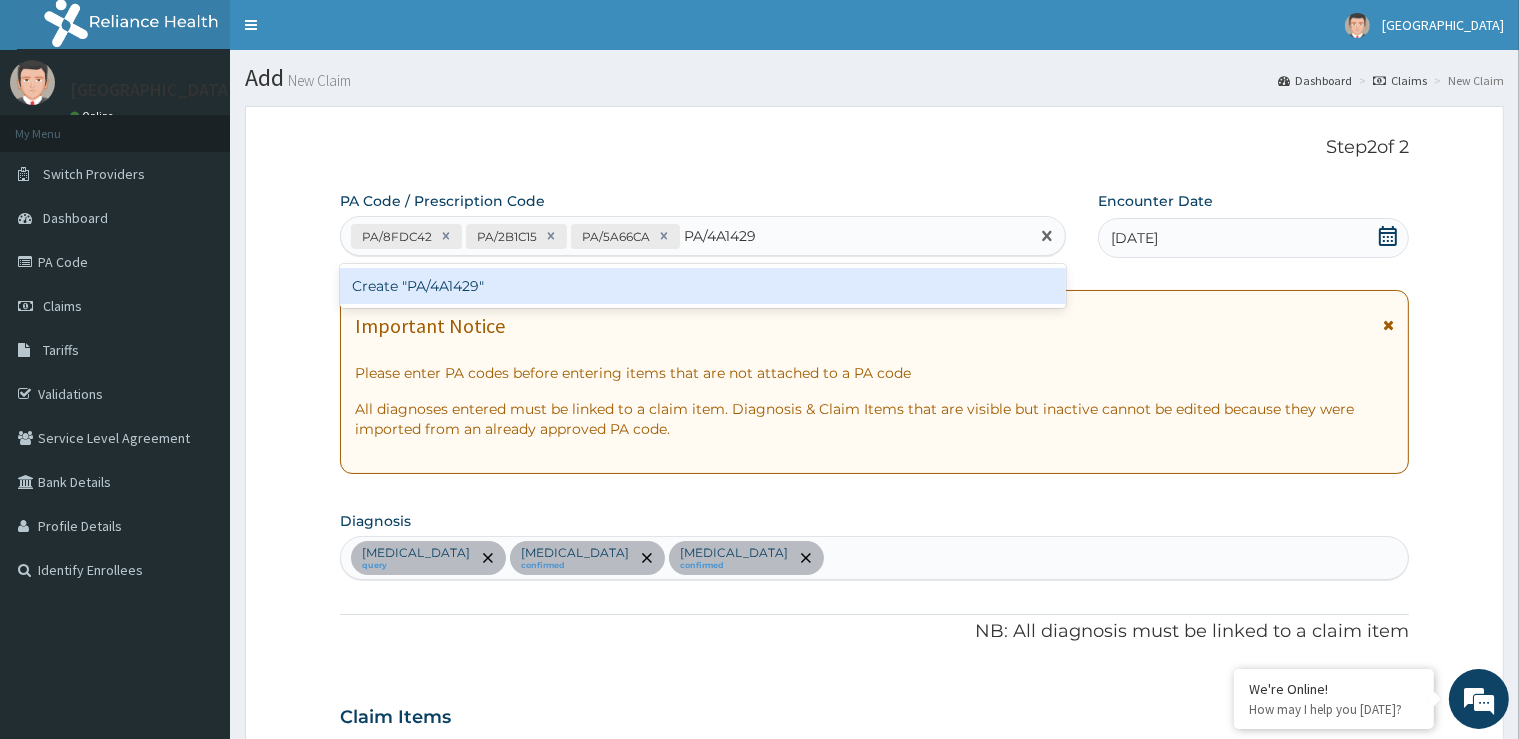 type 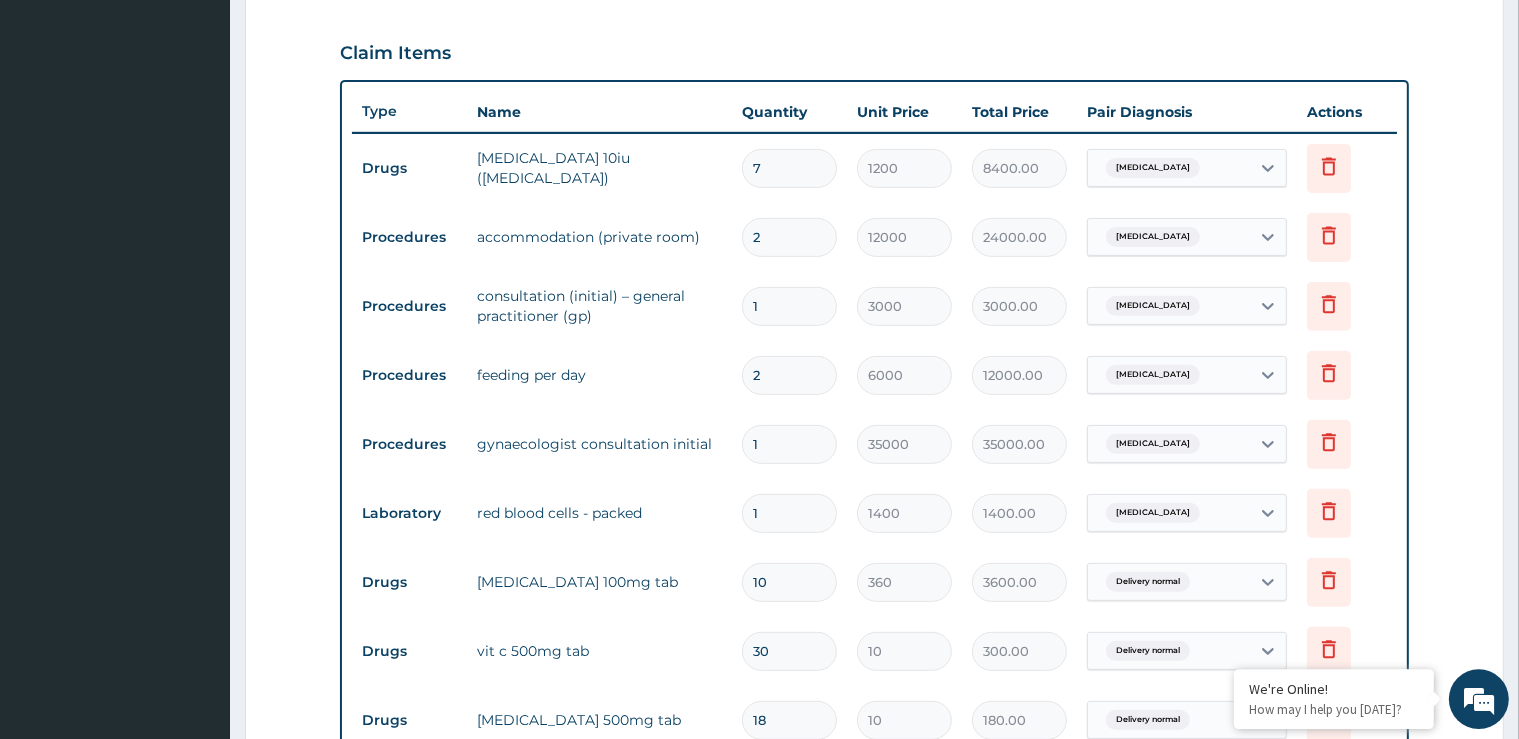scroll, scrollTop: 652, scrollLeft: 0, axis: vertical 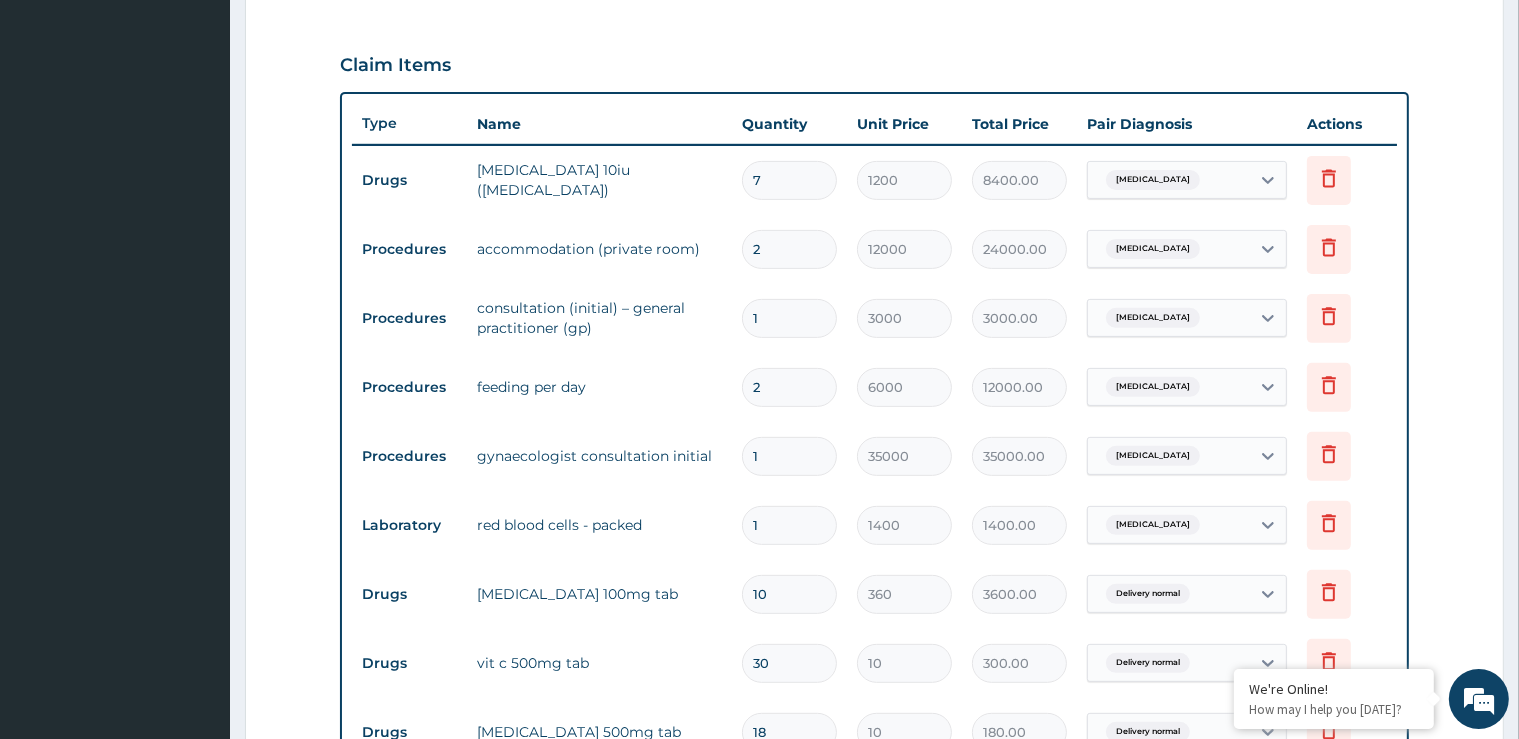 click on "7" at bounding box center (789, 180) 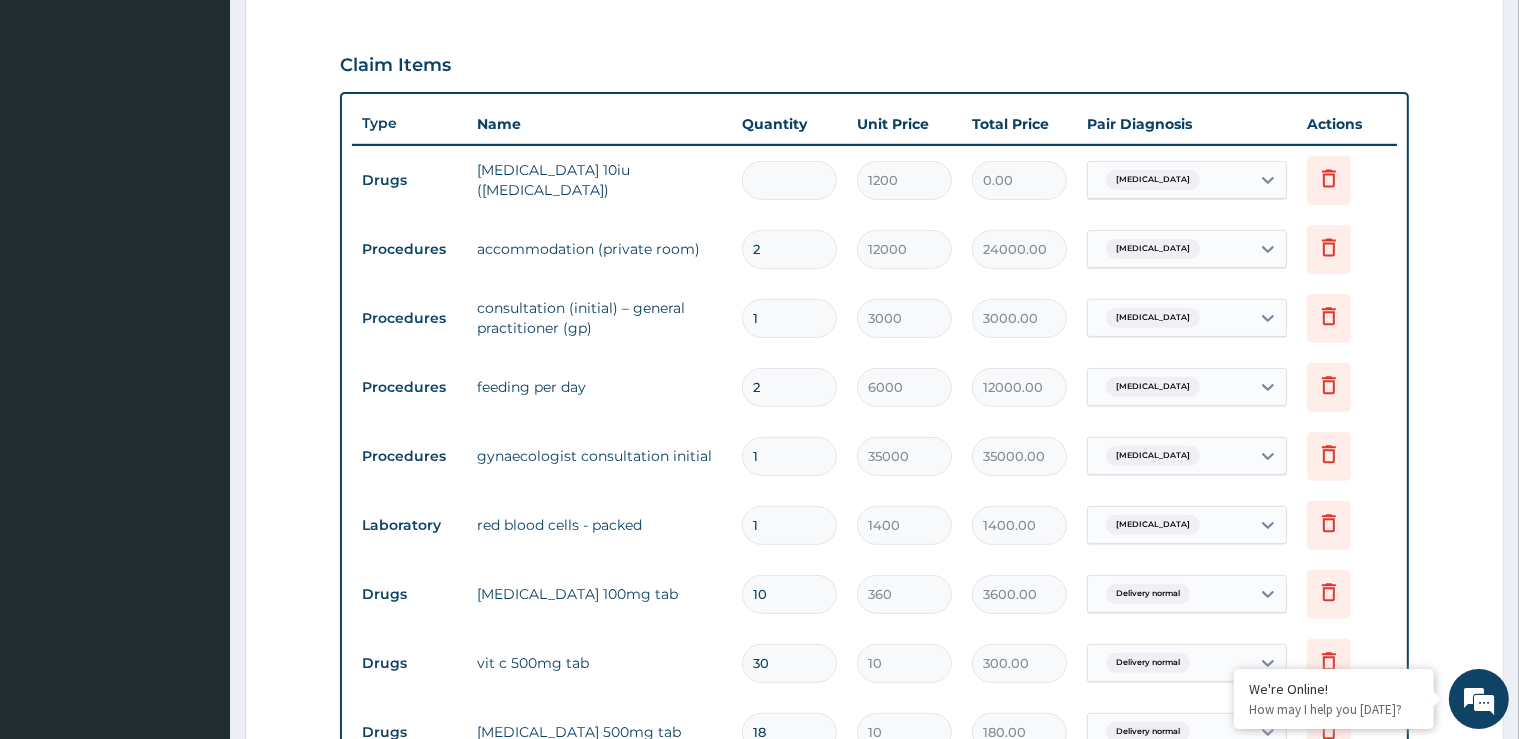 type on "4" 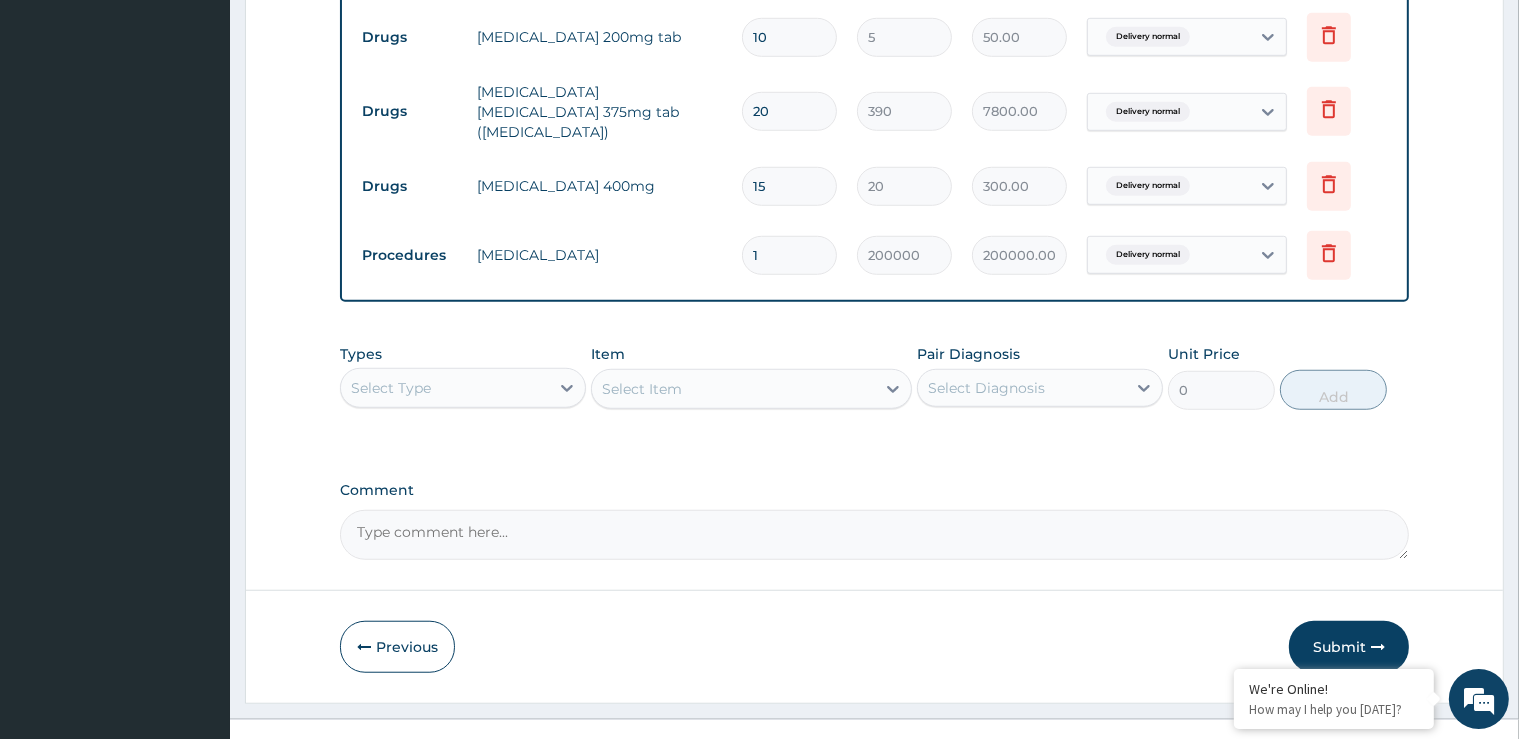 scroll, scrollTop: 1430, scrollLeft: 0, axis: vertical 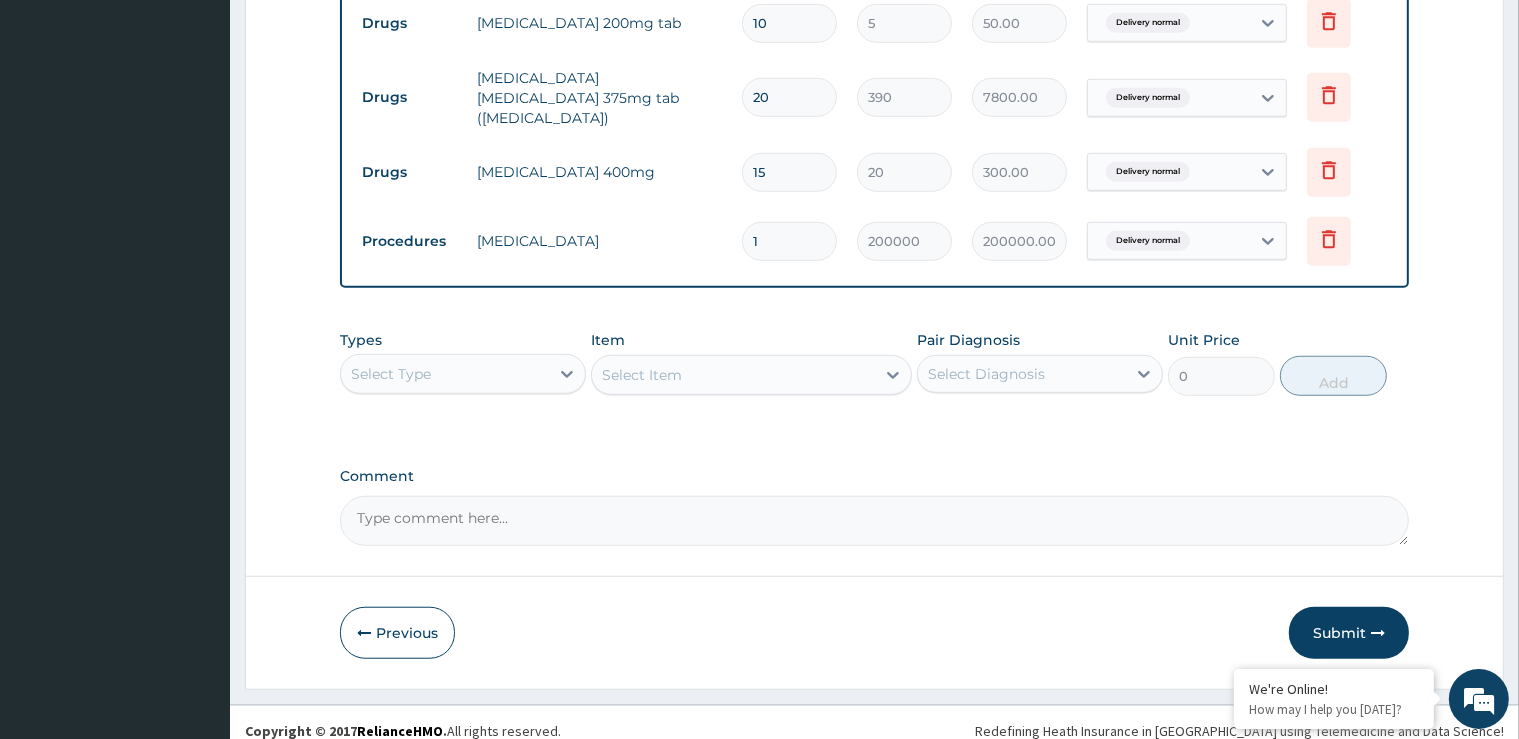 type on "4" 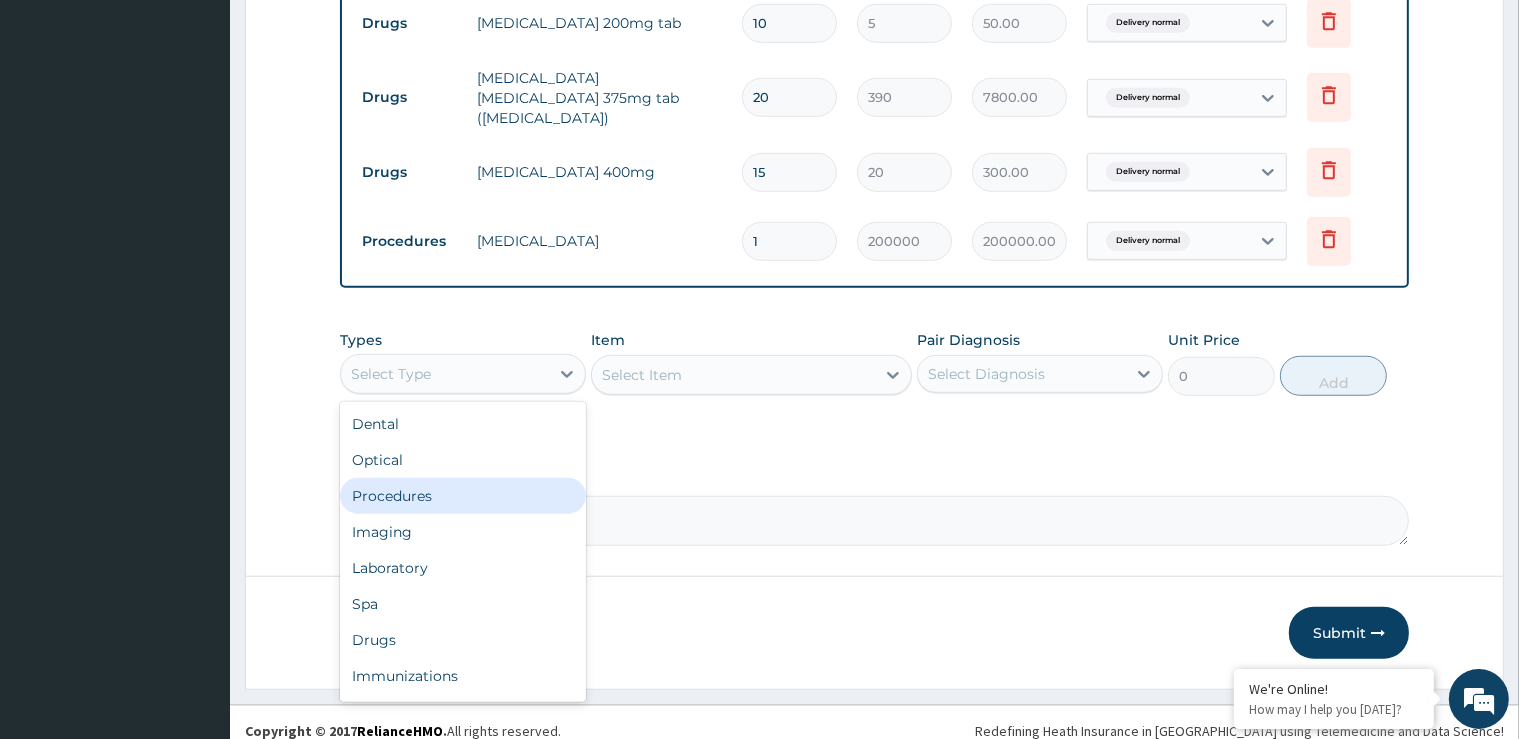 click on "Procedures" at bounding box center [463, 496] 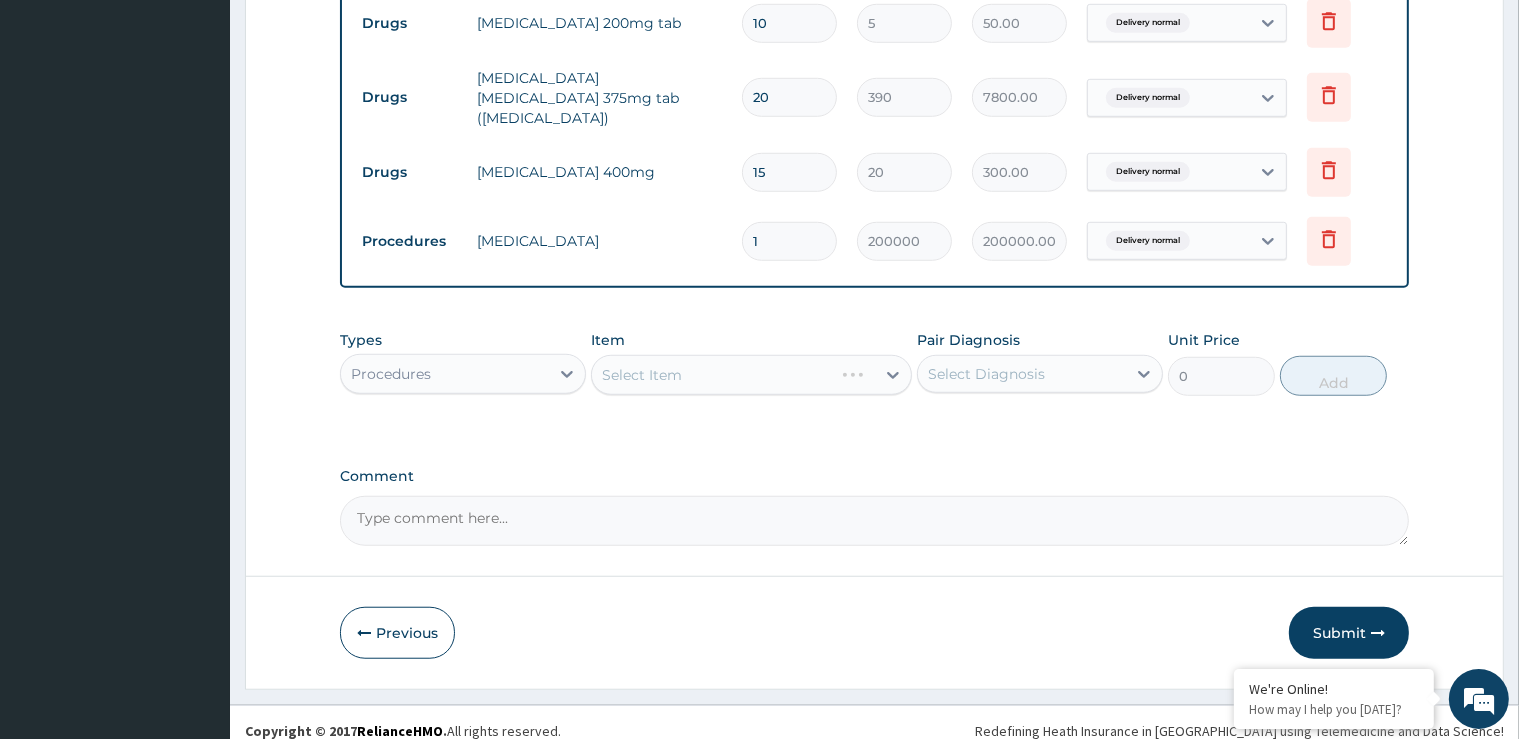 click on "Select Item" at bounding box center [751, 375] 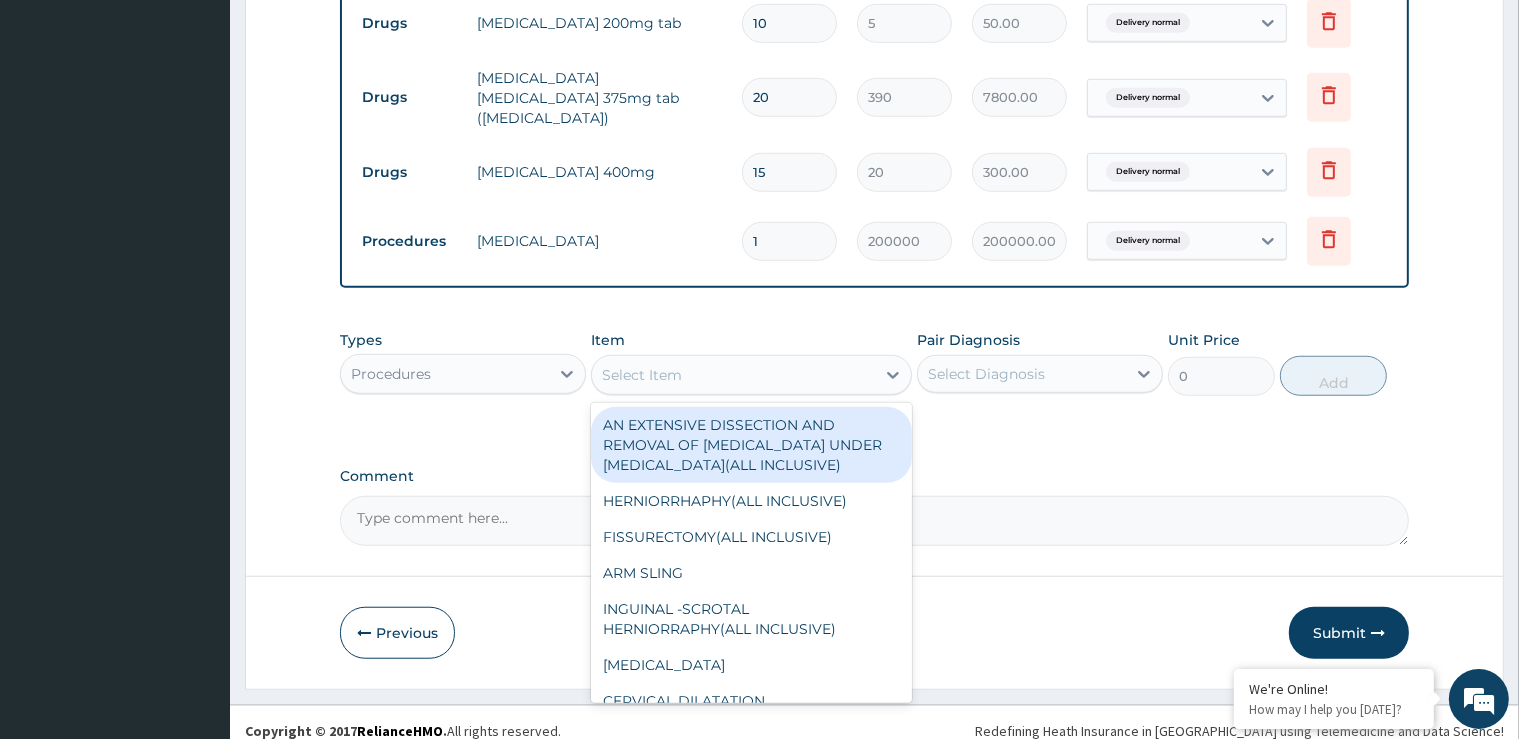 click on "Select Item" at bounding box center (733, 375) 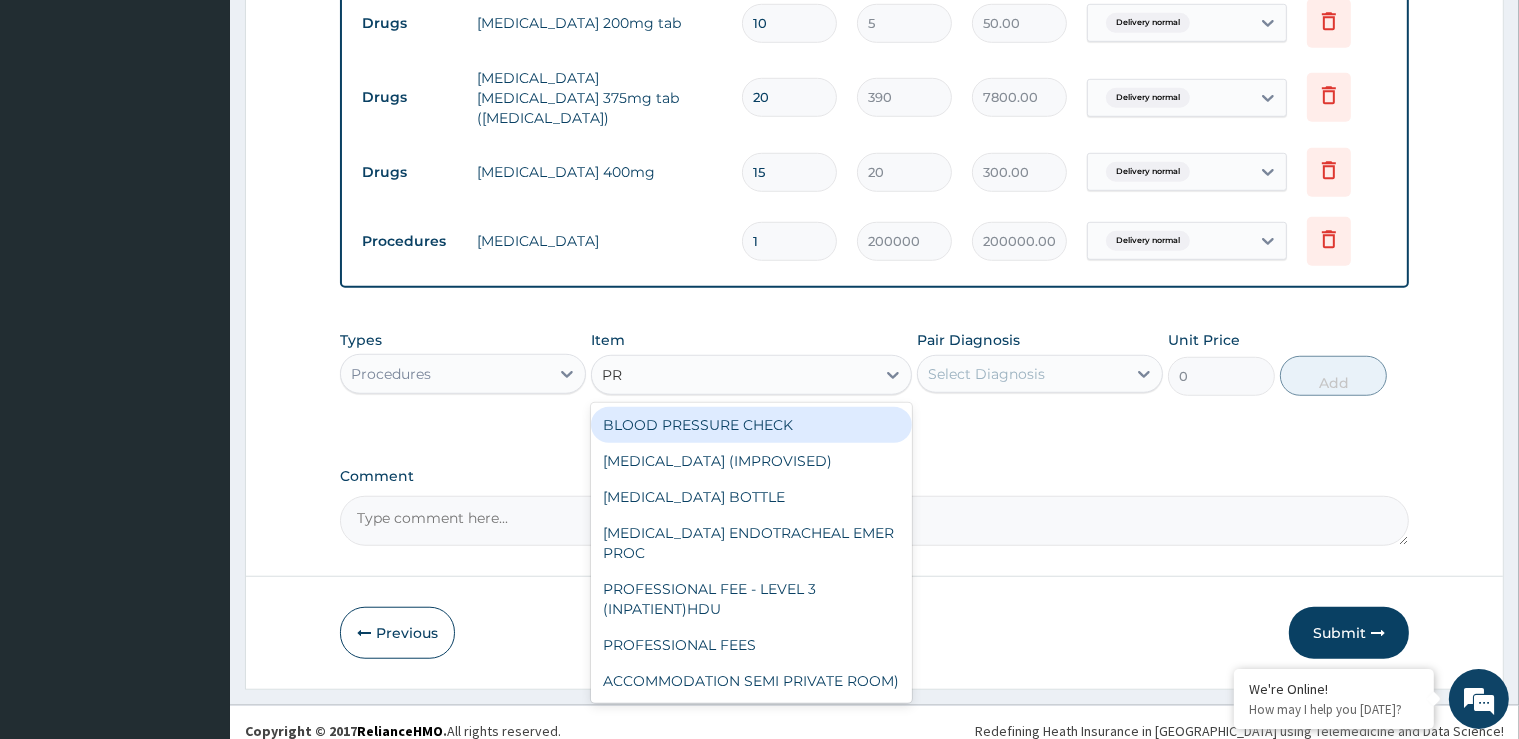 type on "PRO" 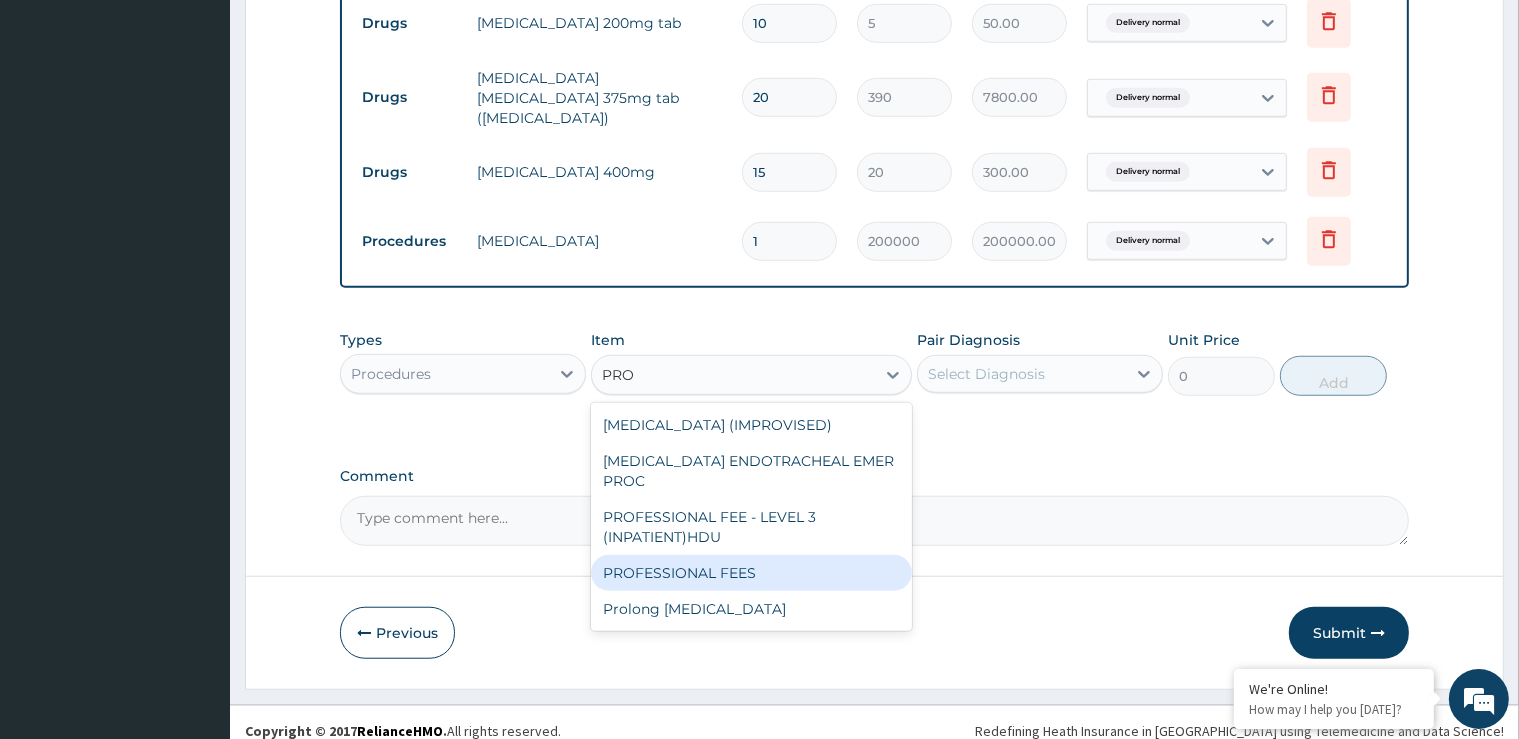 click on "PROFESSIONAL FEES" at bounding box center [751, 573] 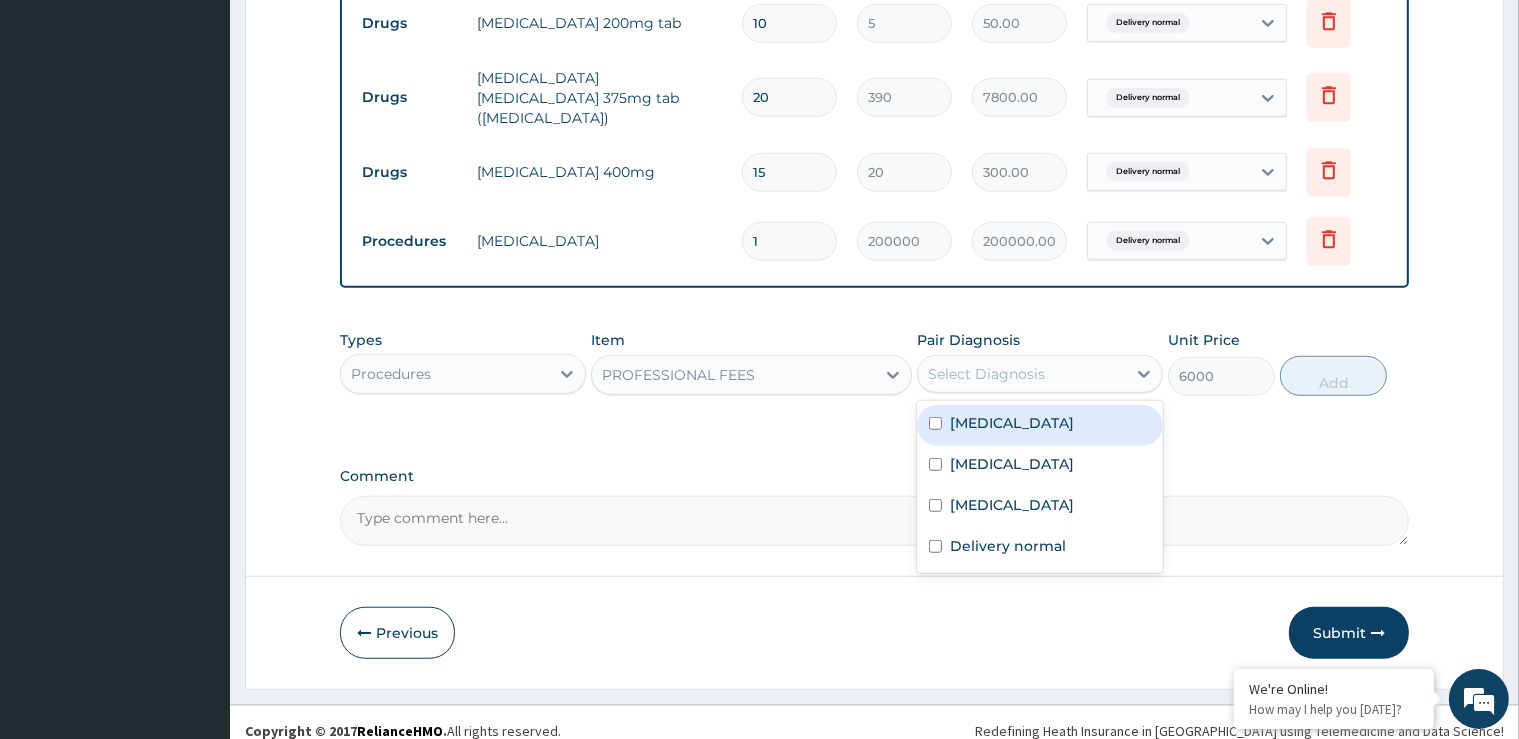 click on "Select Diagnosis" at bounding box center [986, 374] 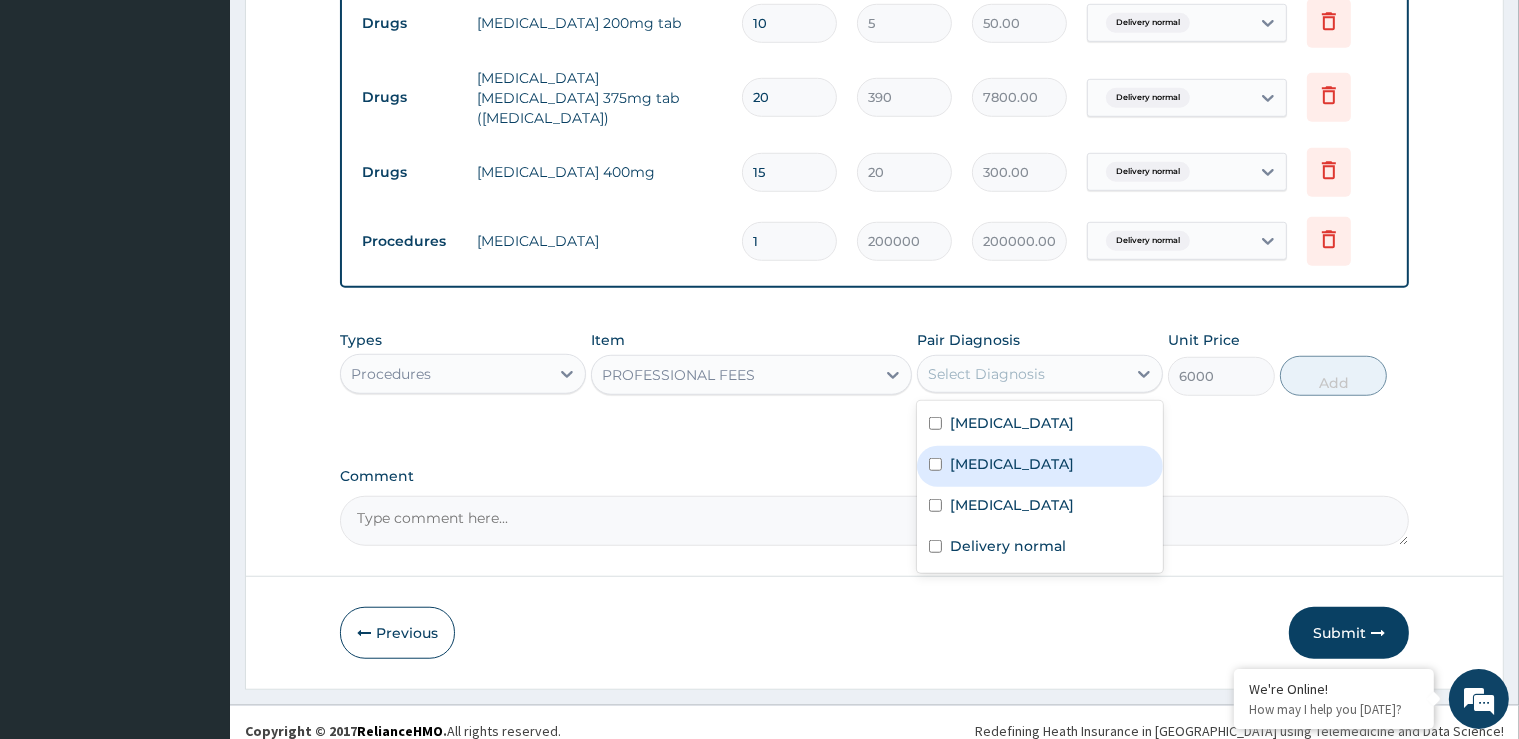 click on "Vaginal delivery" at bounding box center (1012, 464) 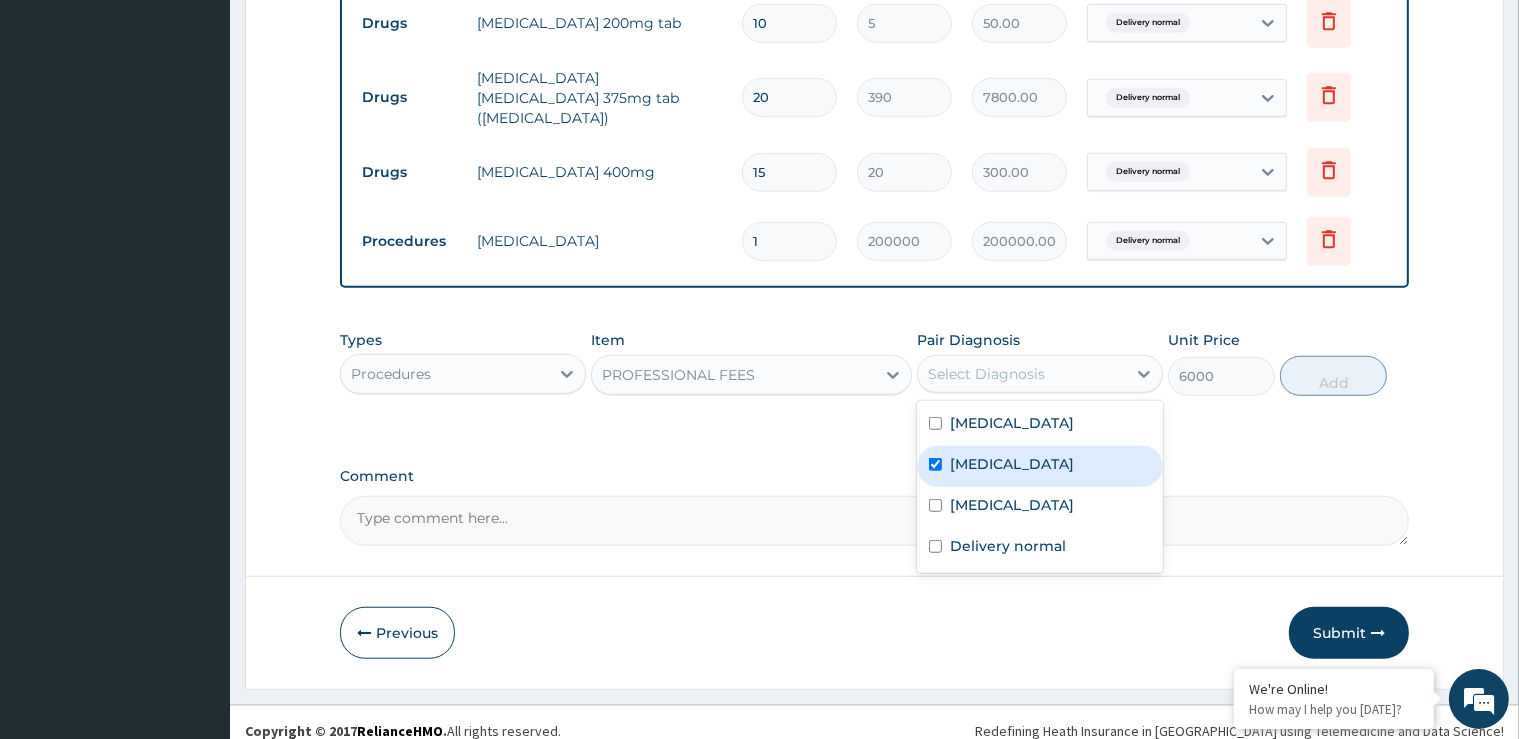 checkbox on "true" 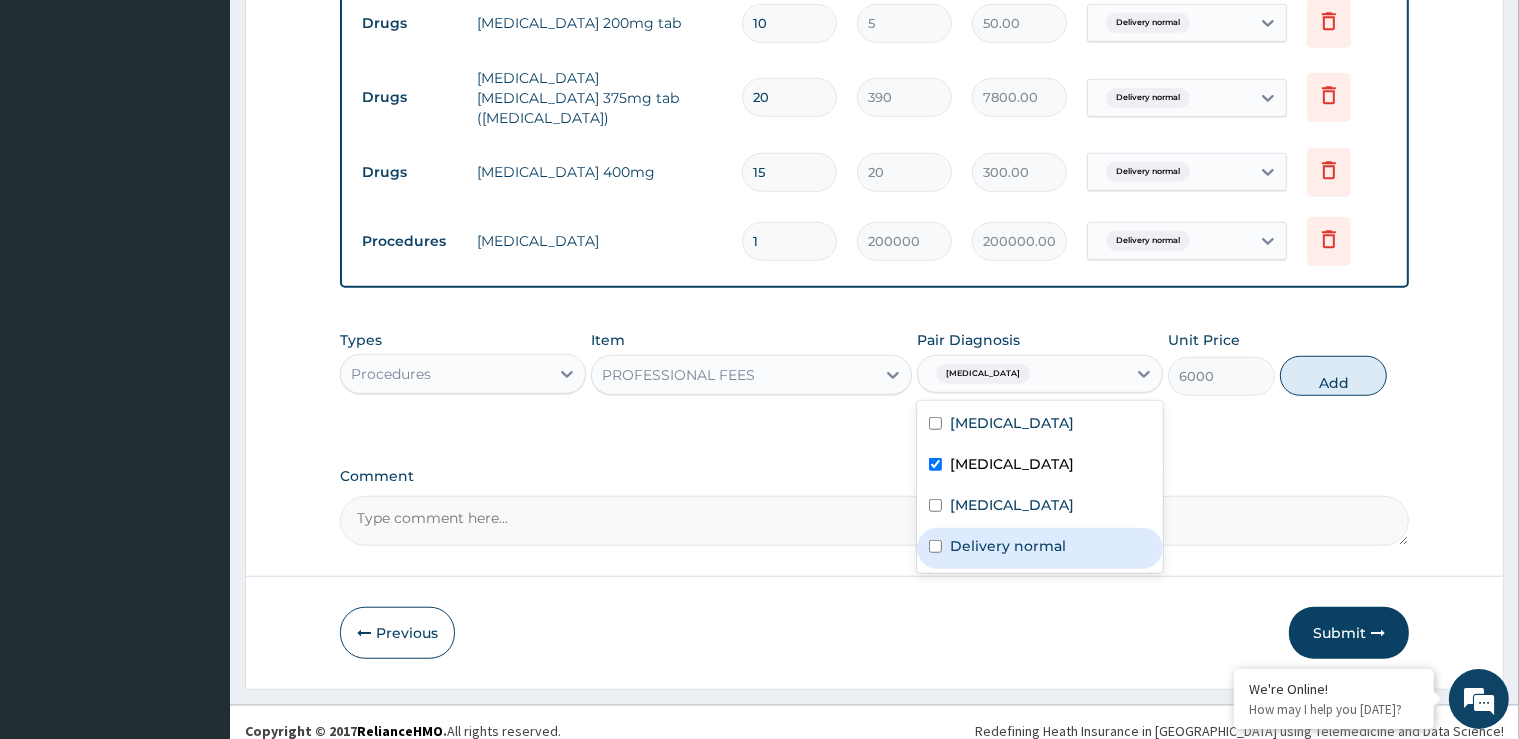 click on "Delivery normal" at bounding box center (1008, 546) 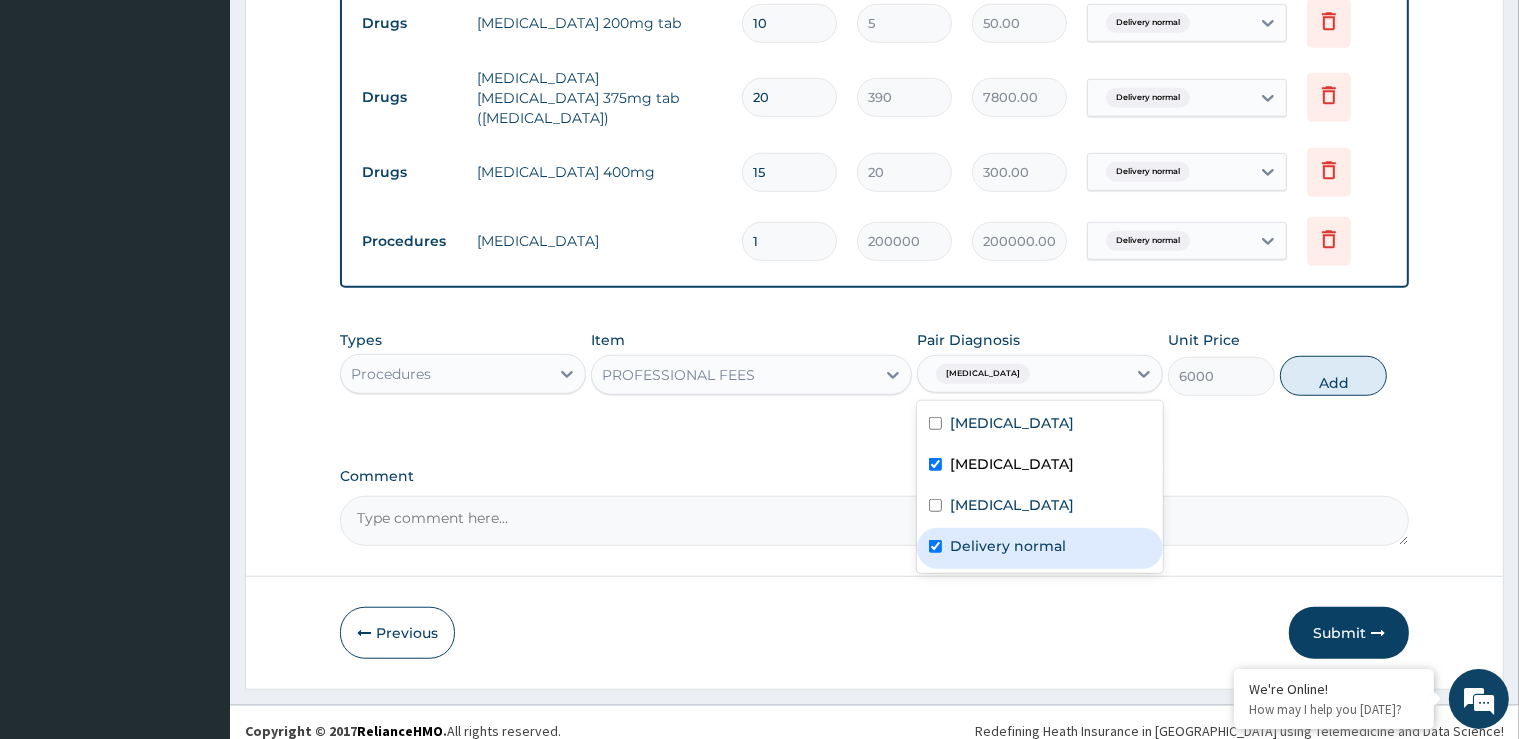 checkbox on "true" 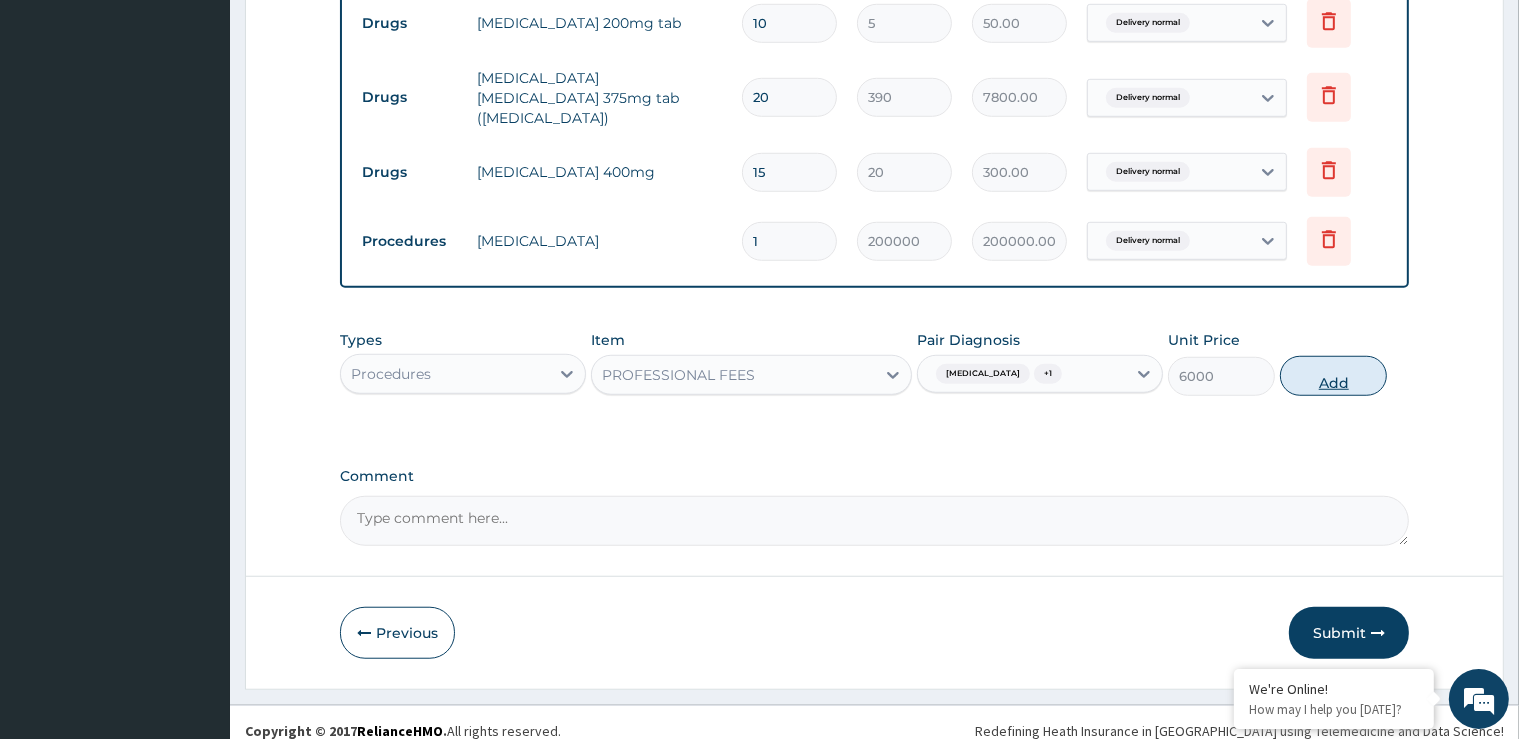 click on "Add" at bounding box center [1333, 376] 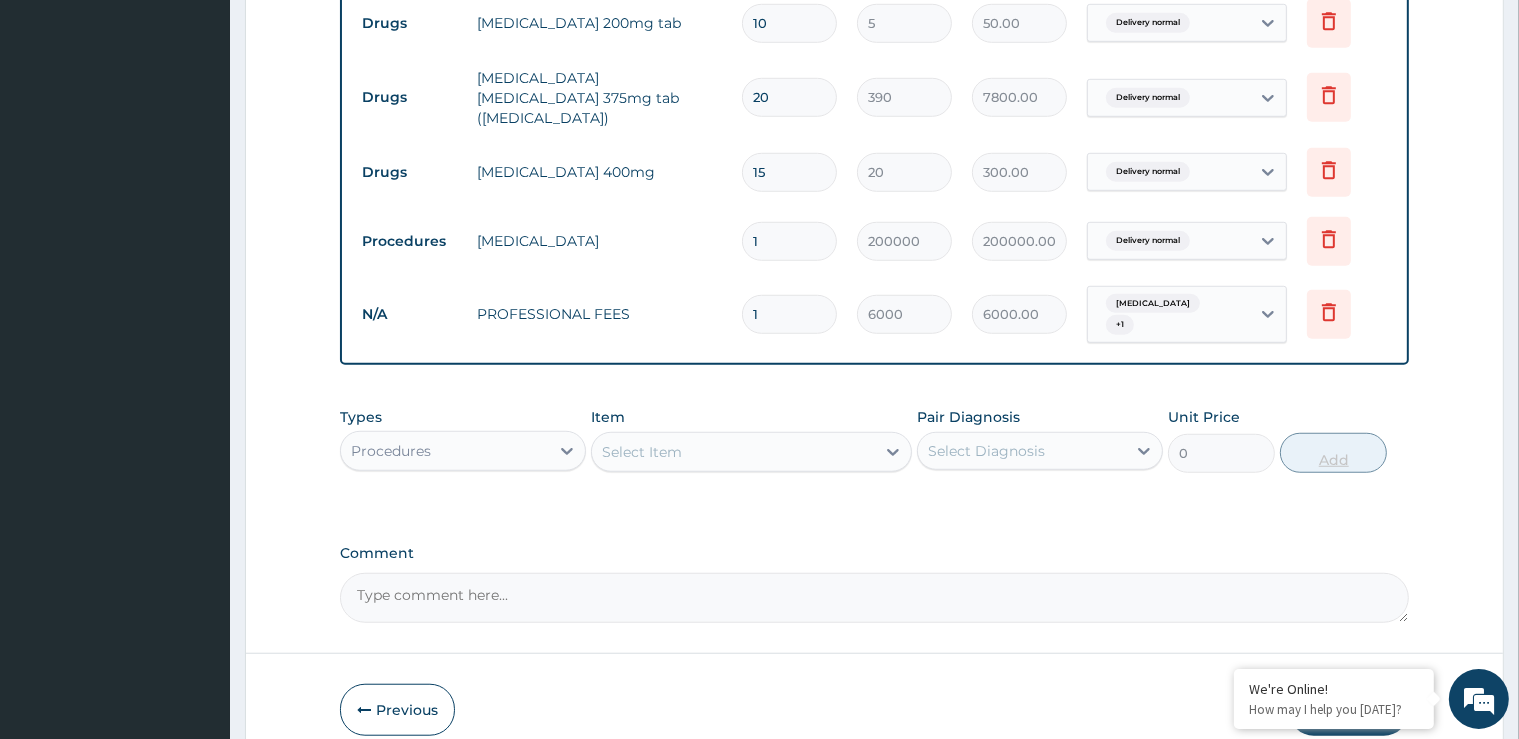 type 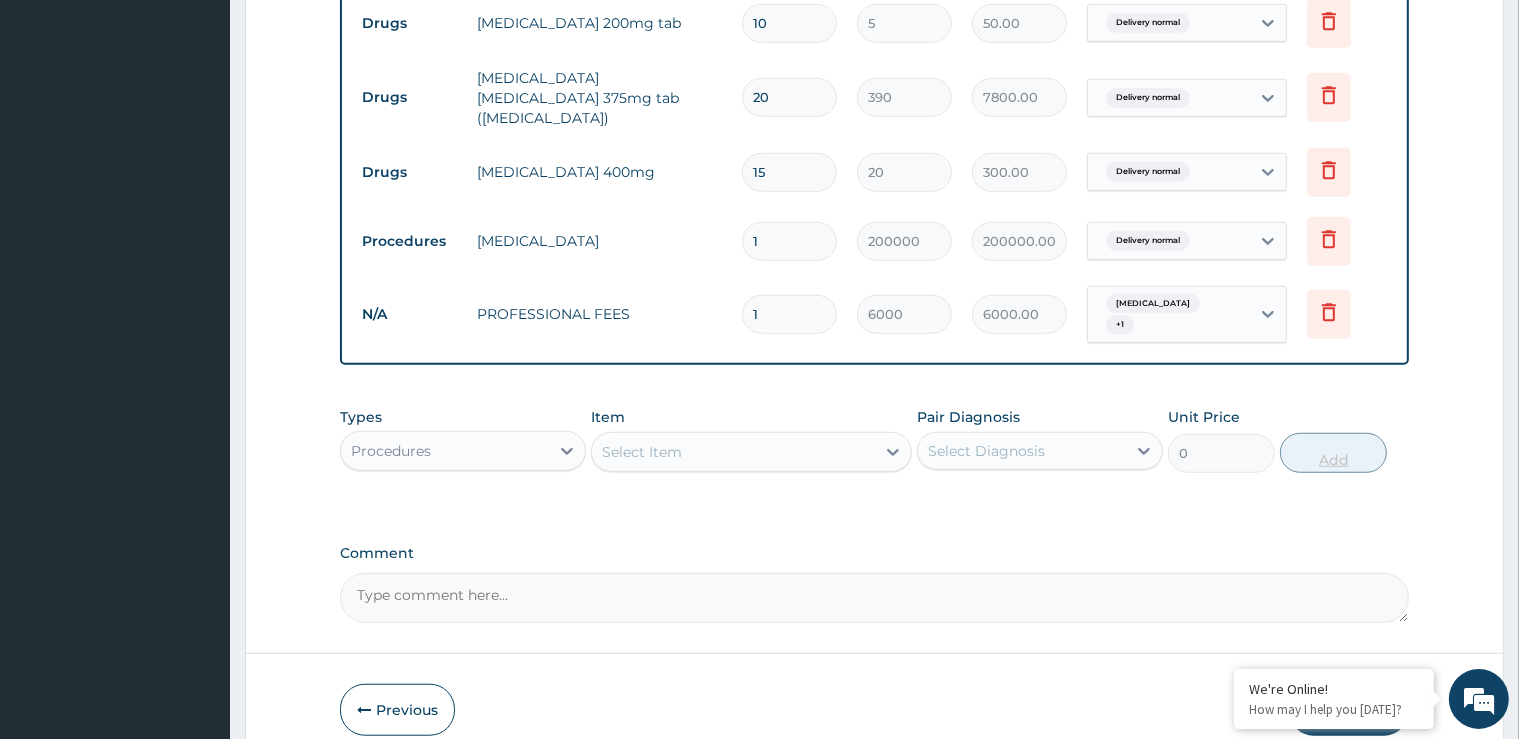 type on "0.00" 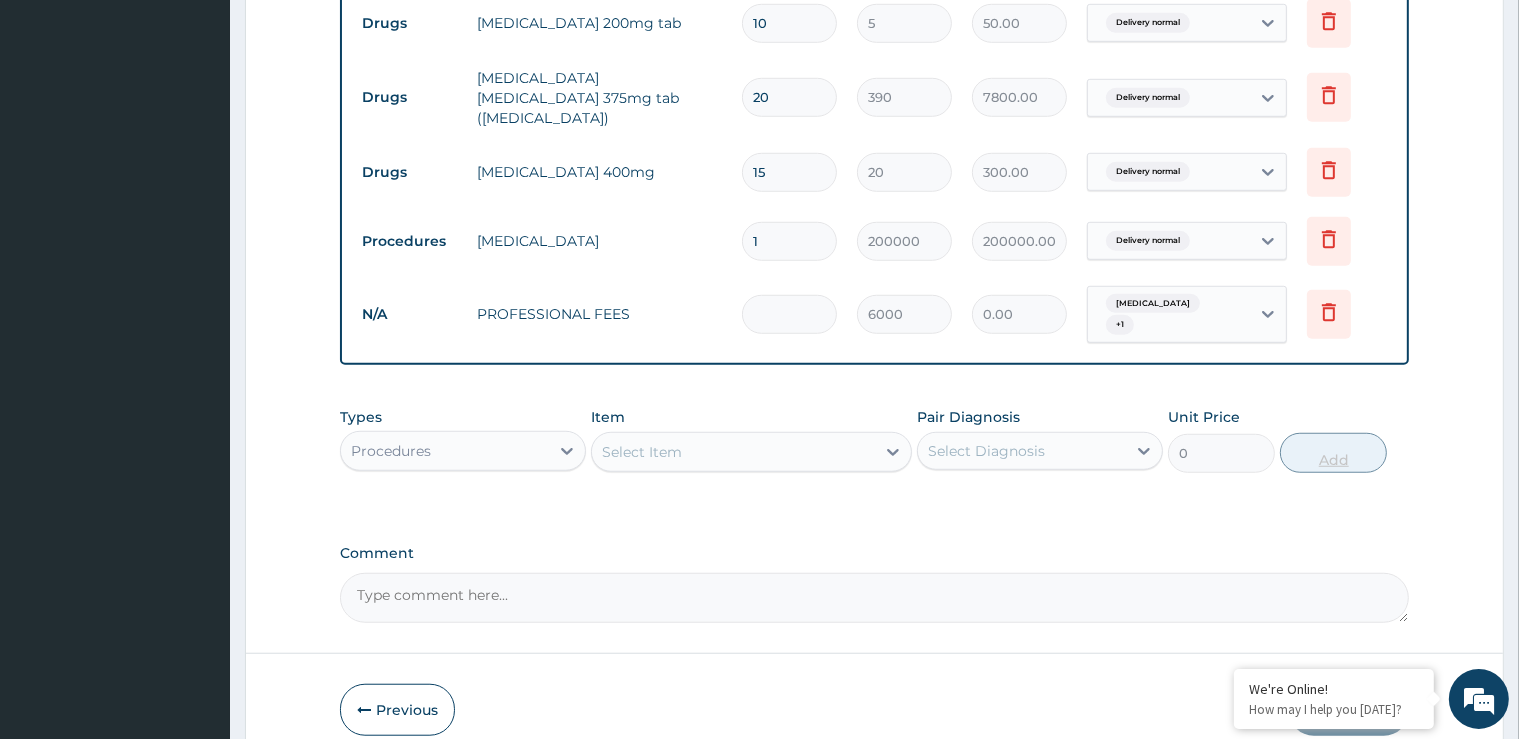 type on "2" 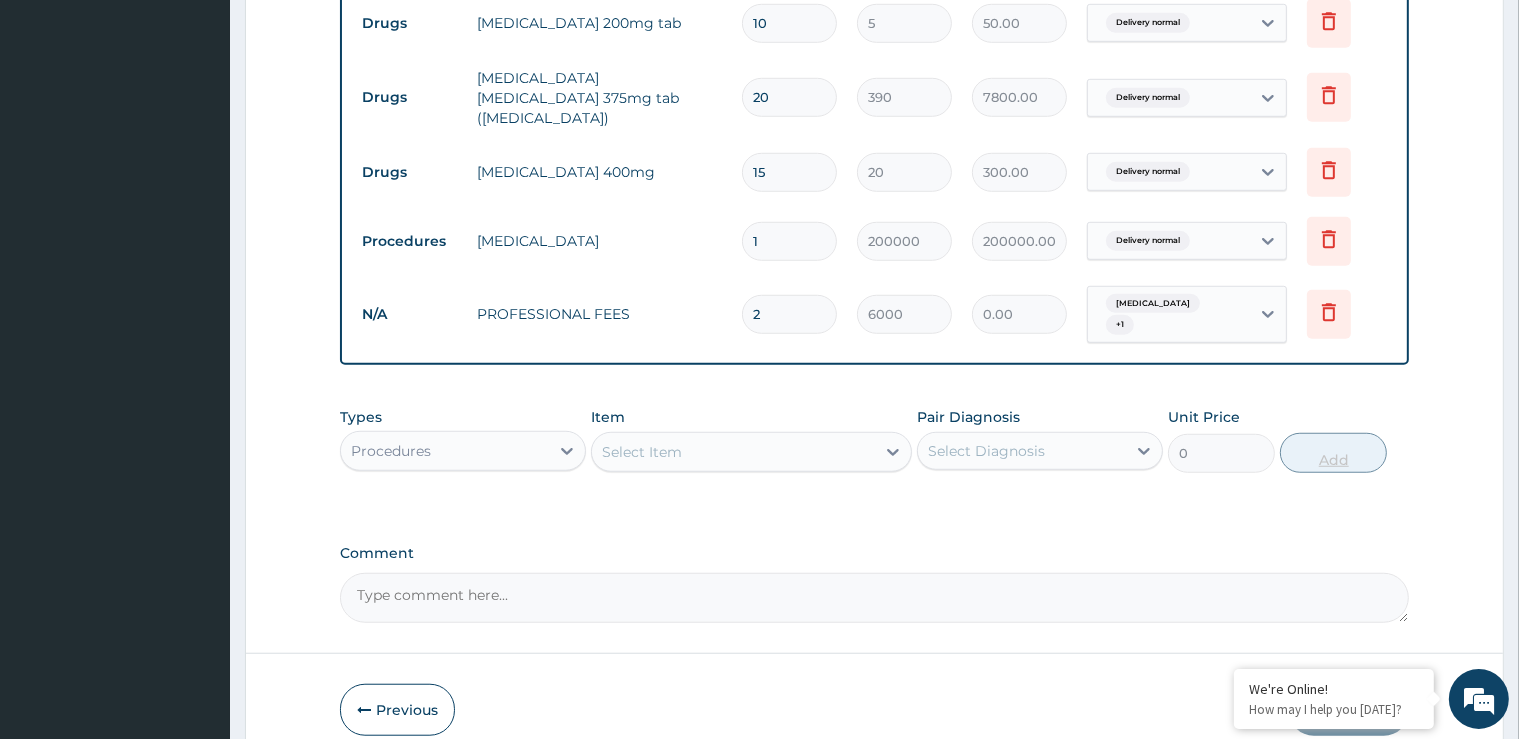 type on "12000.00" 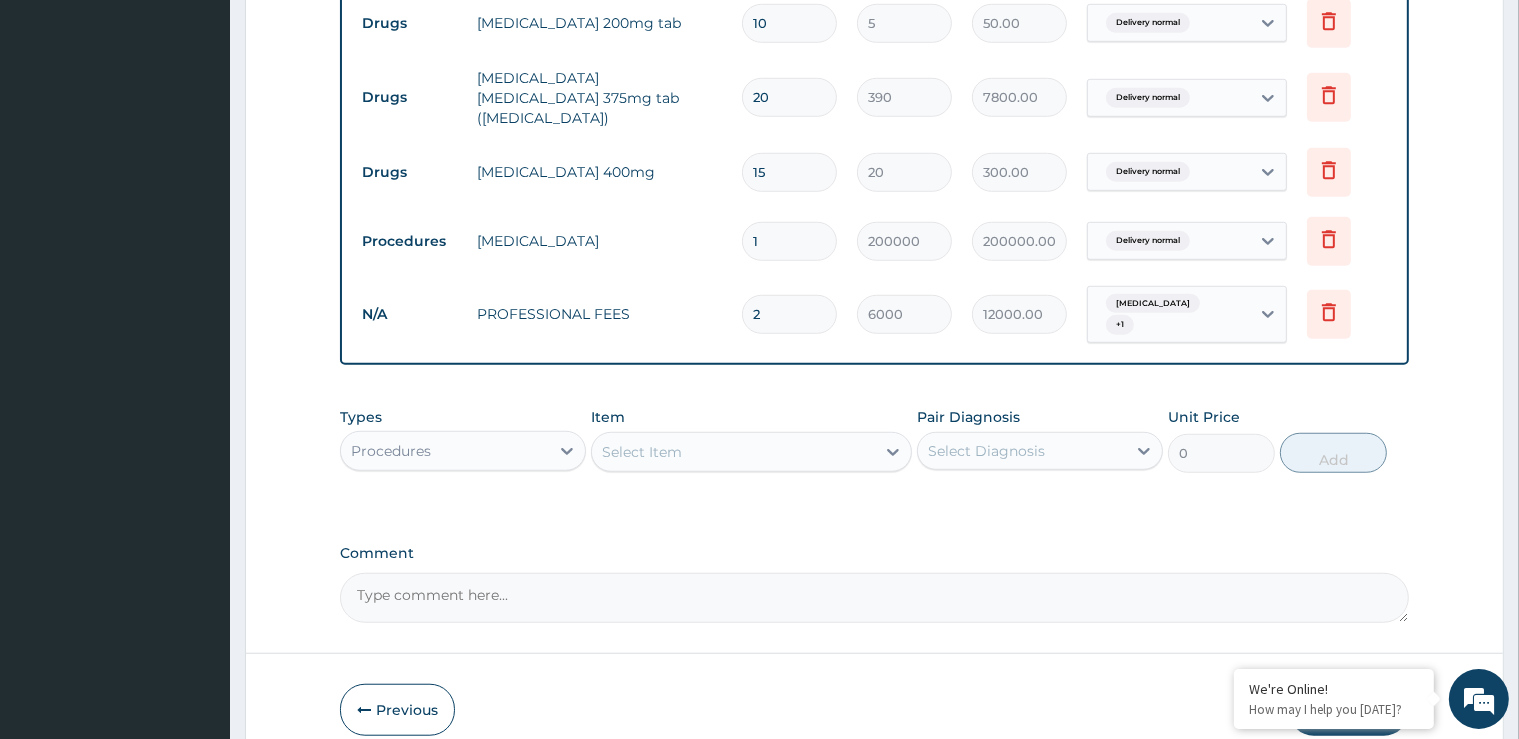type on "2" 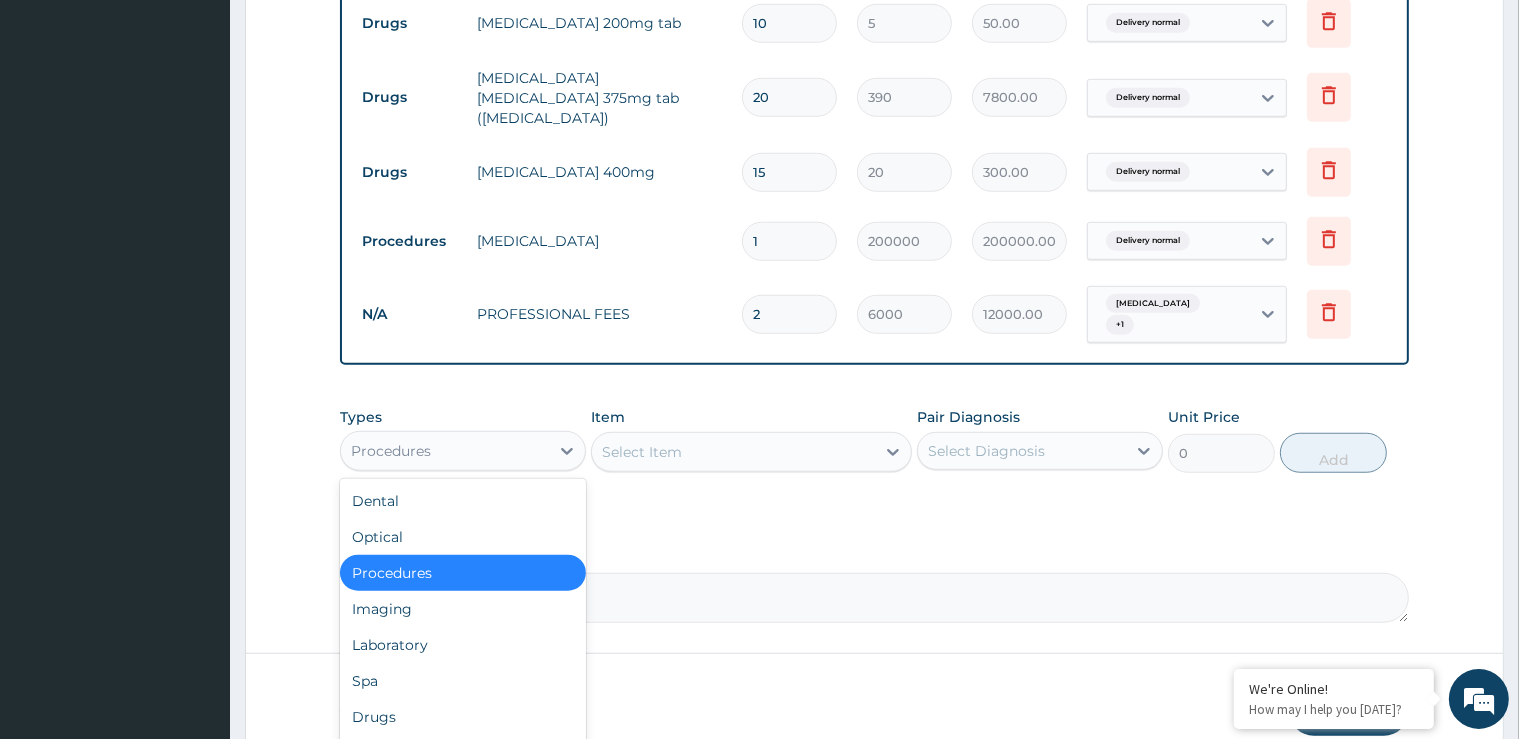 drag, startPoint x: 469, startPoint y: 434, endPoint x: 437, endPoint y: 556, distance: 126.12692 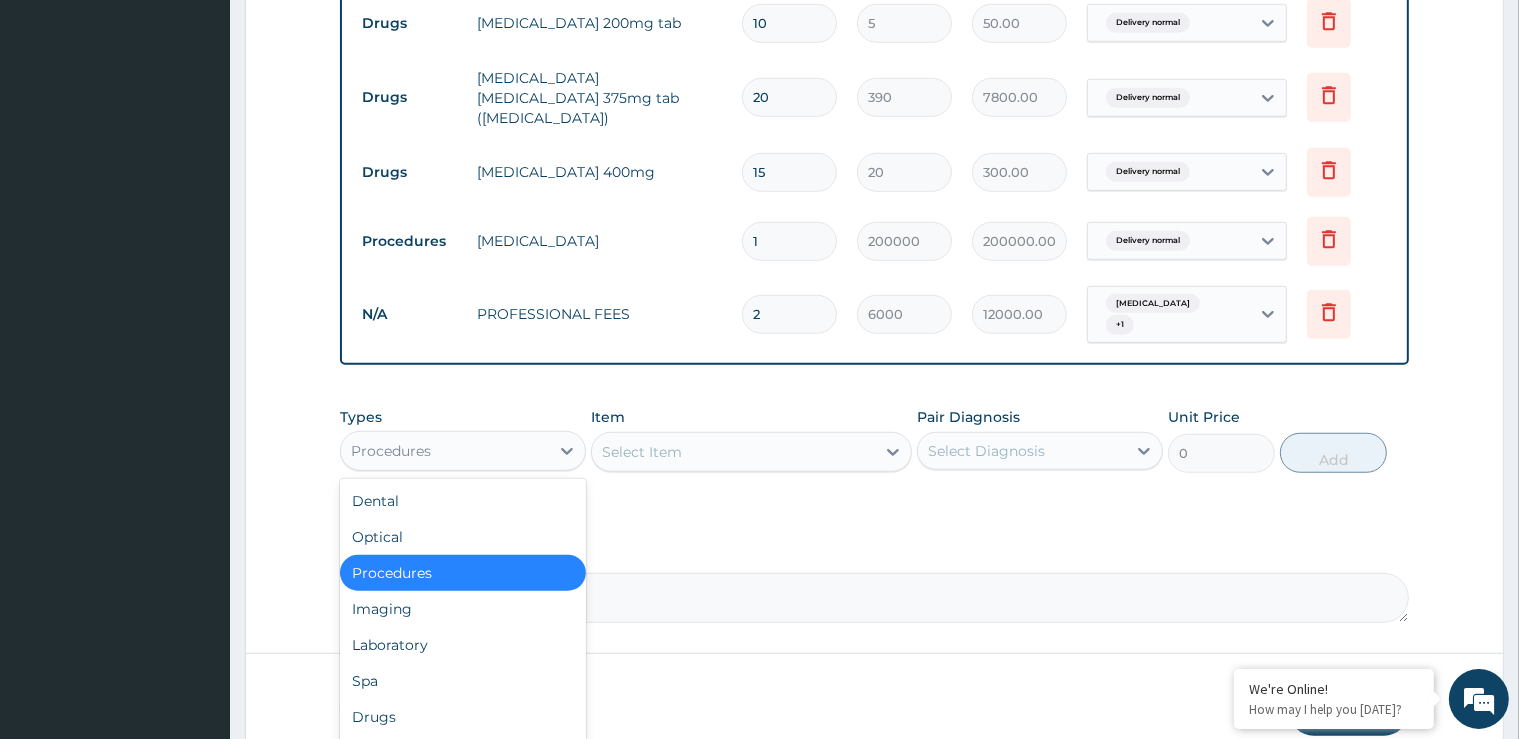 click on "Procedures" at bounding box center [445, 451] 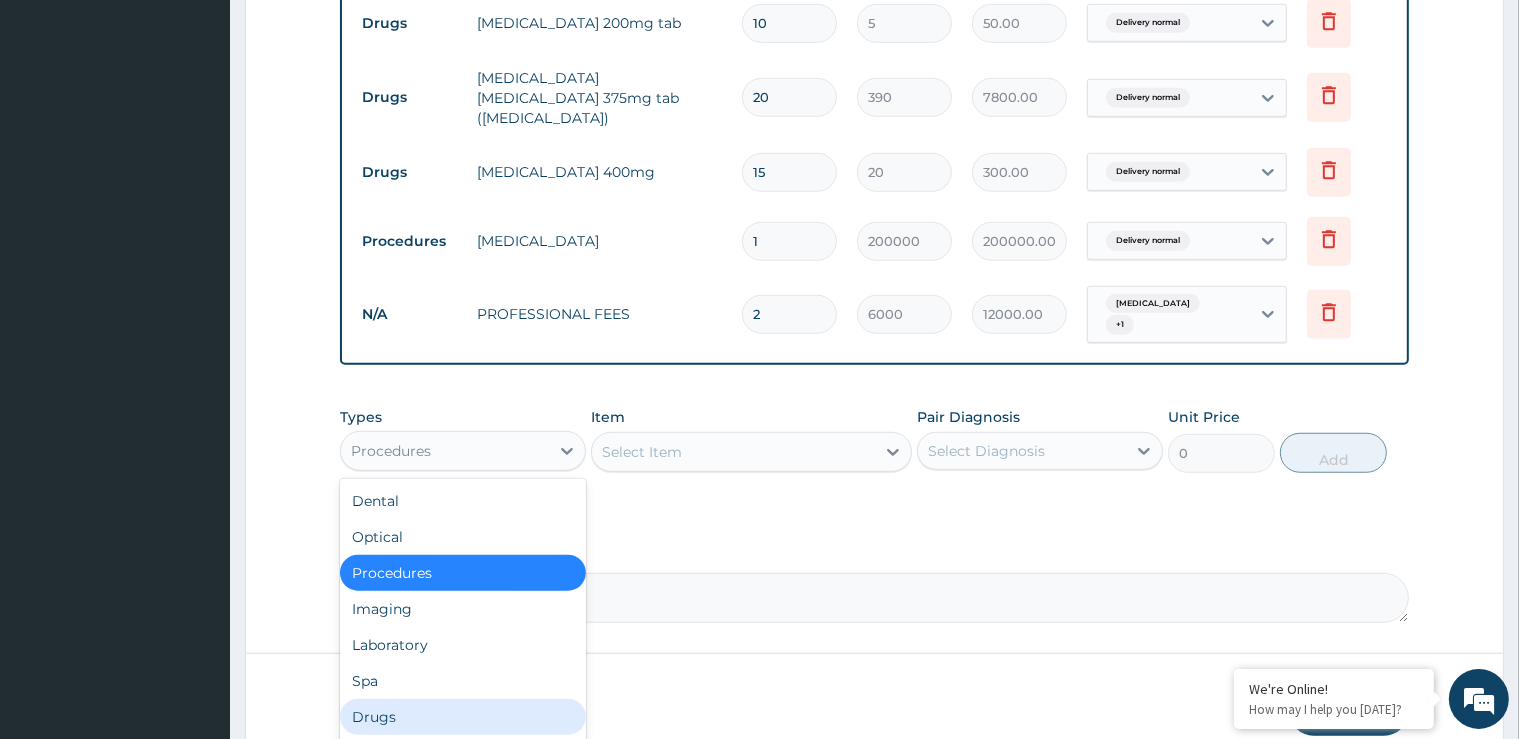click on "Drugs" at bounding box center [463, 717] 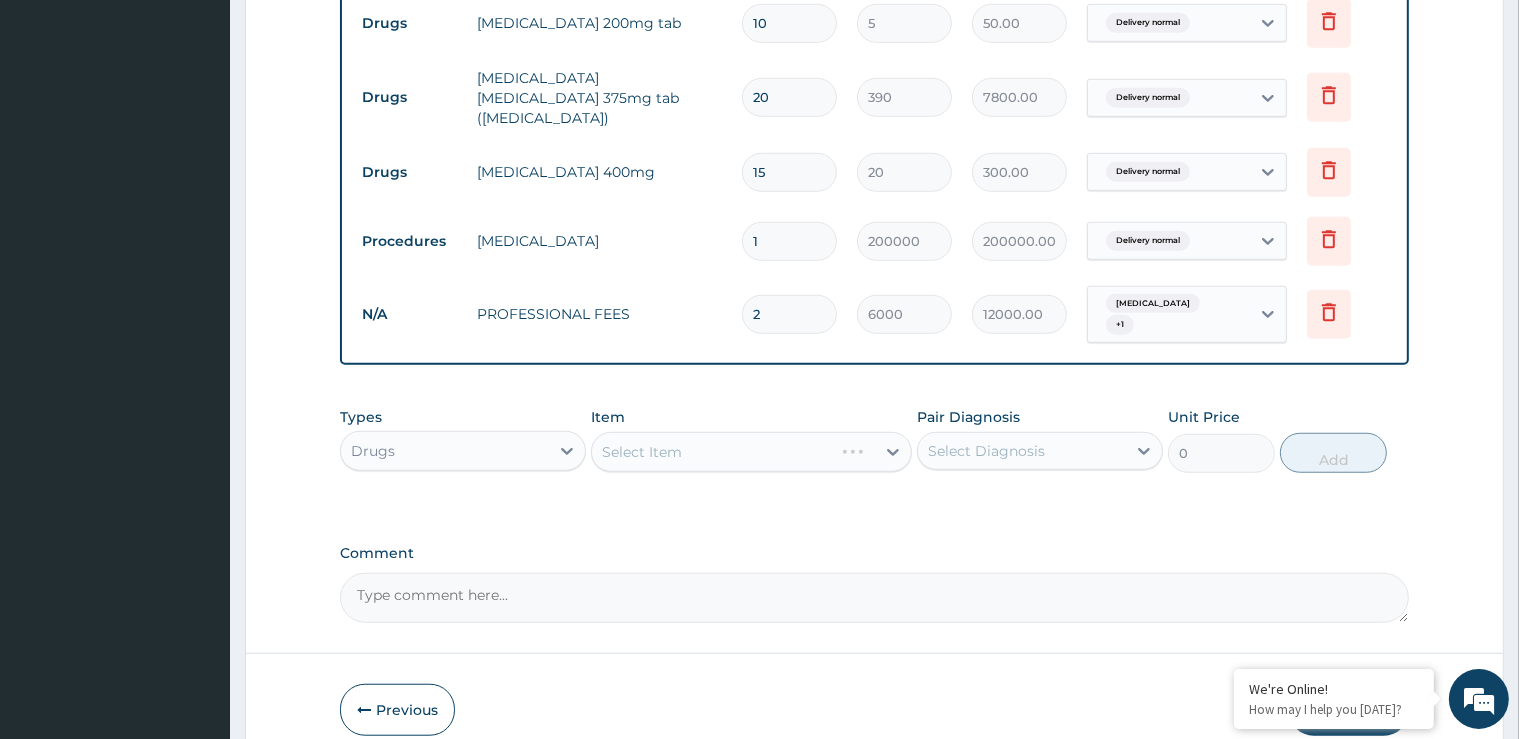 click on "Select Item" at bounding box center (751, 452) 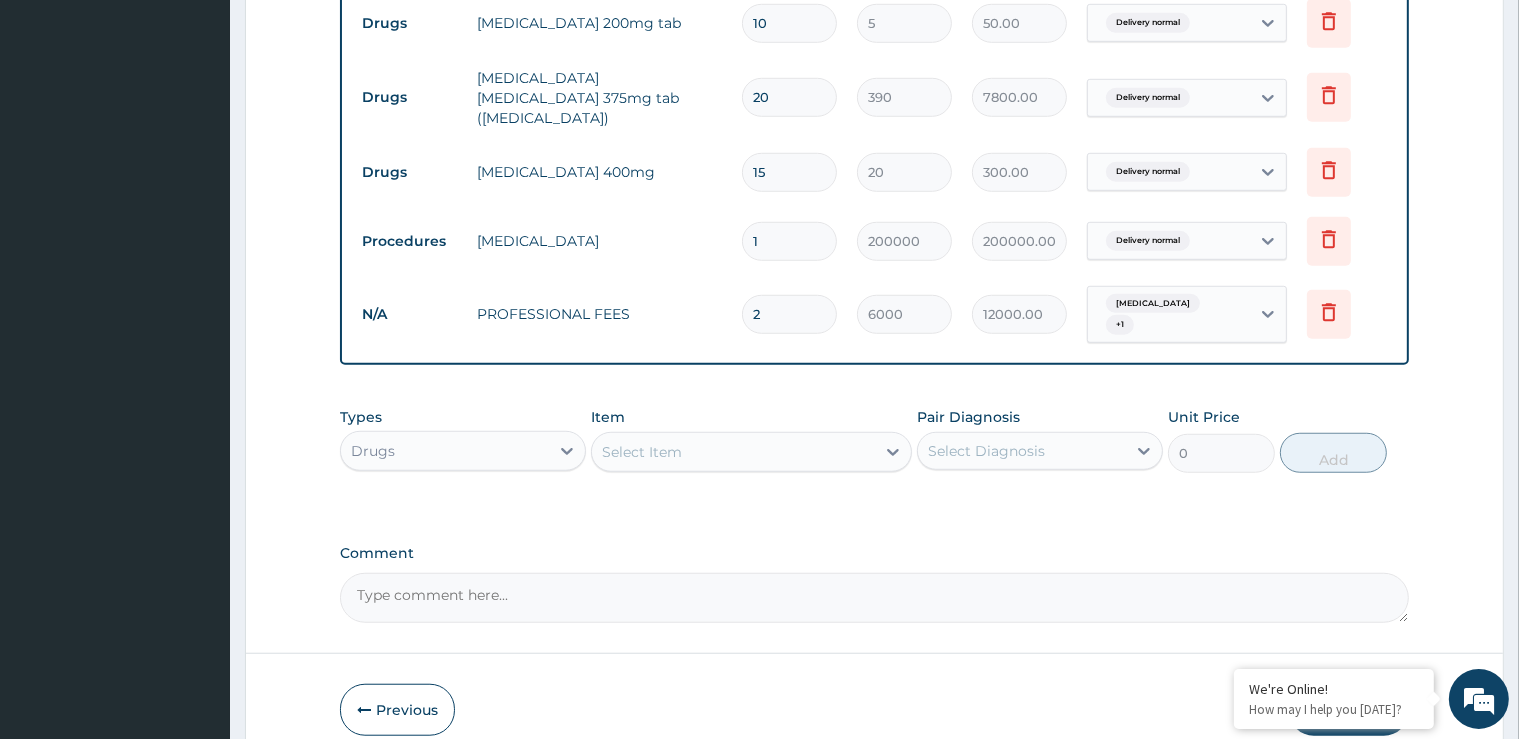 click on "Select Item" at bounding box center (733, 452) 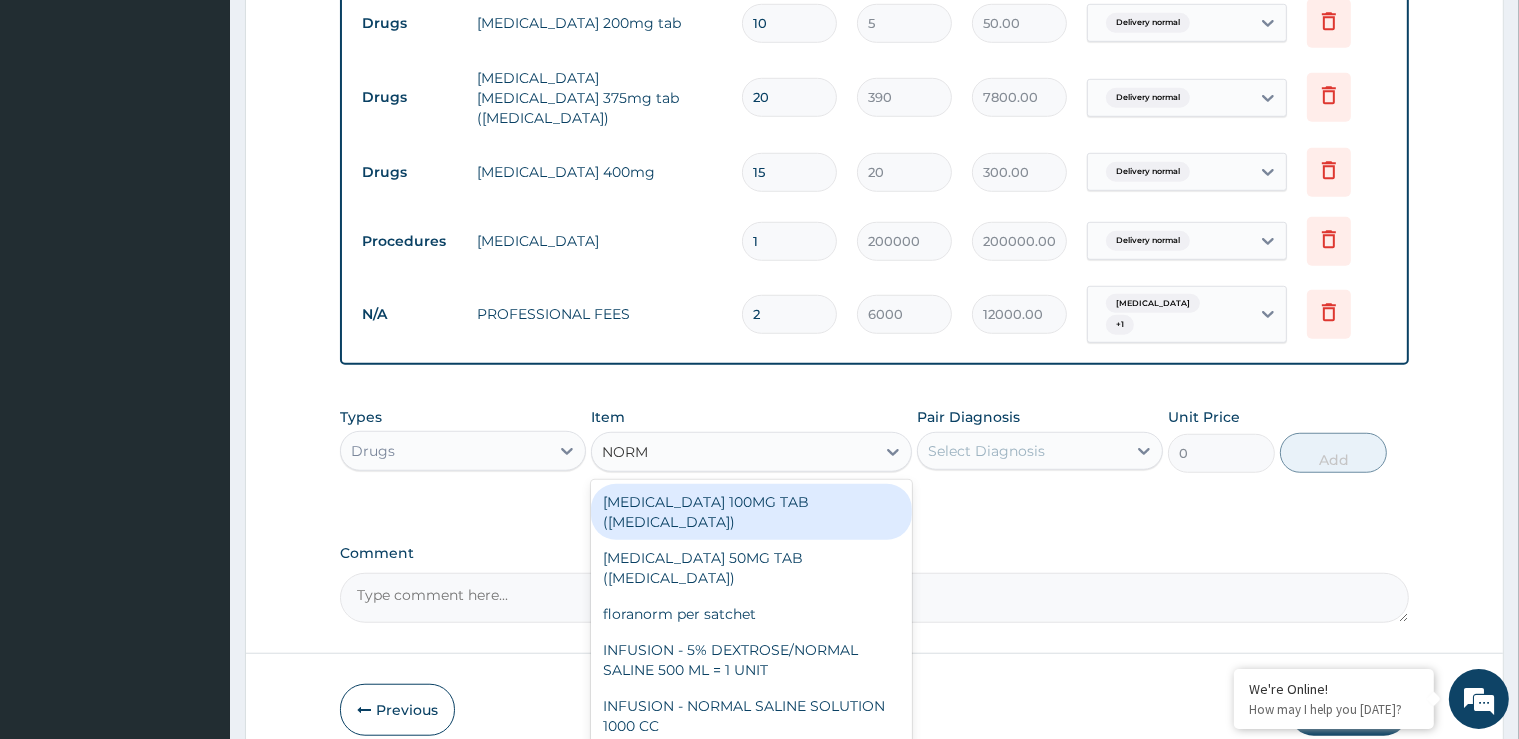 type on "NORMA" 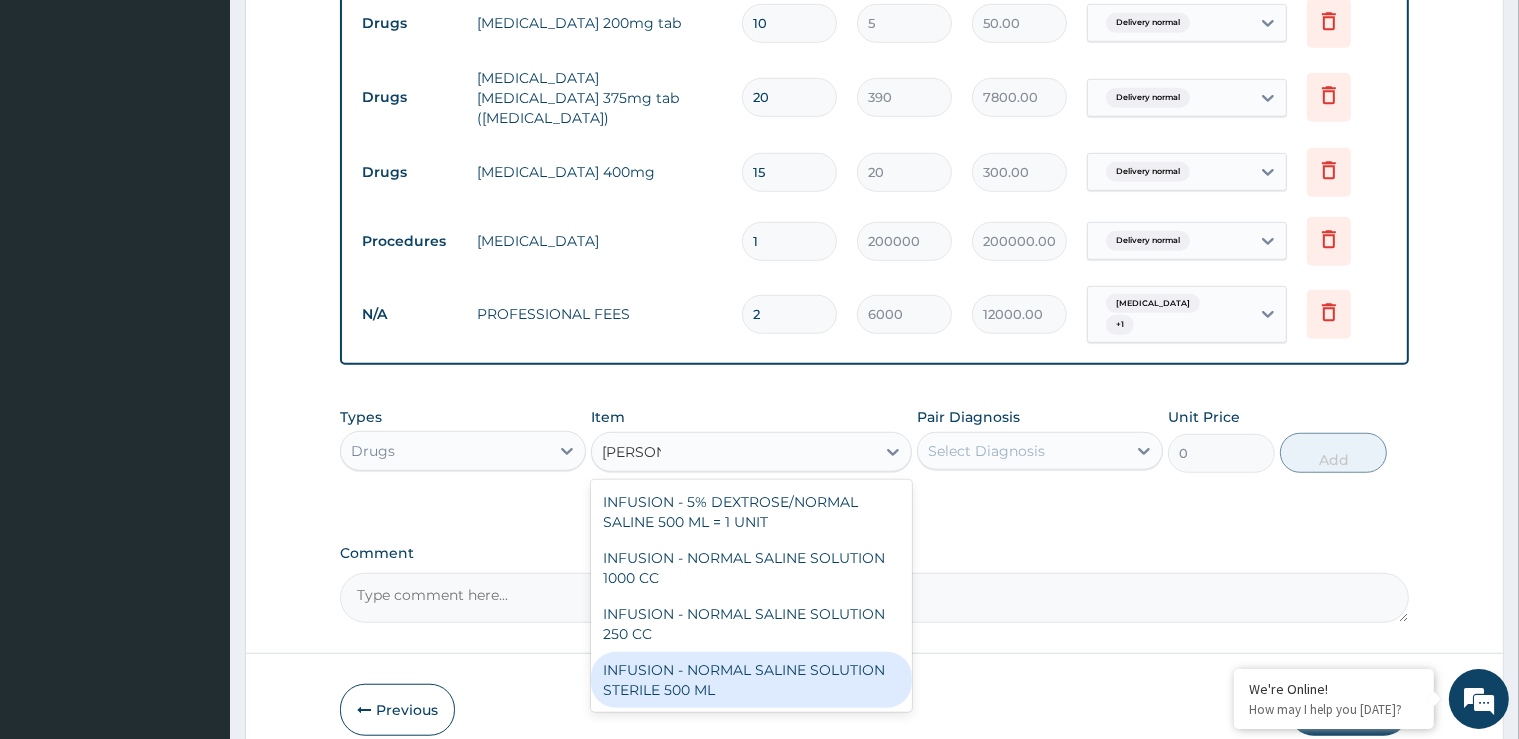 drag, startPoint x: 794, startPoint y: 645, endPoint x: 956, endPoint y: 486, distance: 226.9912 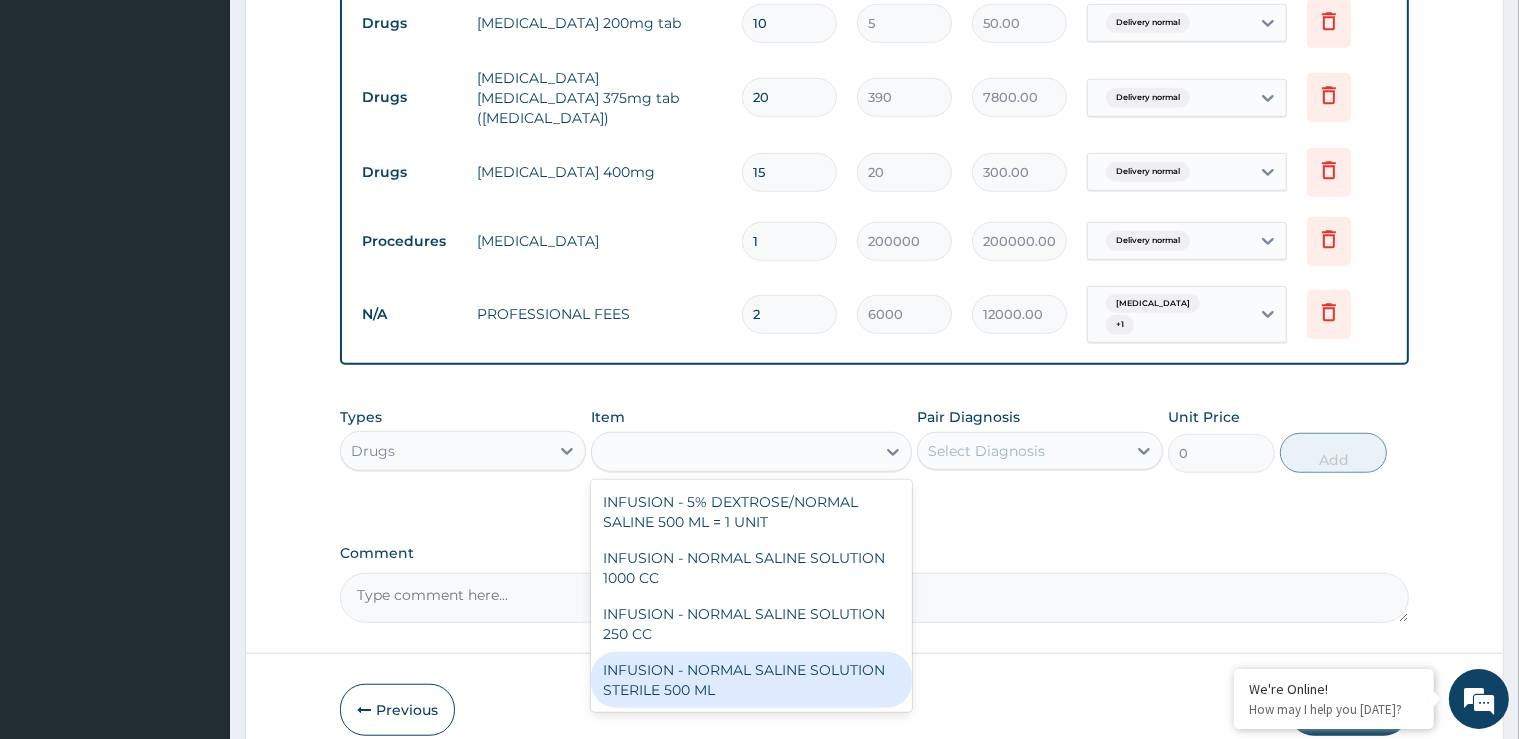 type on "2400" 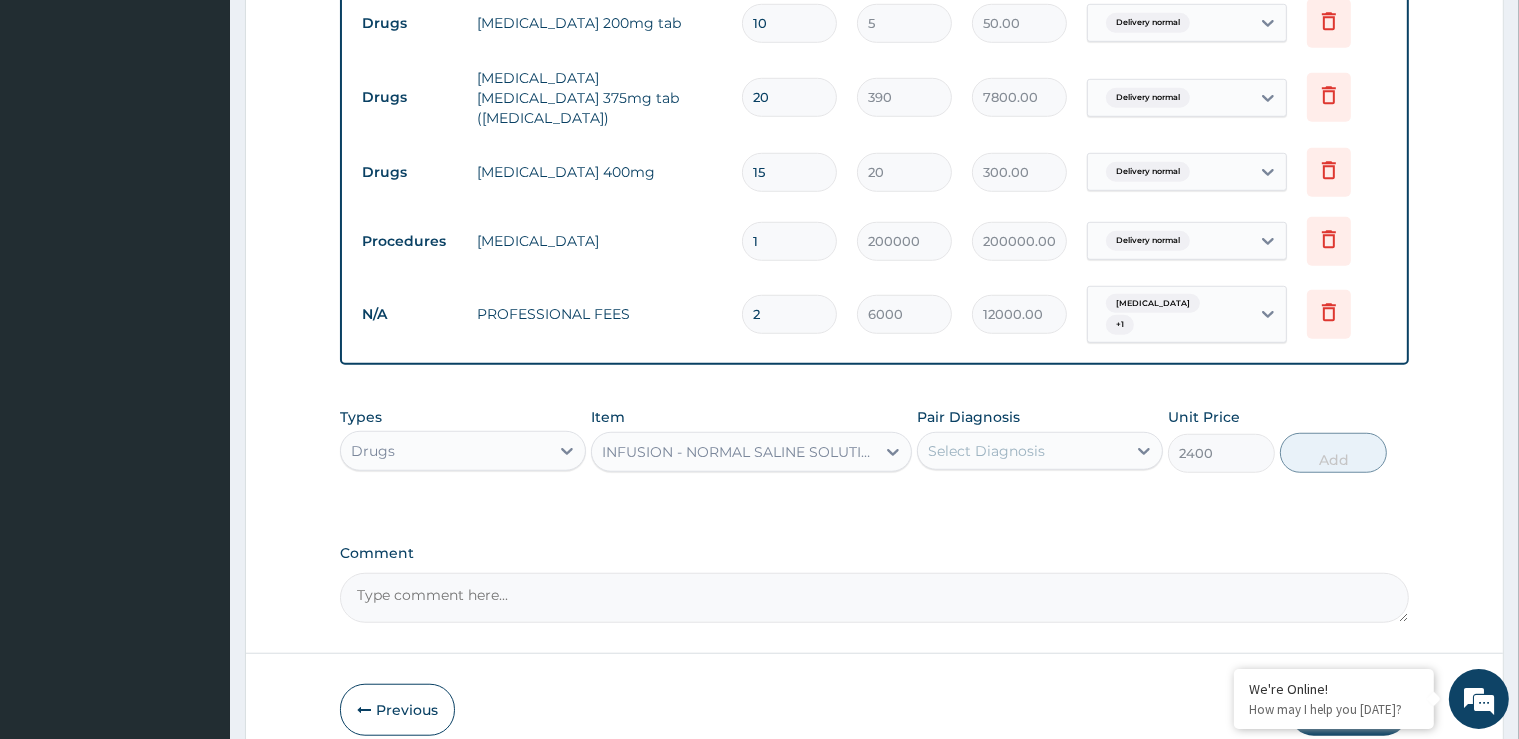 click on "Pair Diagnosis Select Diagnosis" at bounding box center (1040, 440) 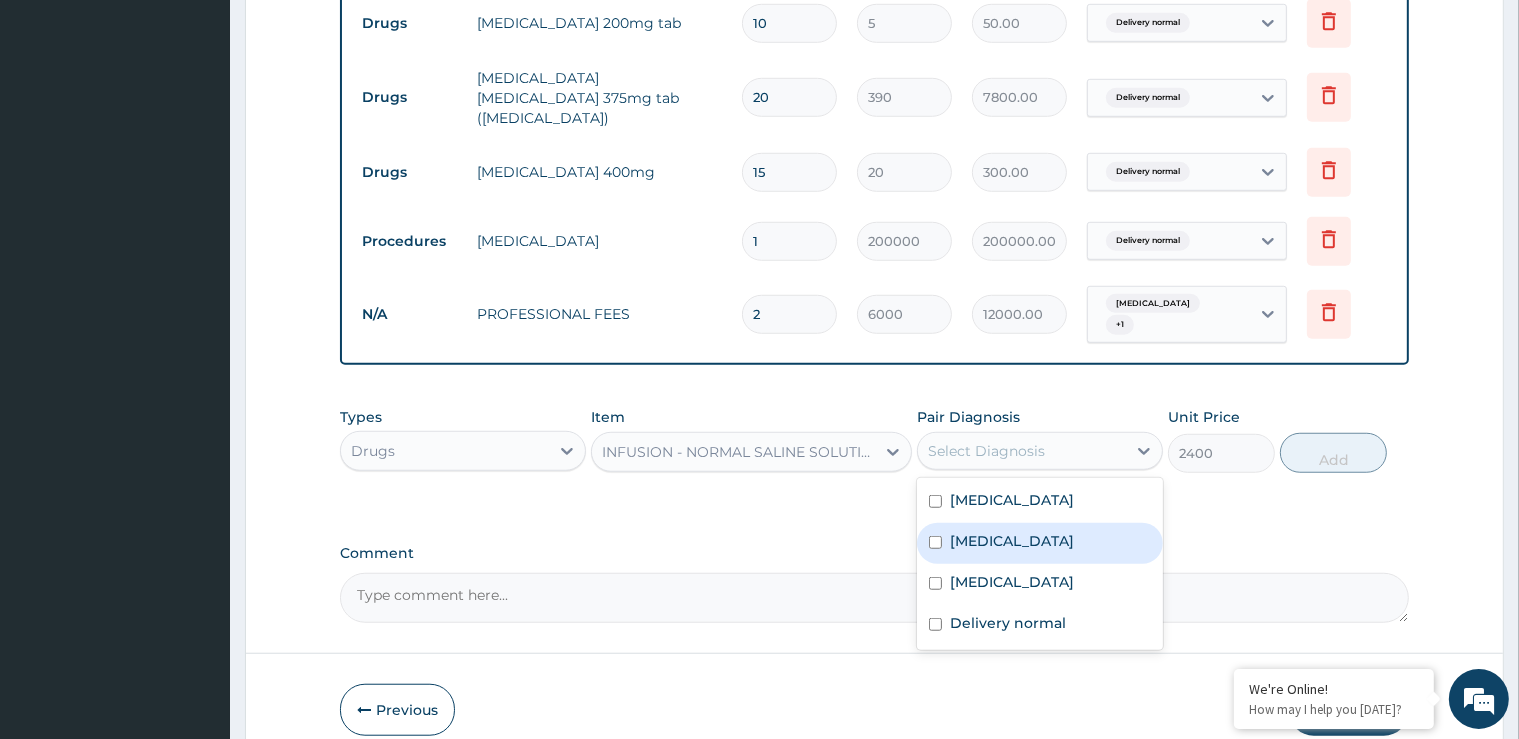 click on "Vaginal delivery" at bounding box center (1040, 543) 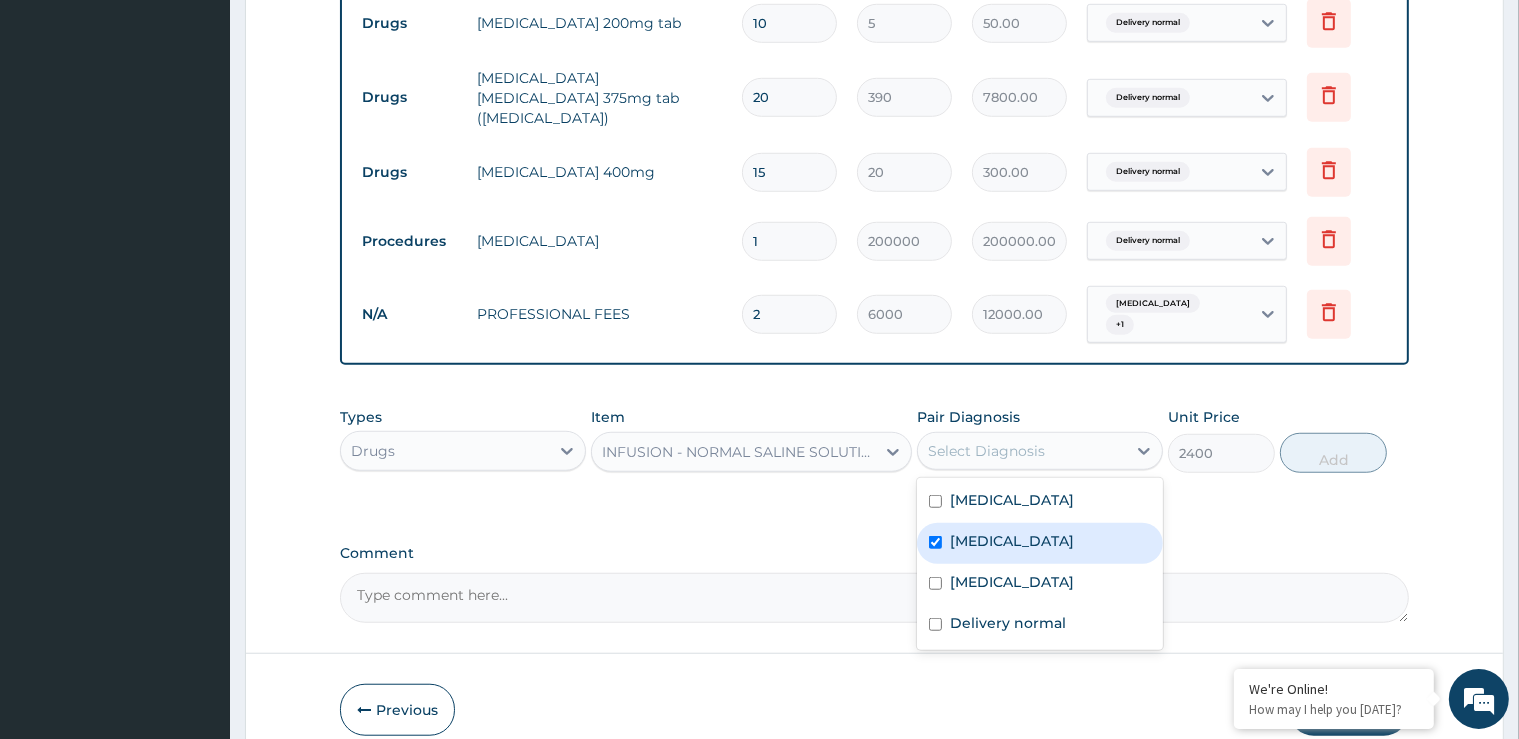 checkbox on "true" 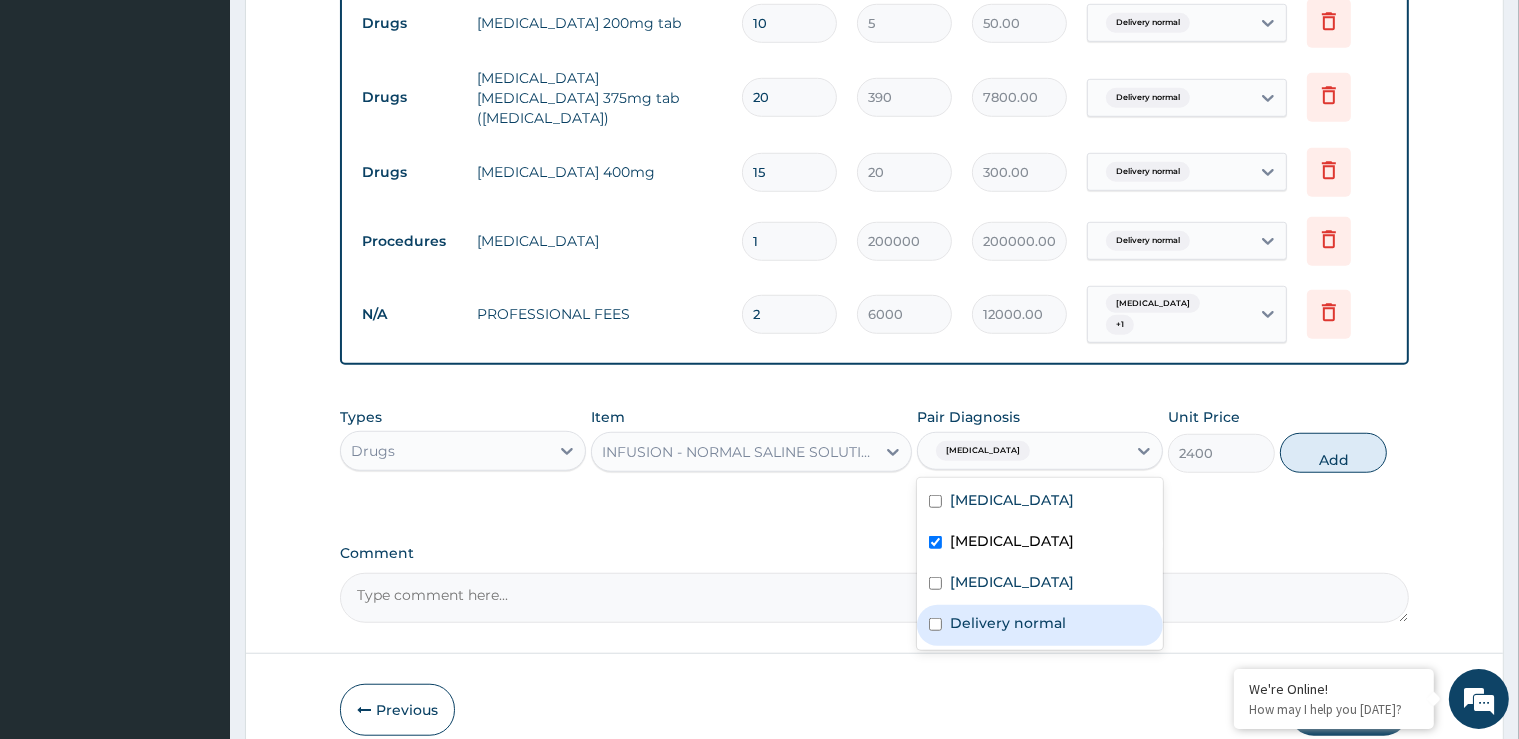 click on "Delivery normal" at bounding box center (1008, 623) 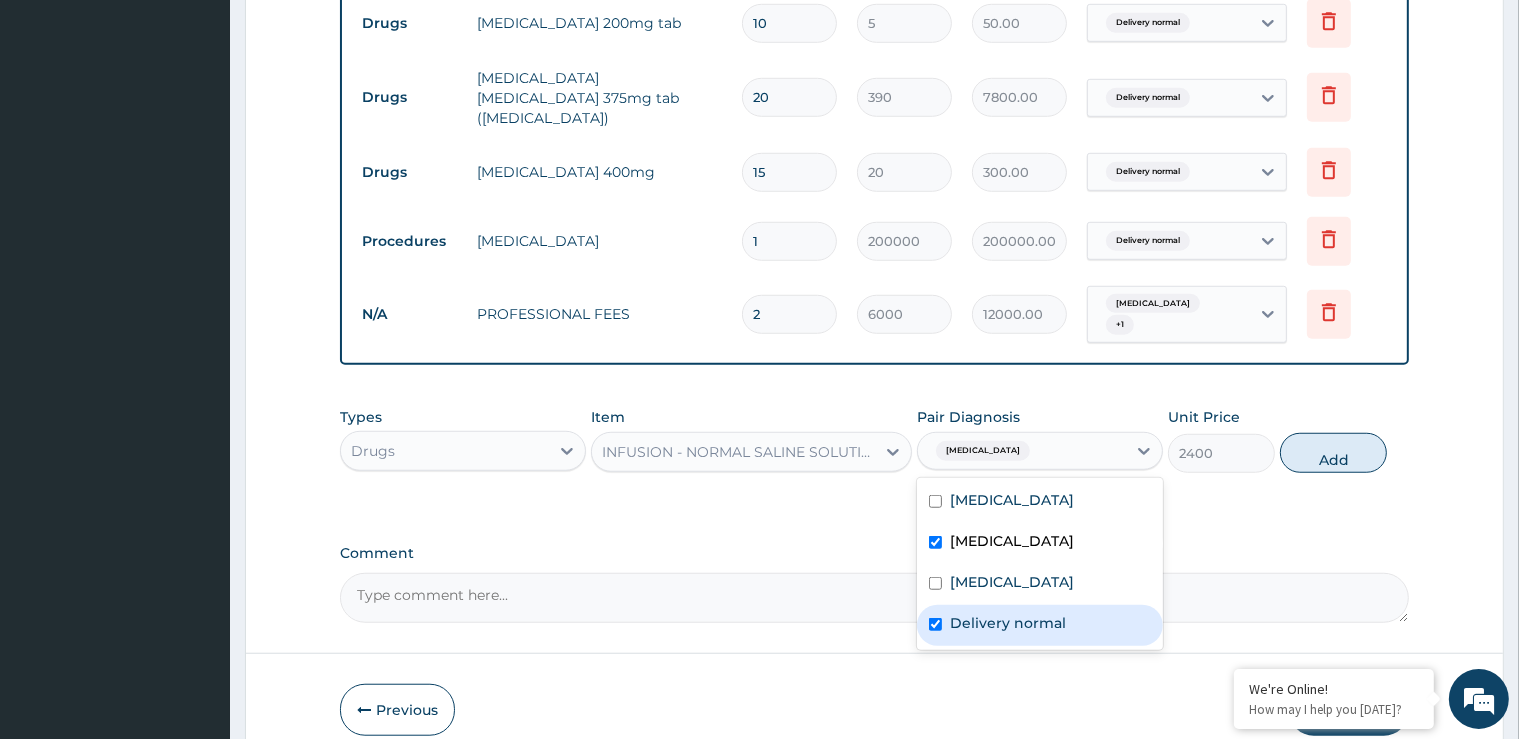 checkbox on "true" 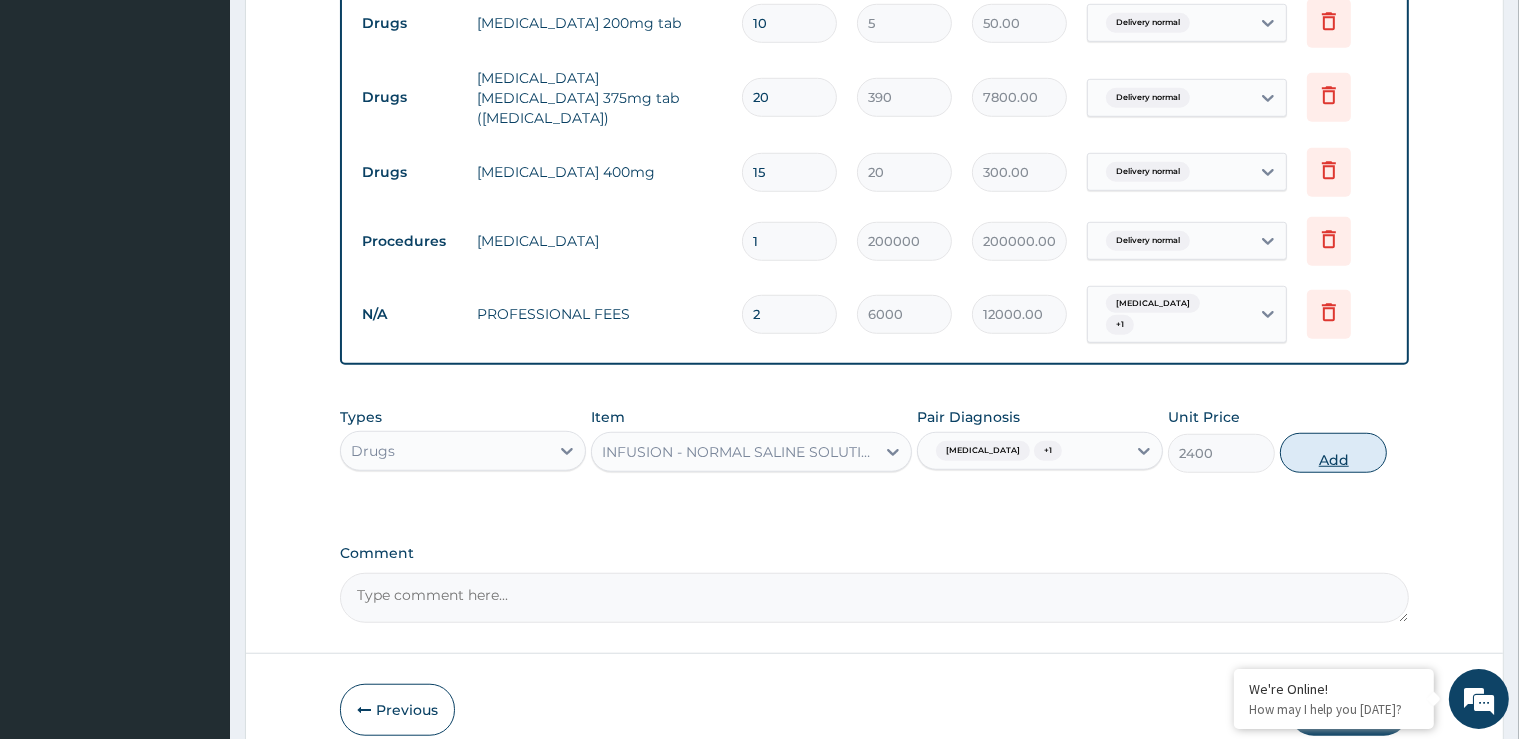click on "Add" at bounding box center (1333, 453) 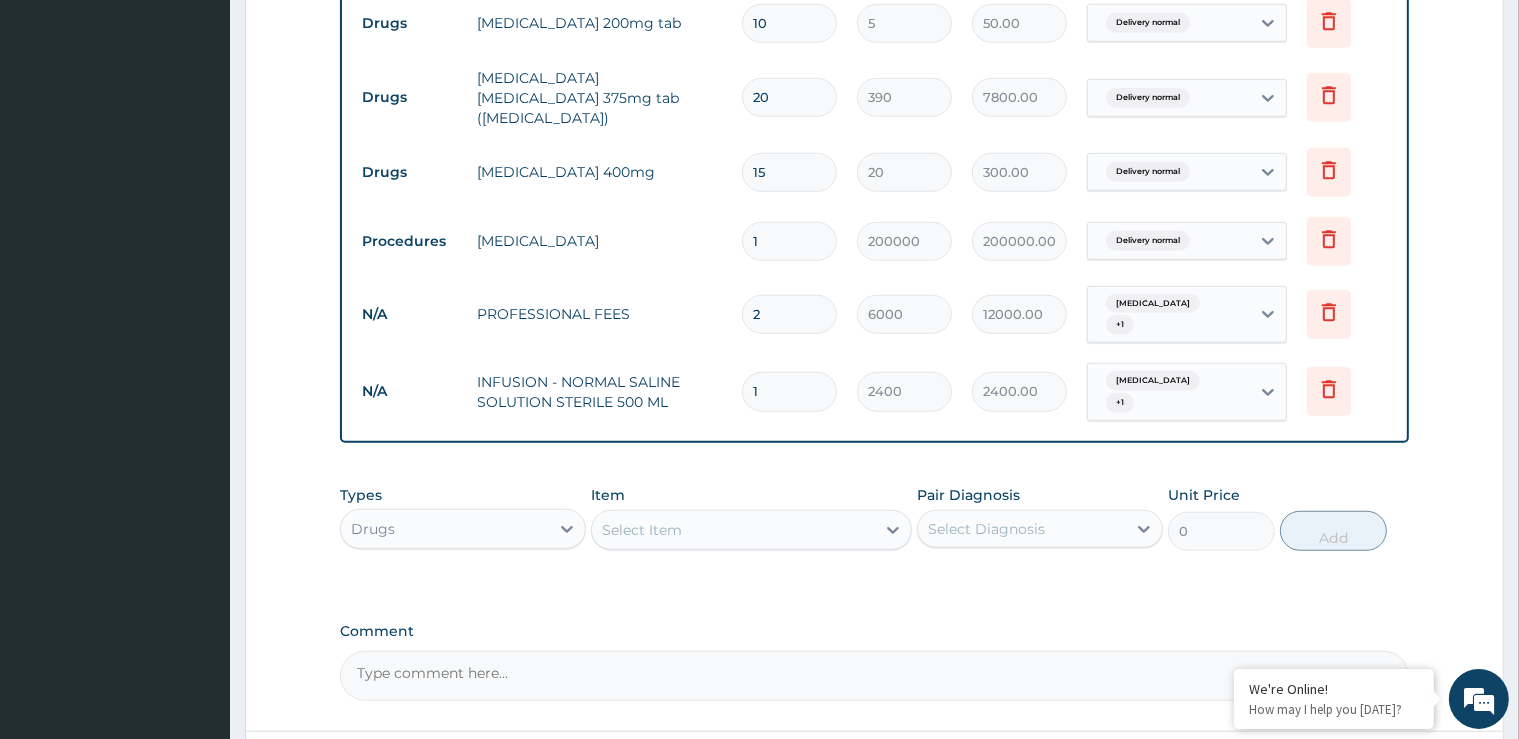 click on "Select Item" at bounding box center [733, 530] 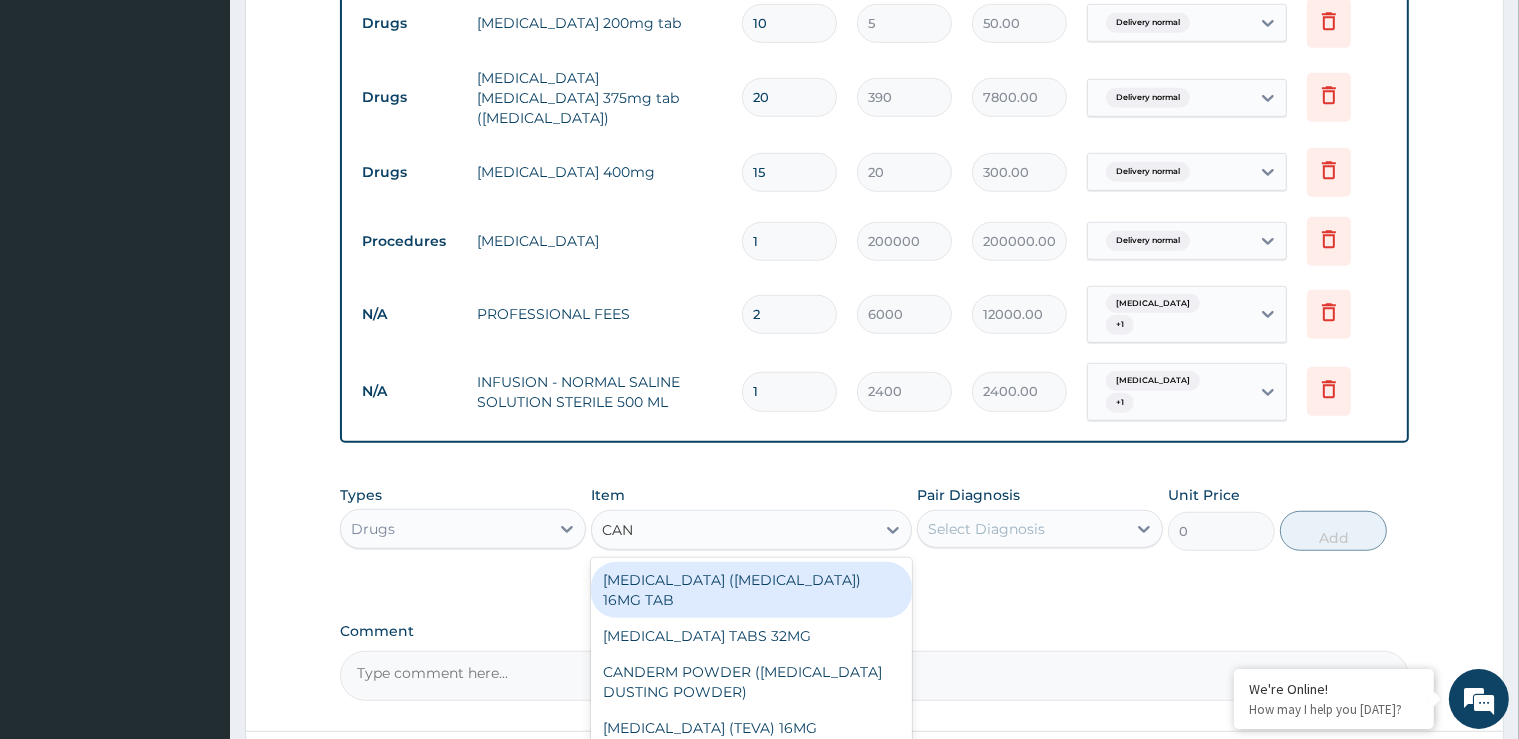 type on "CANN" 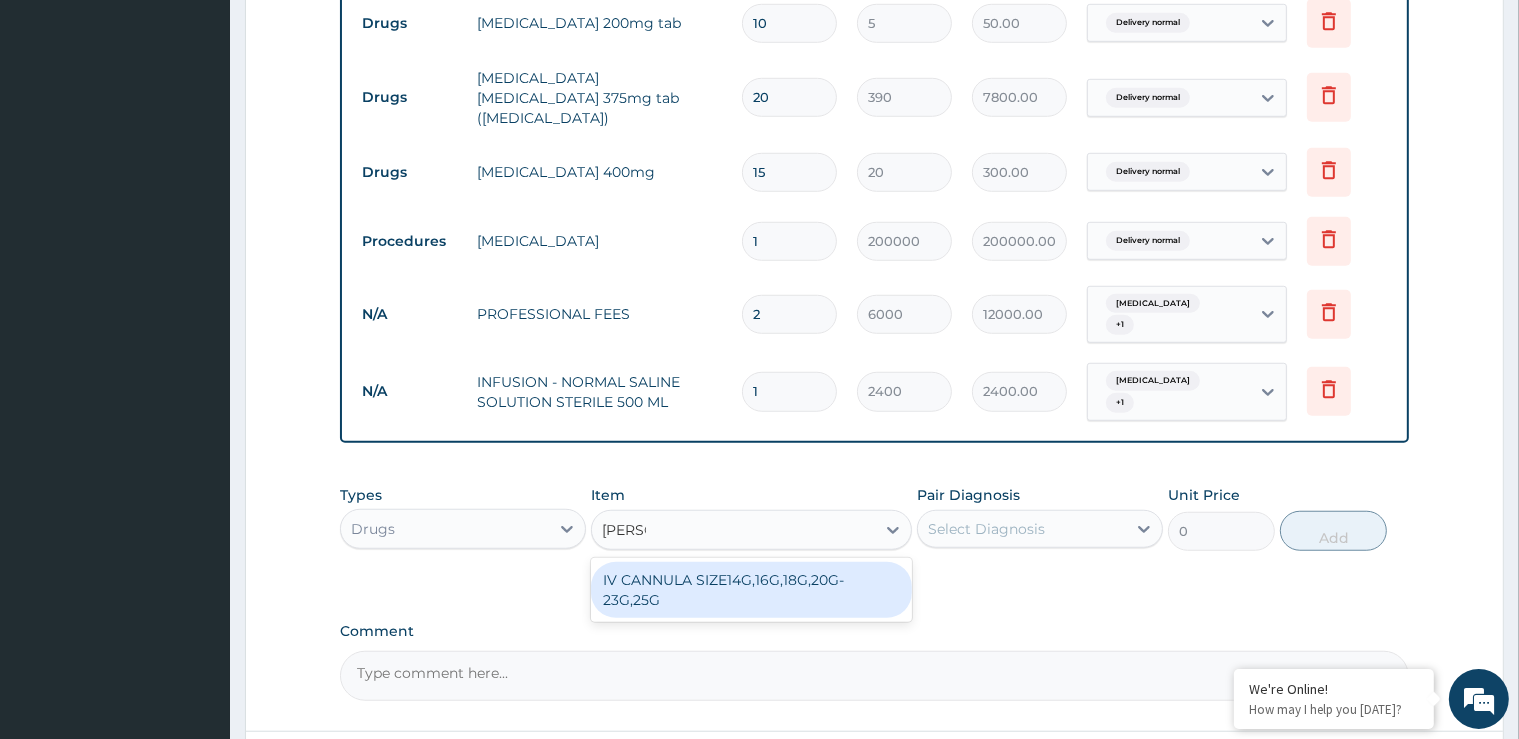 click on "IV CANNULA SIZE14G,16G,18G,20G-23G,25G" at bounding box center [751, 590] 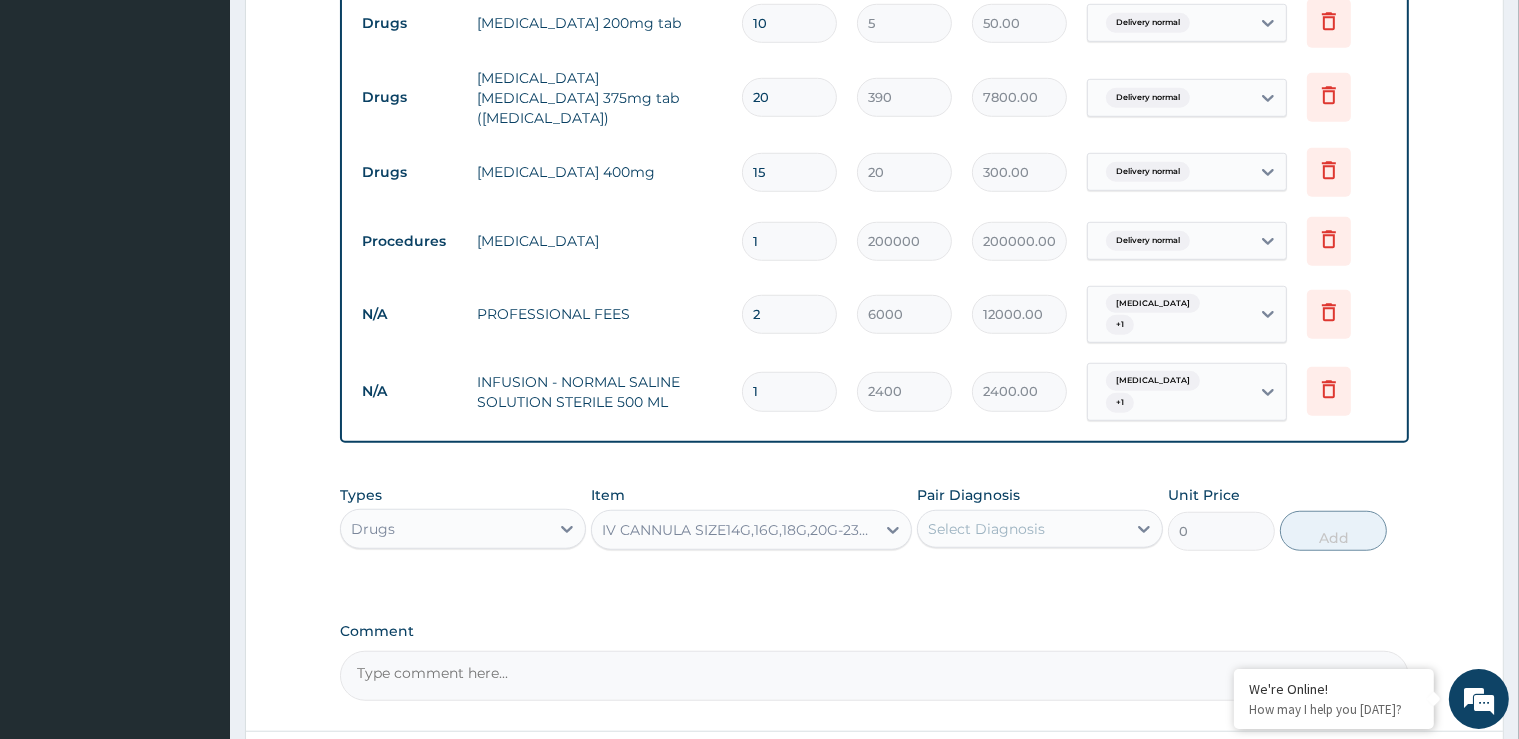 type 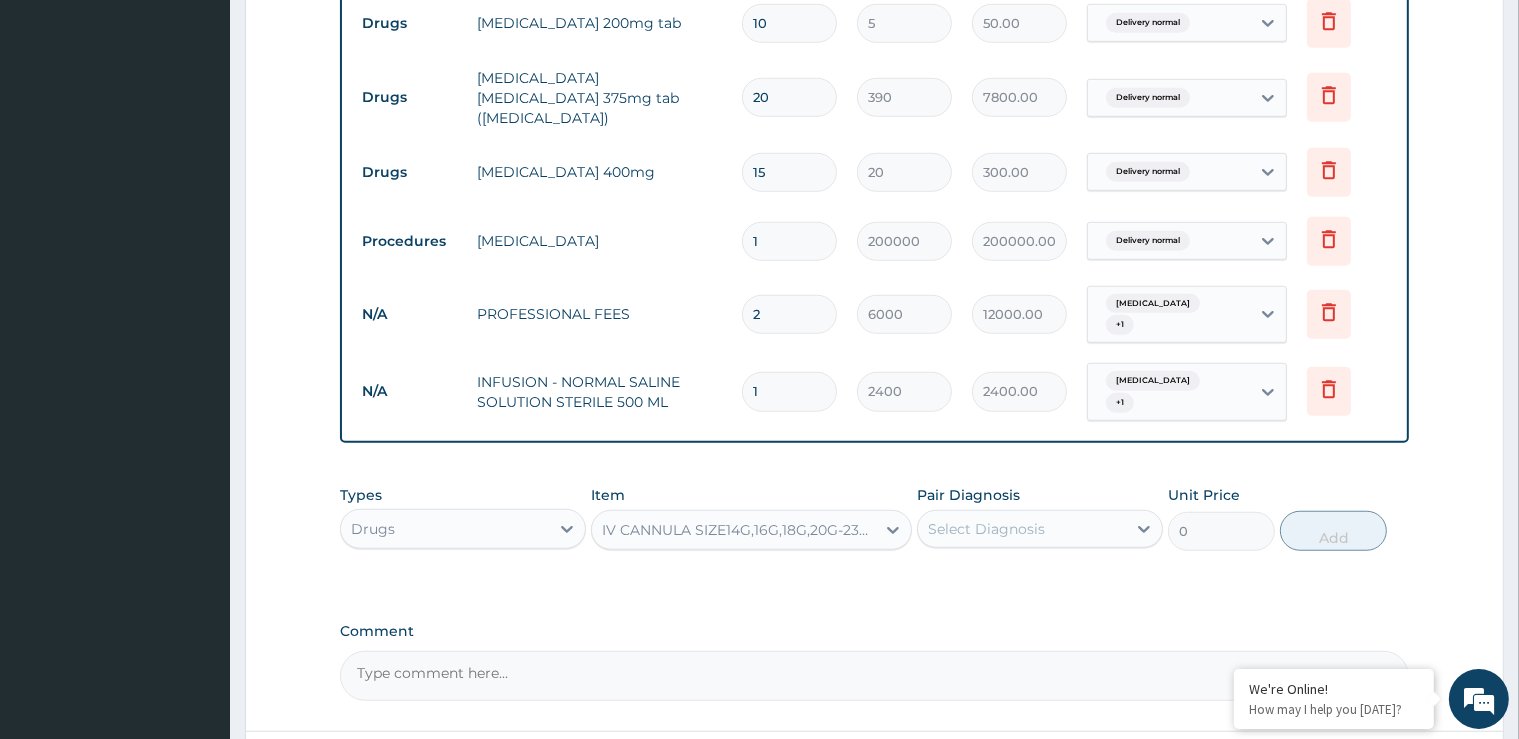 type on "900" 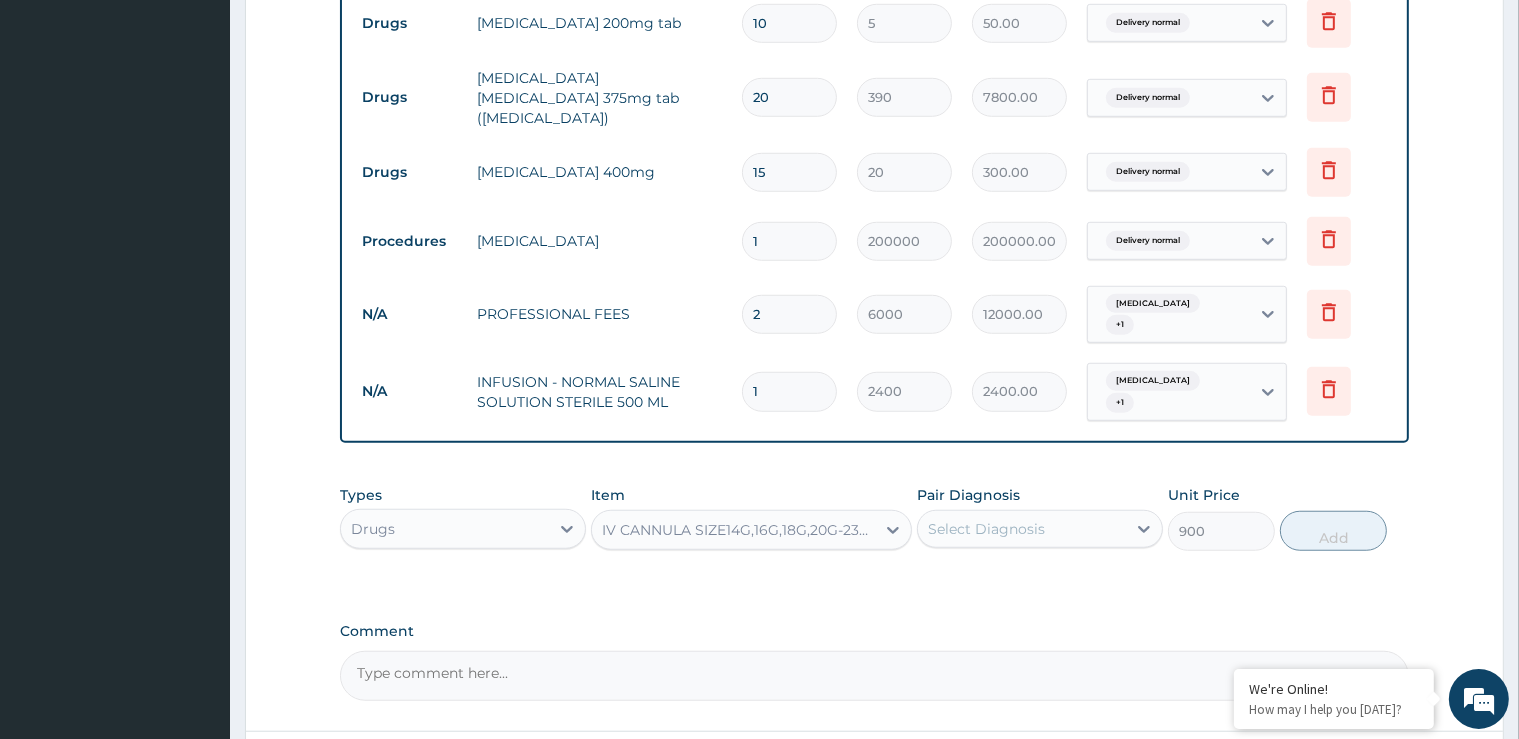 drag, startPoint x: 1114, startPoint y: 495, endPoint x: 1099, endPoint y: 508, distance: 19.849434 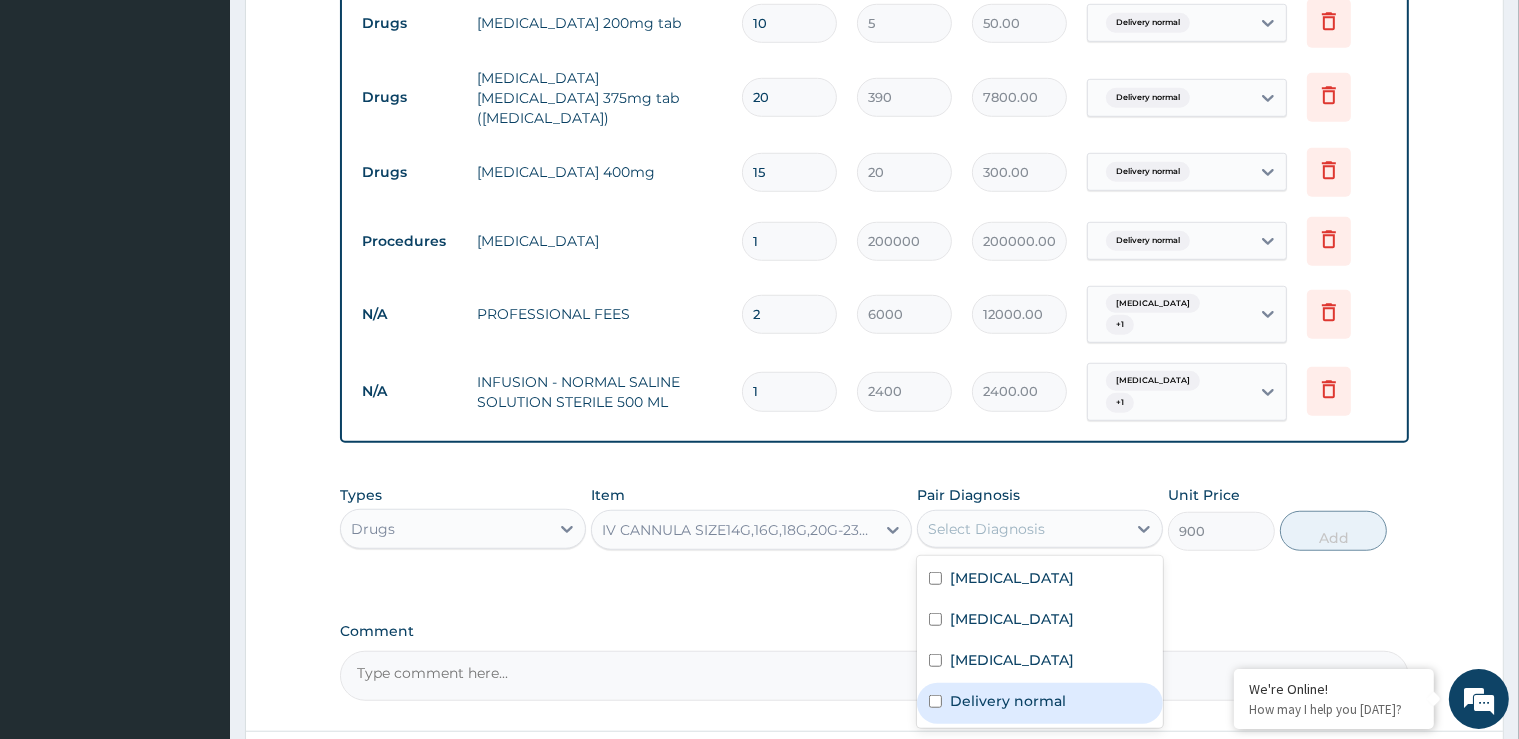 click on "Delivery normal" at bounding box center [1008, 701] 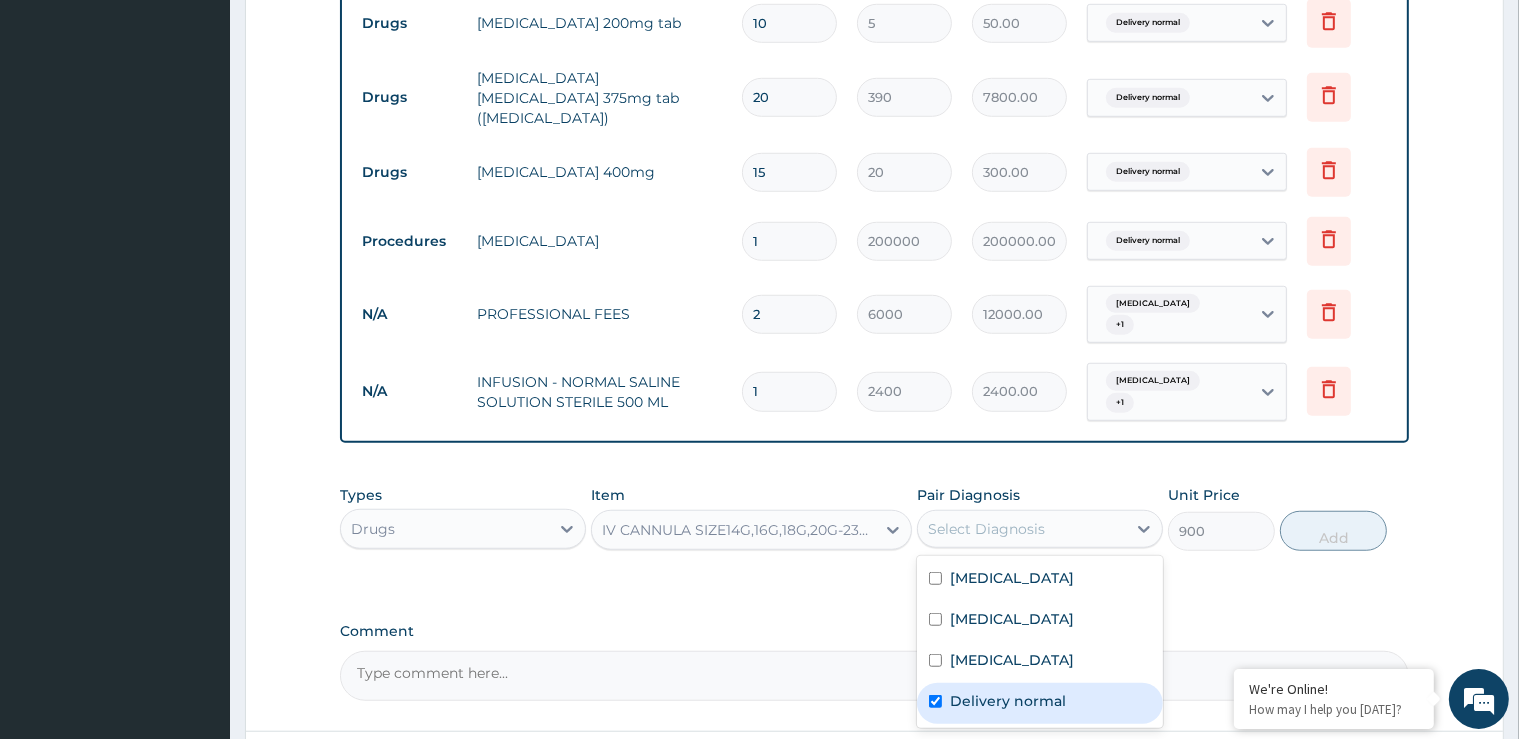 checkbox on "true" 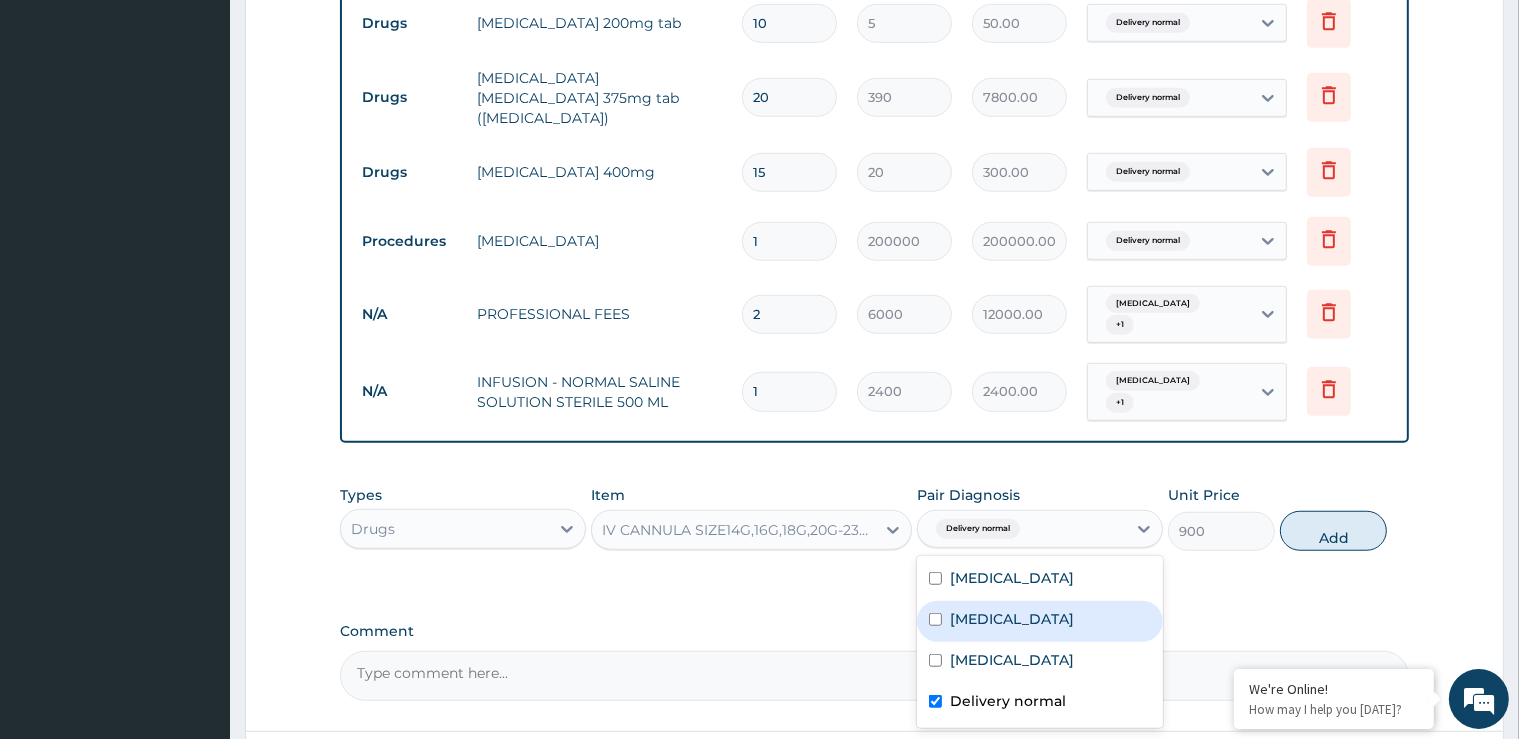 click on "Vaginal delivery" at bounding box center (1012, 619) 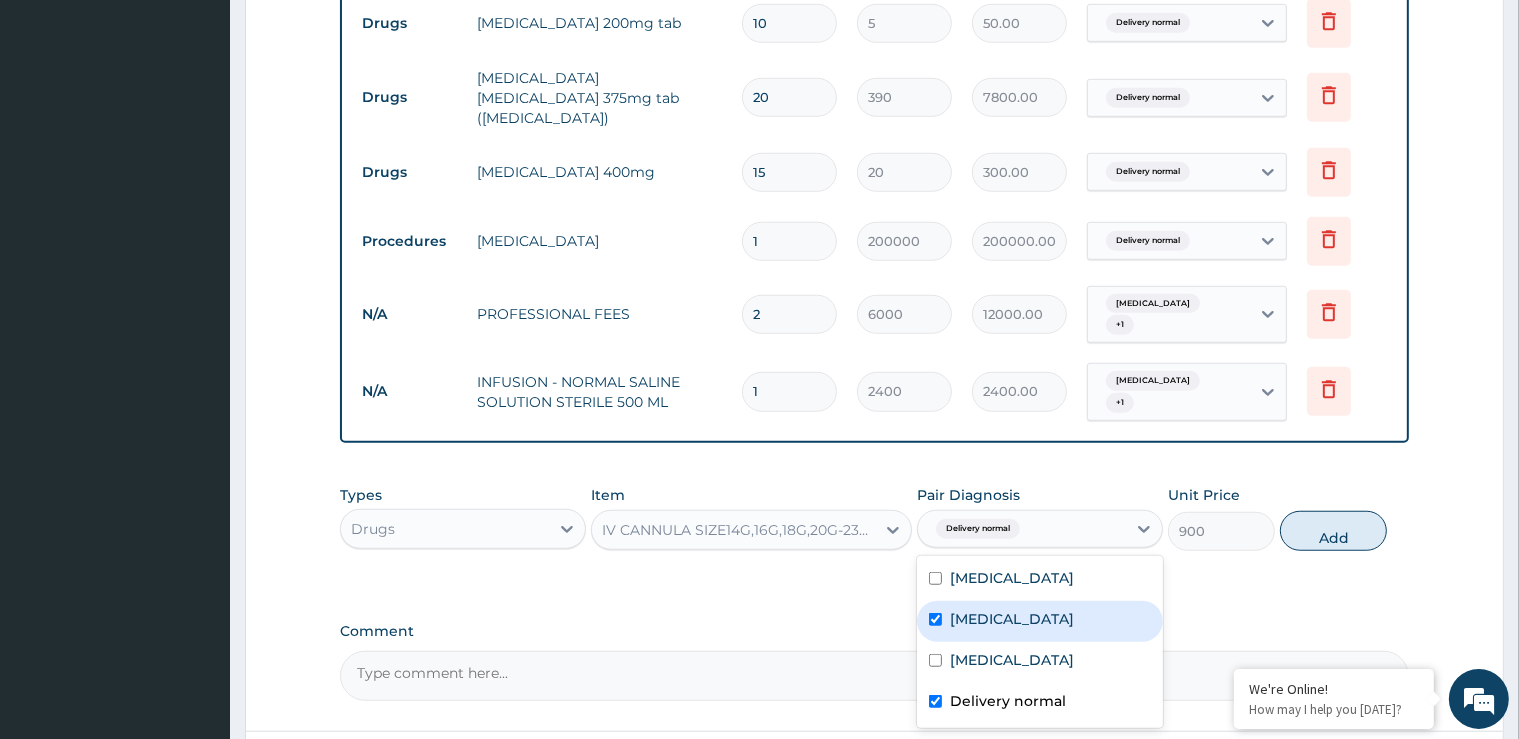 checkbox on "true" 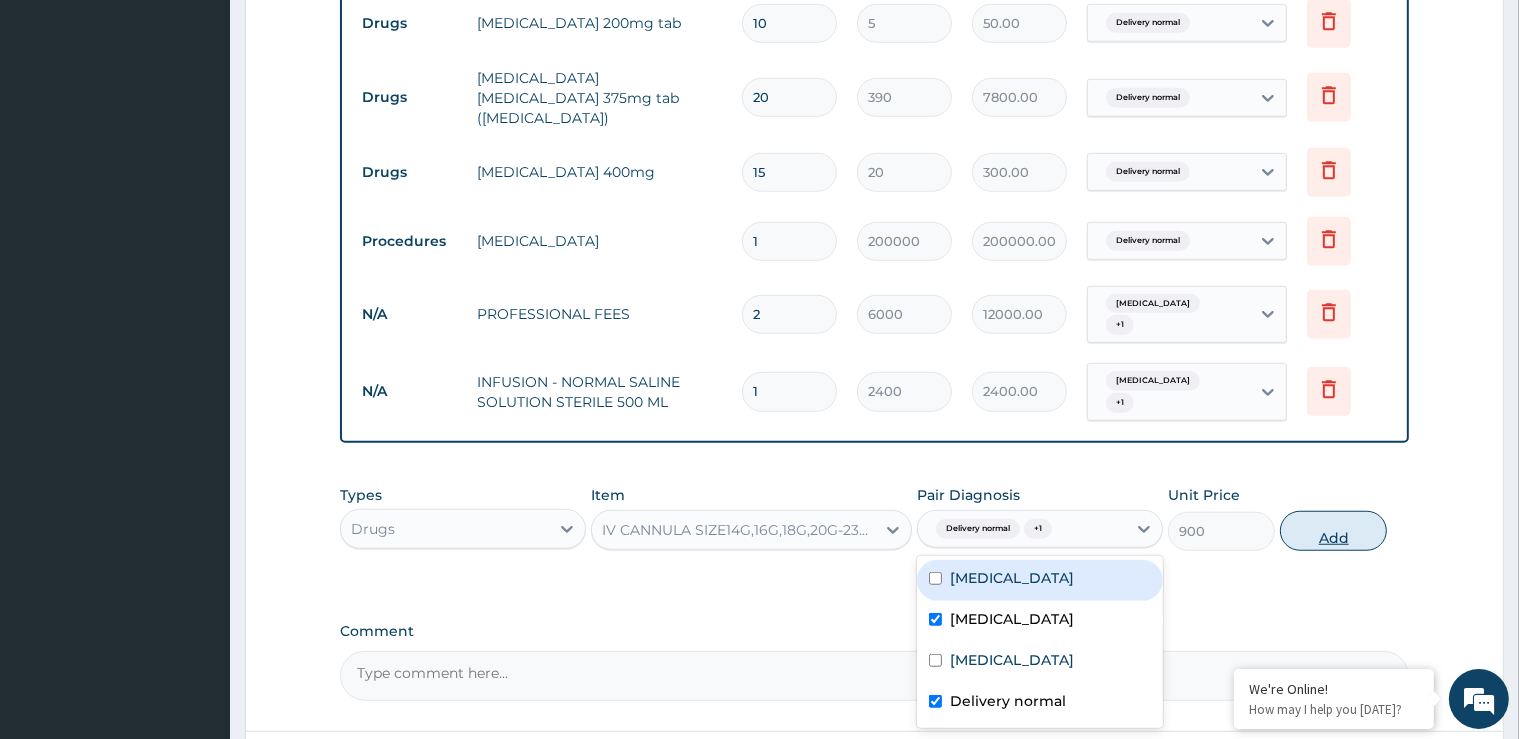 click on "Add" at bounding box center [1333, 531] 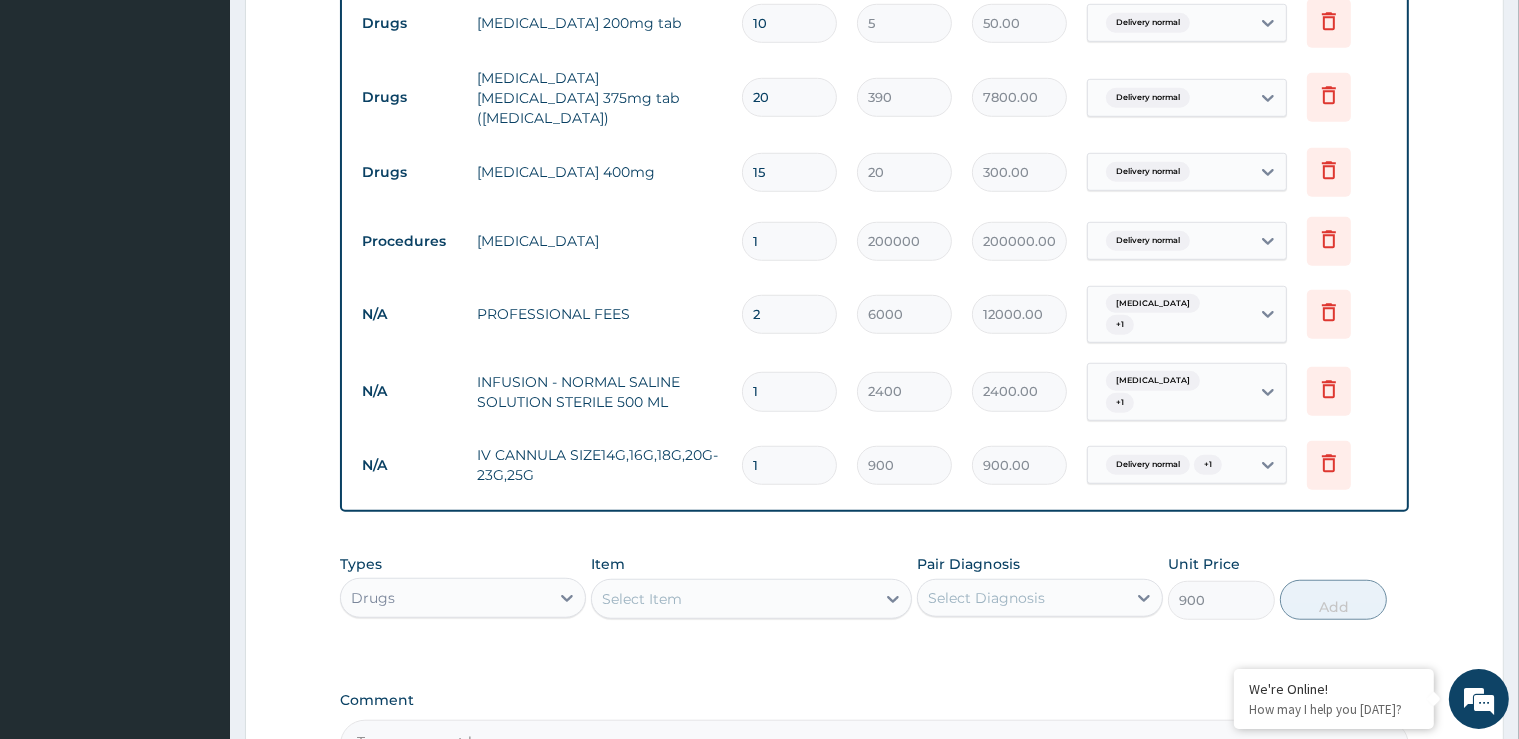 type on "0" 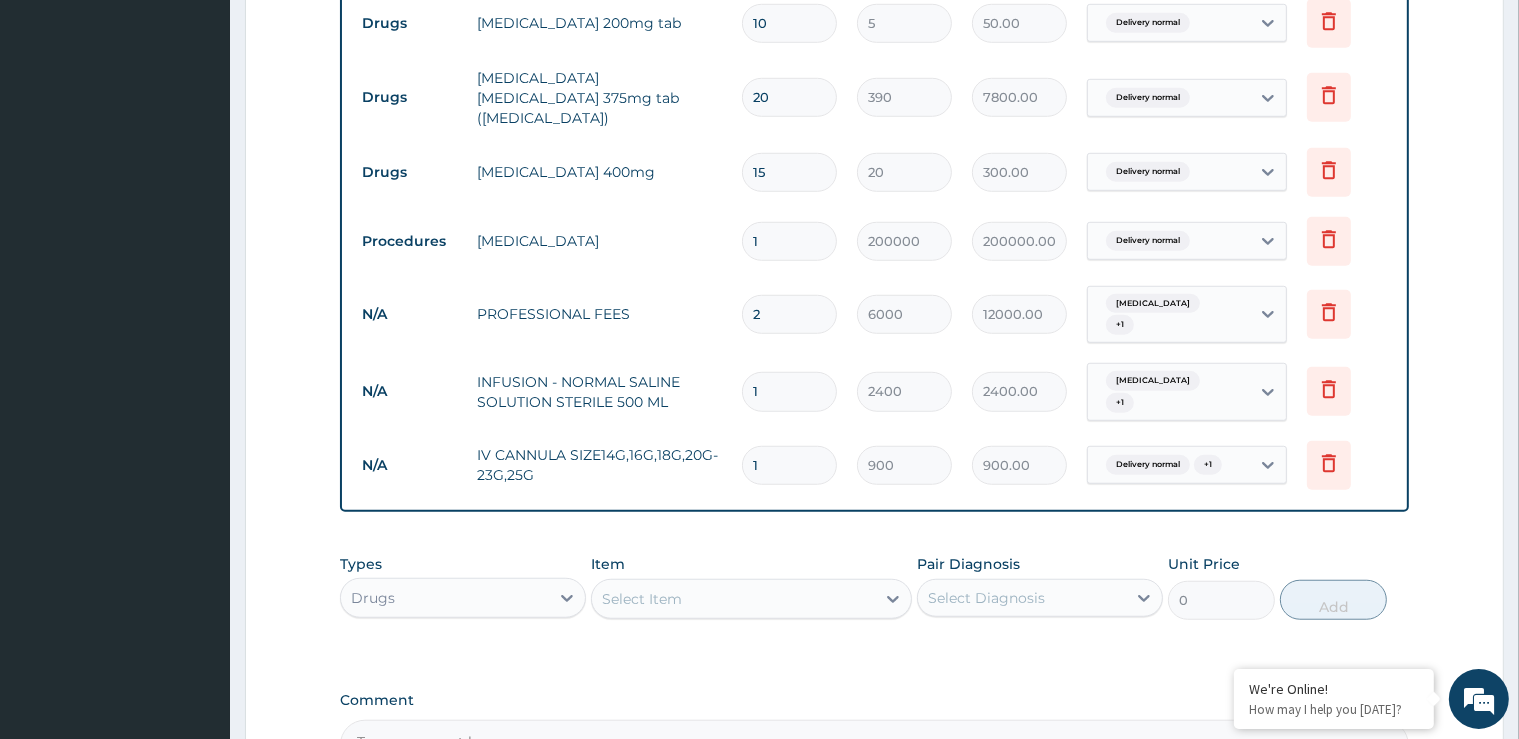 click on "Select Item" at bounding box center (733, 599) 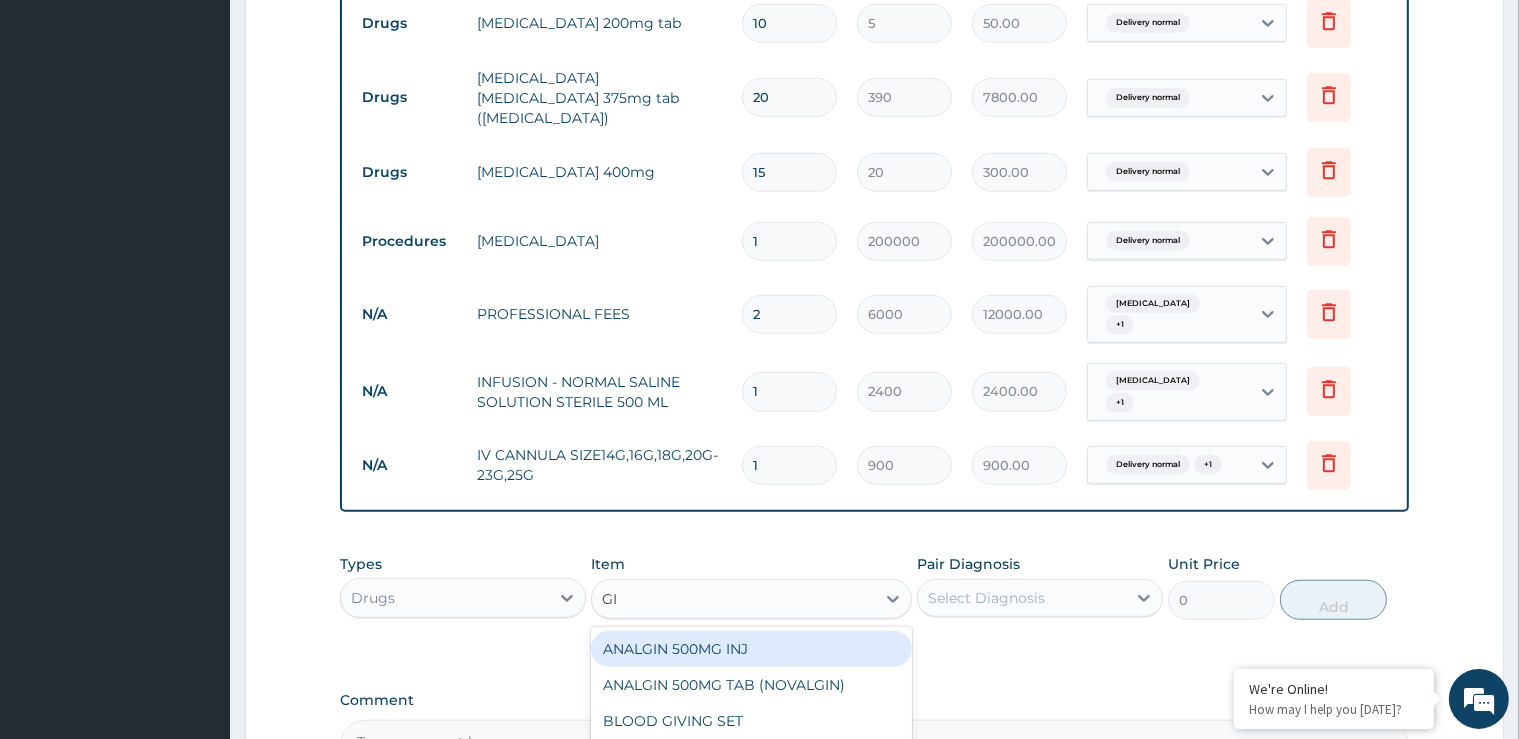 type on "GIV" 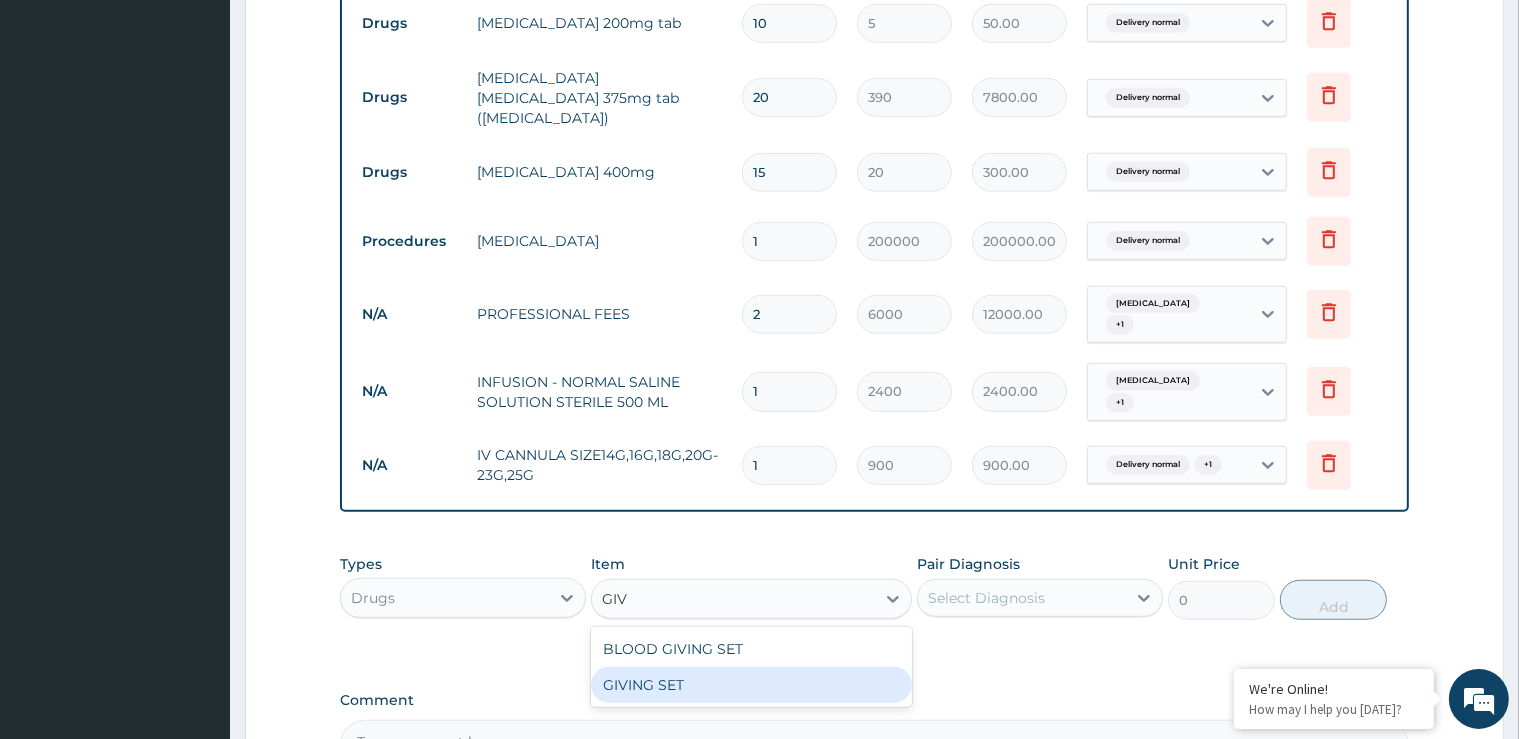 click on "GIVING SET" at bounding box center [751, 685] 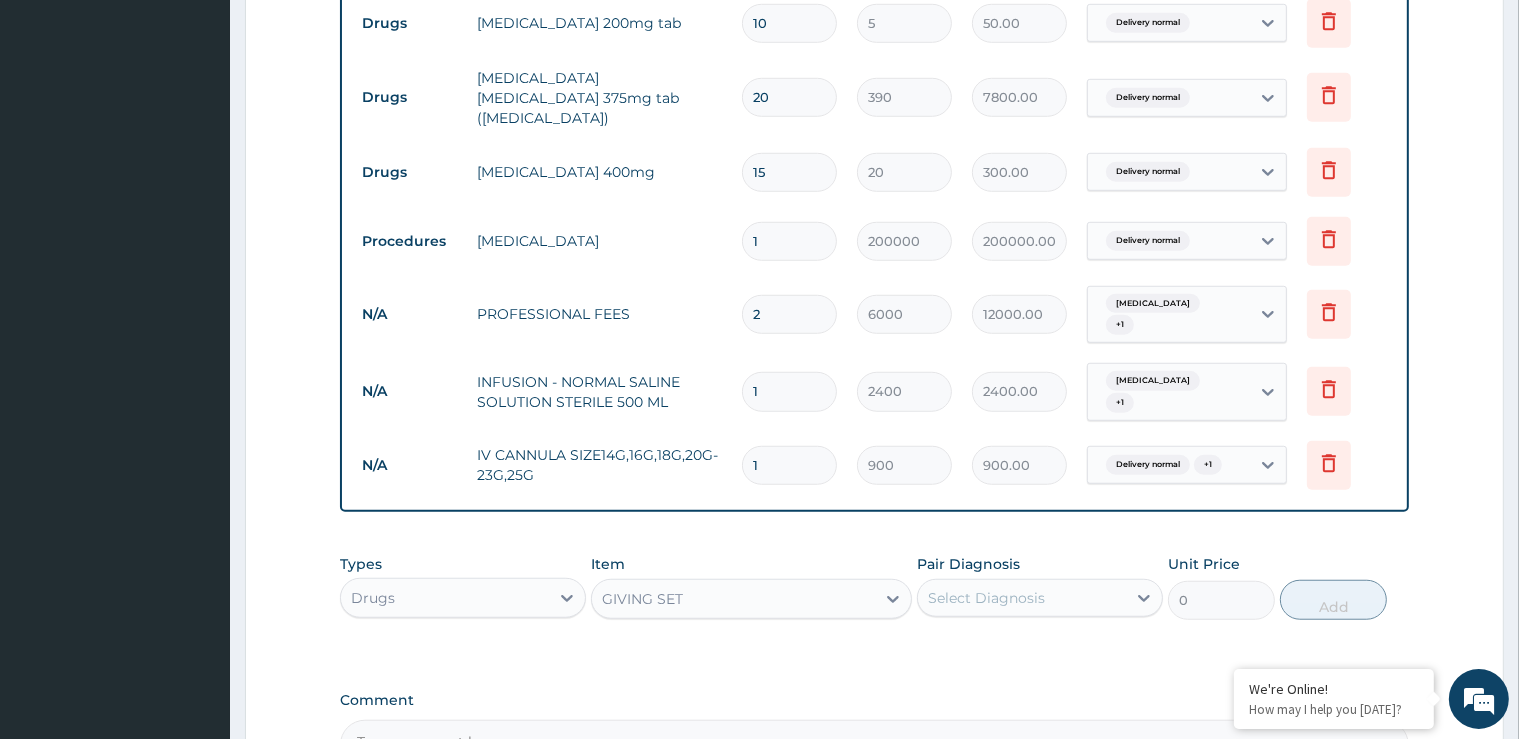 type 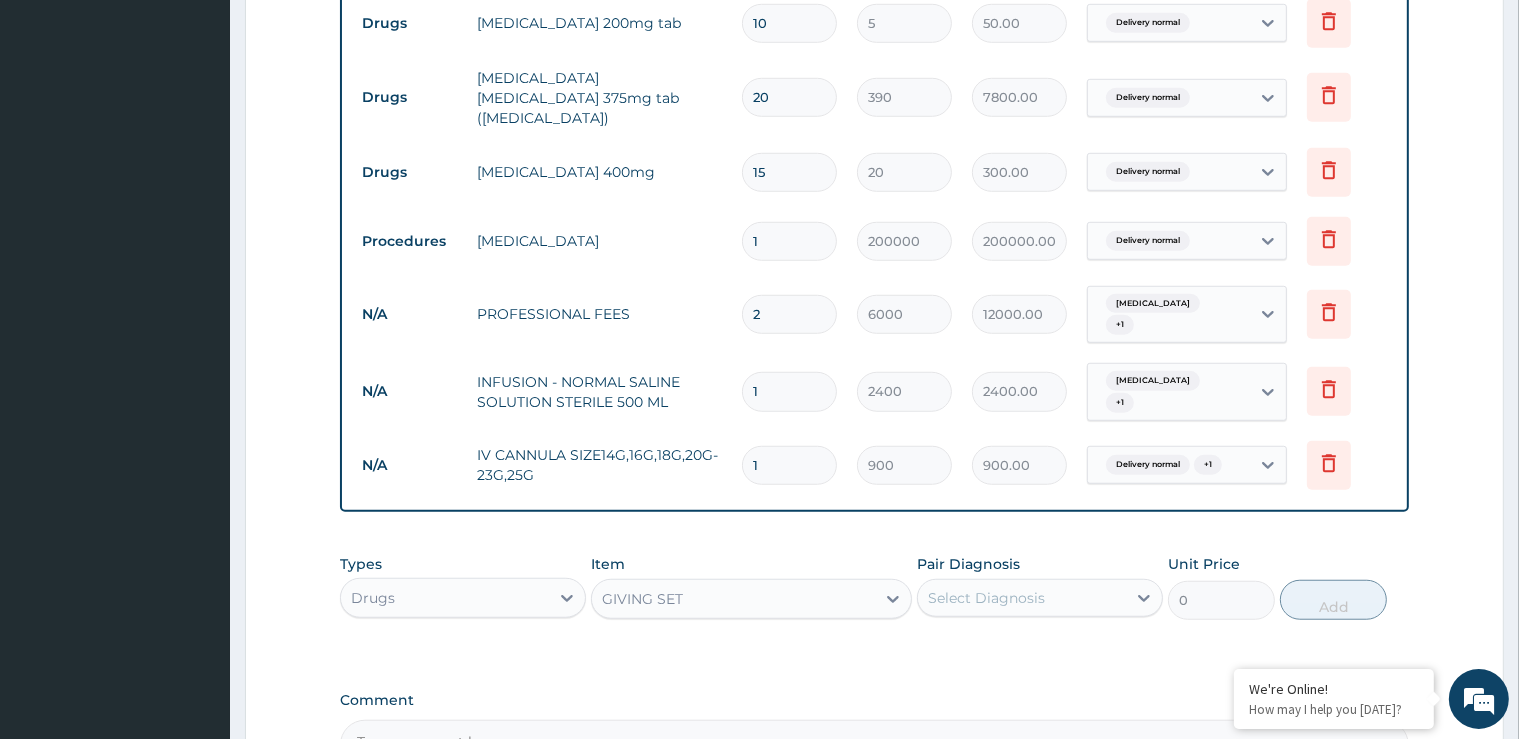 type on "540" 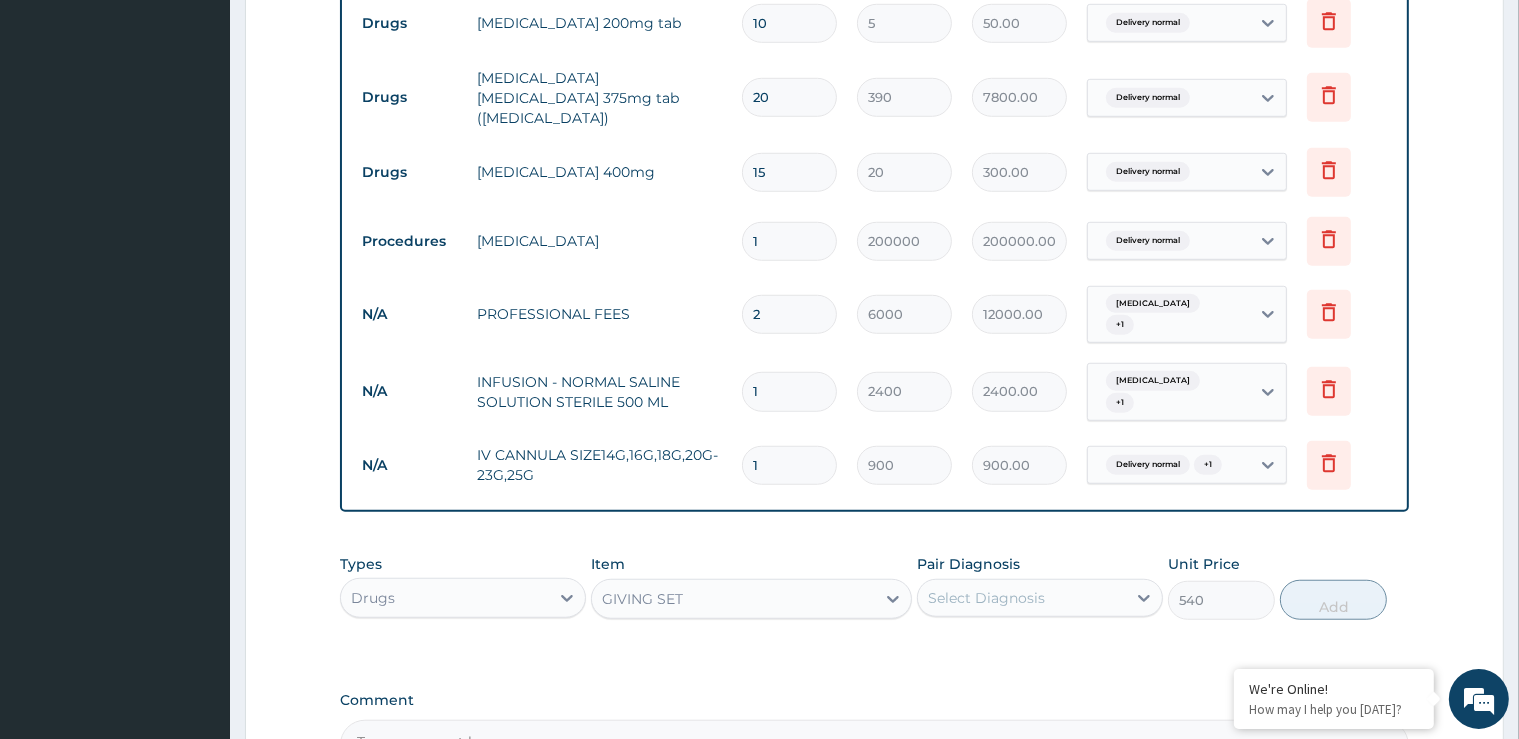 click on "Select Diagnosis" at bounding box center [986, 598] 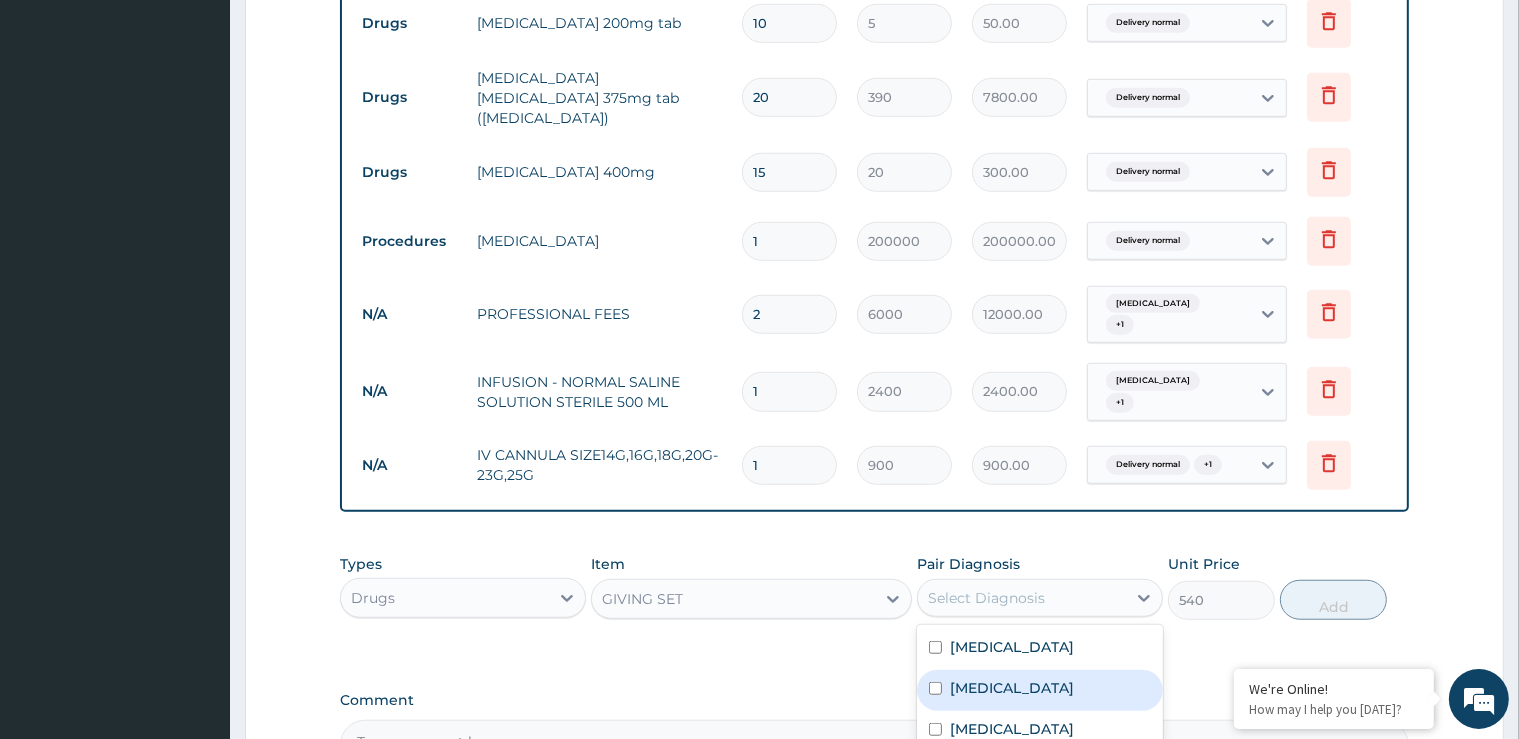 click on "Vaginal delivery" at bounding box center (1040, 690) 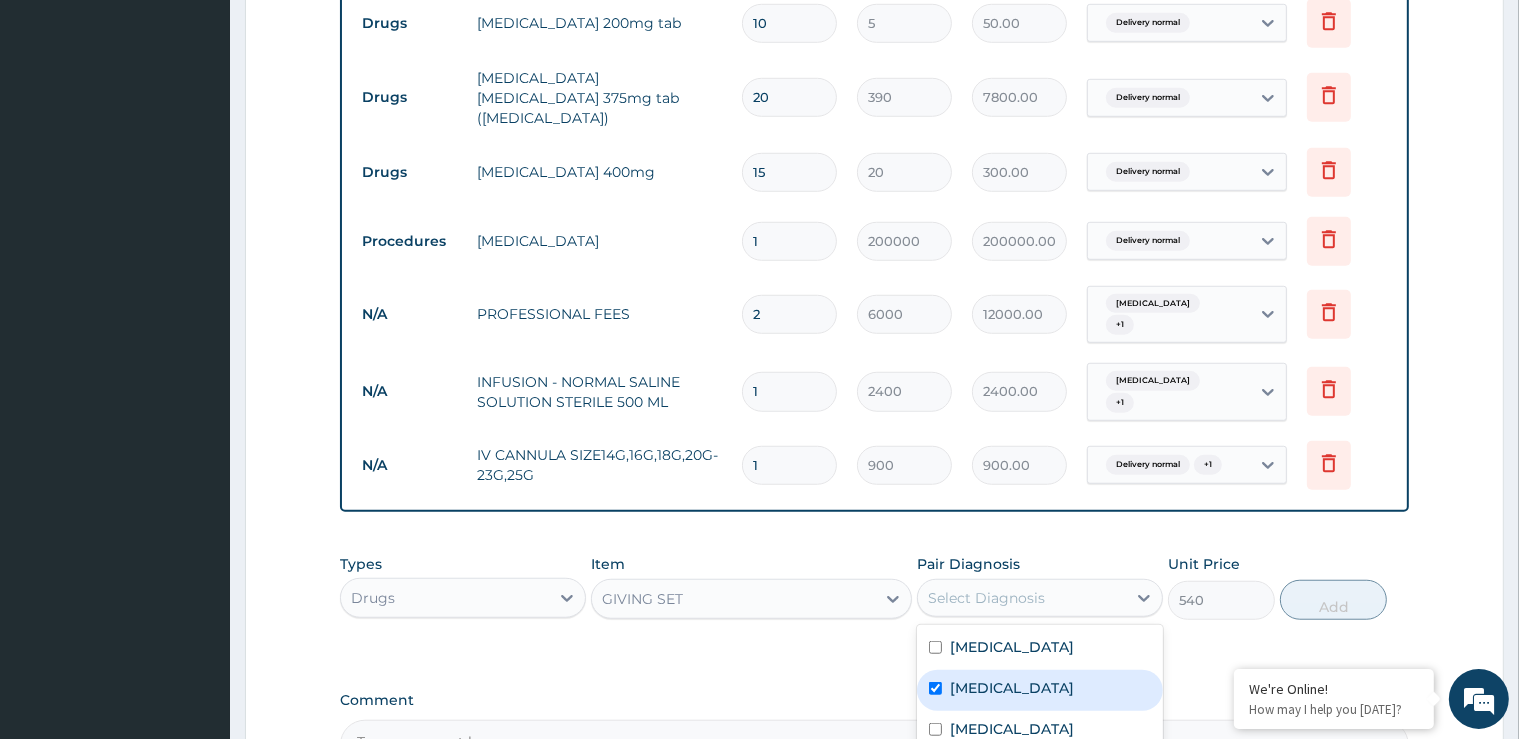 checkbox on "true" 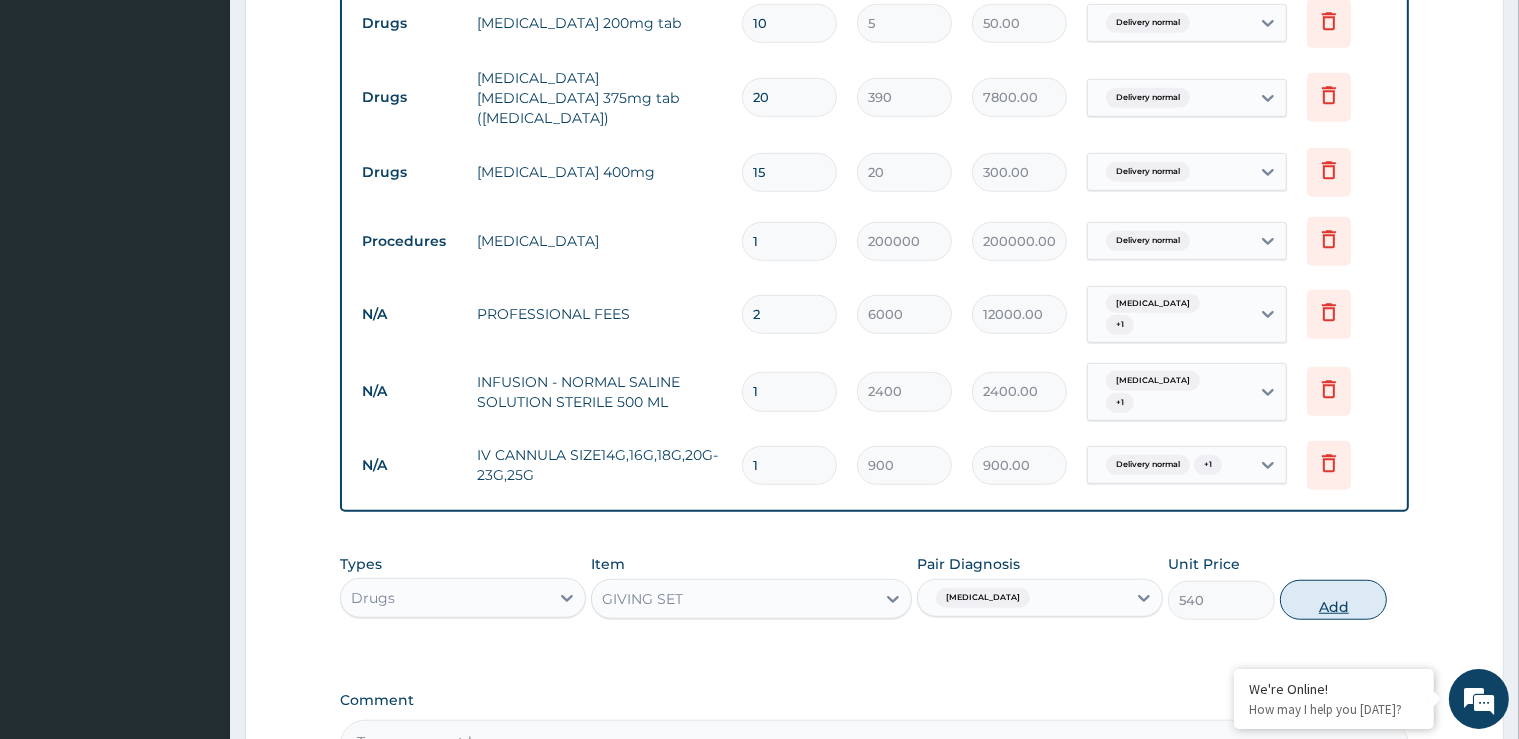 click on "Add" at bounding box center [1333, 600] 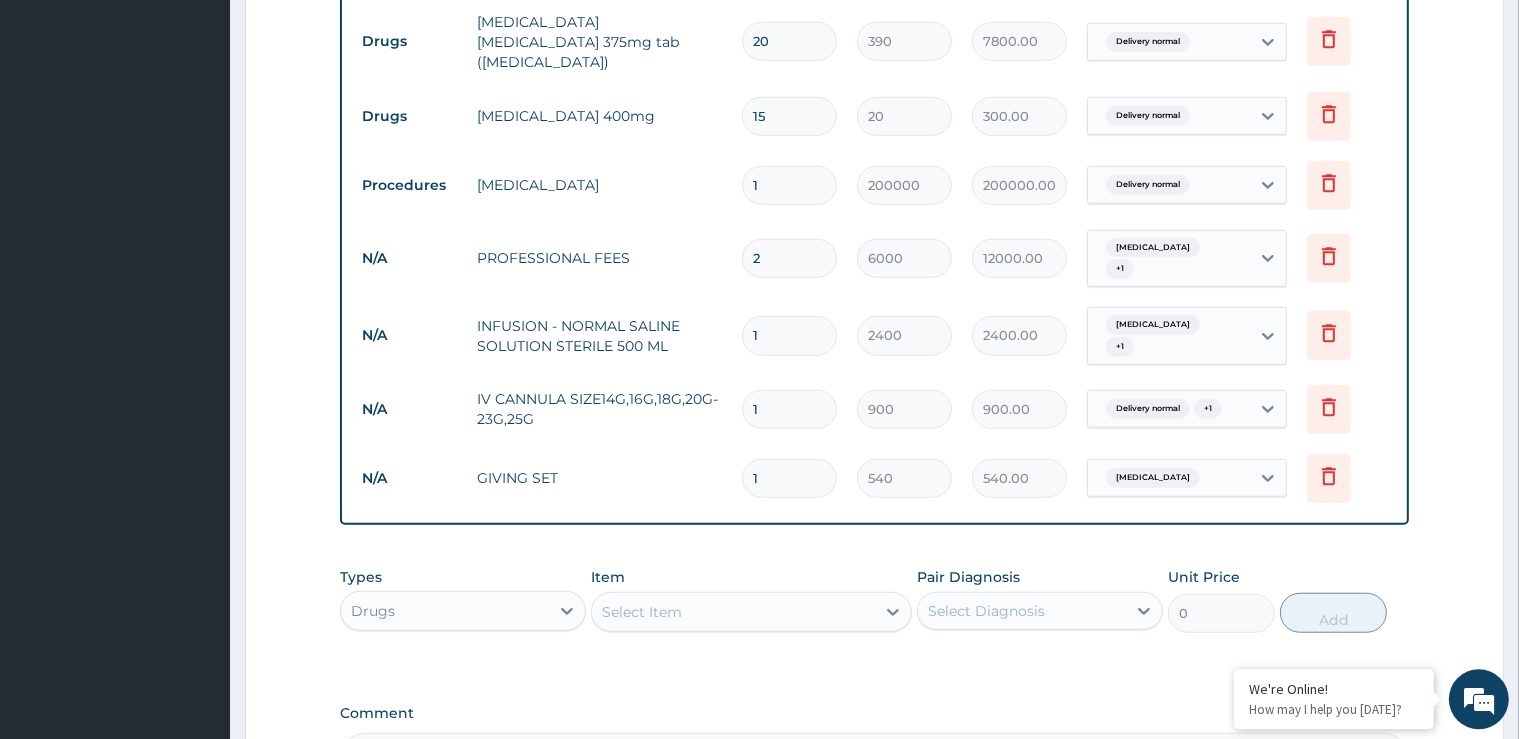 scroll, scrollTop: 1705, scrollLeft: 0, axis: vertical 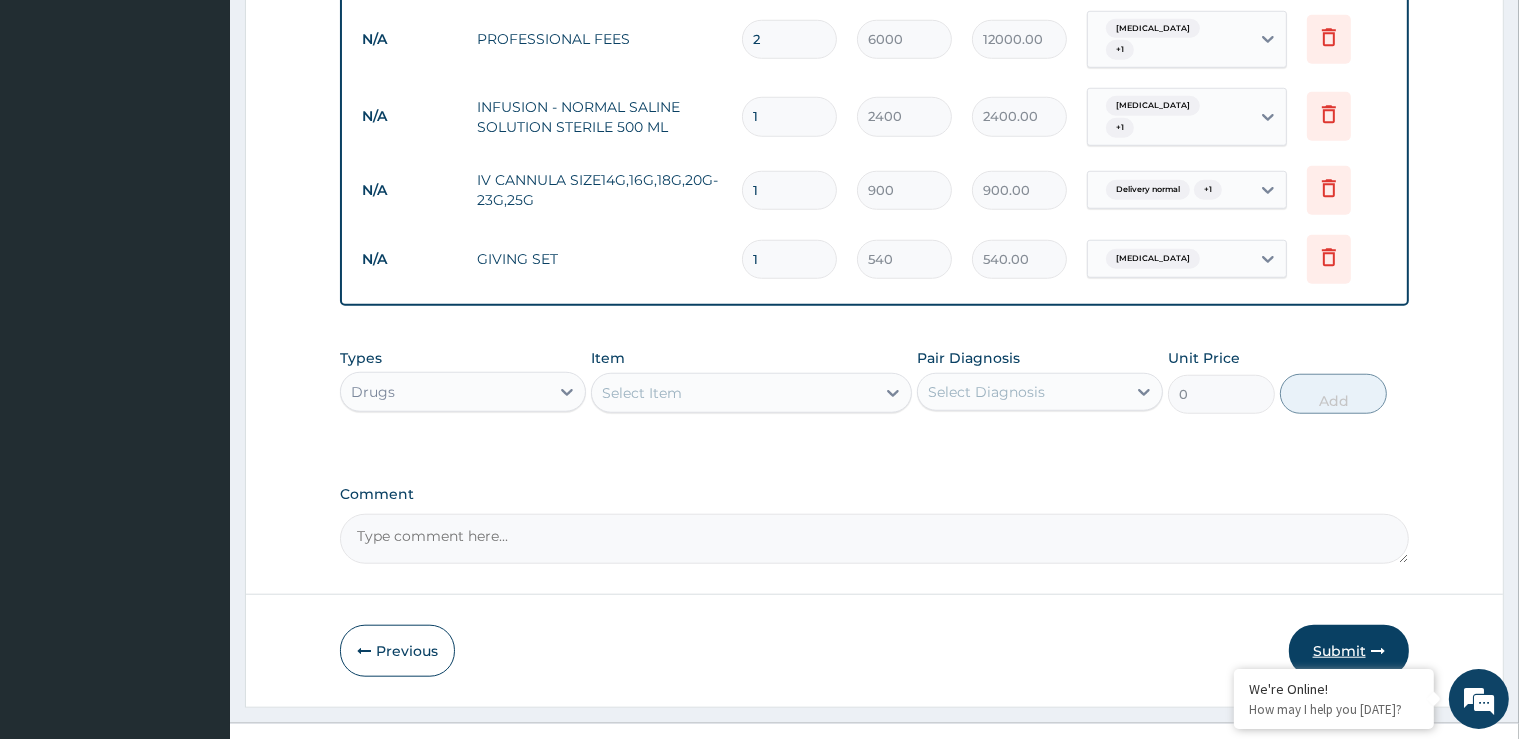 click on "Submit" at bounding box center [1349, 651] 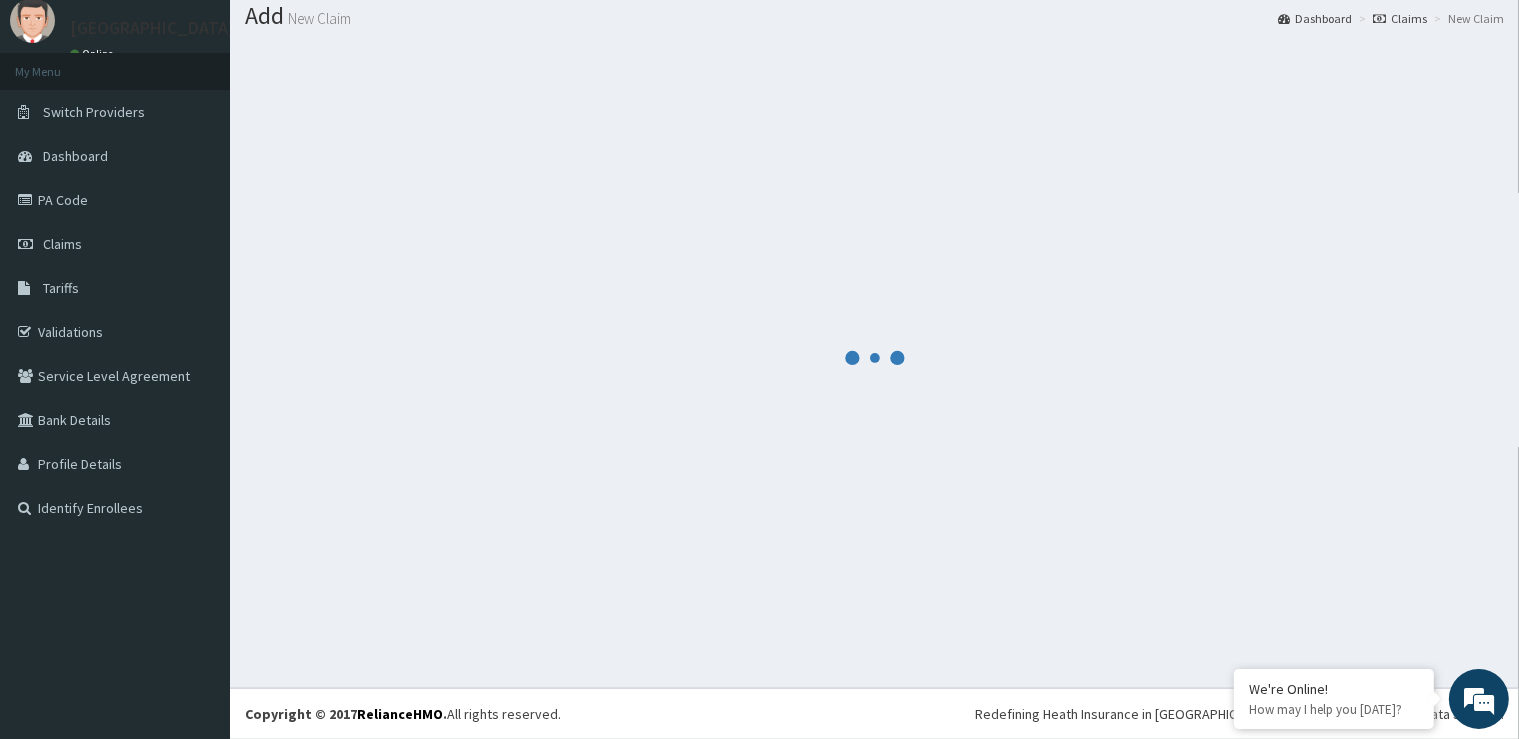 scroll, scrollTop: 61, scrollLeft: 0, axis: vertical 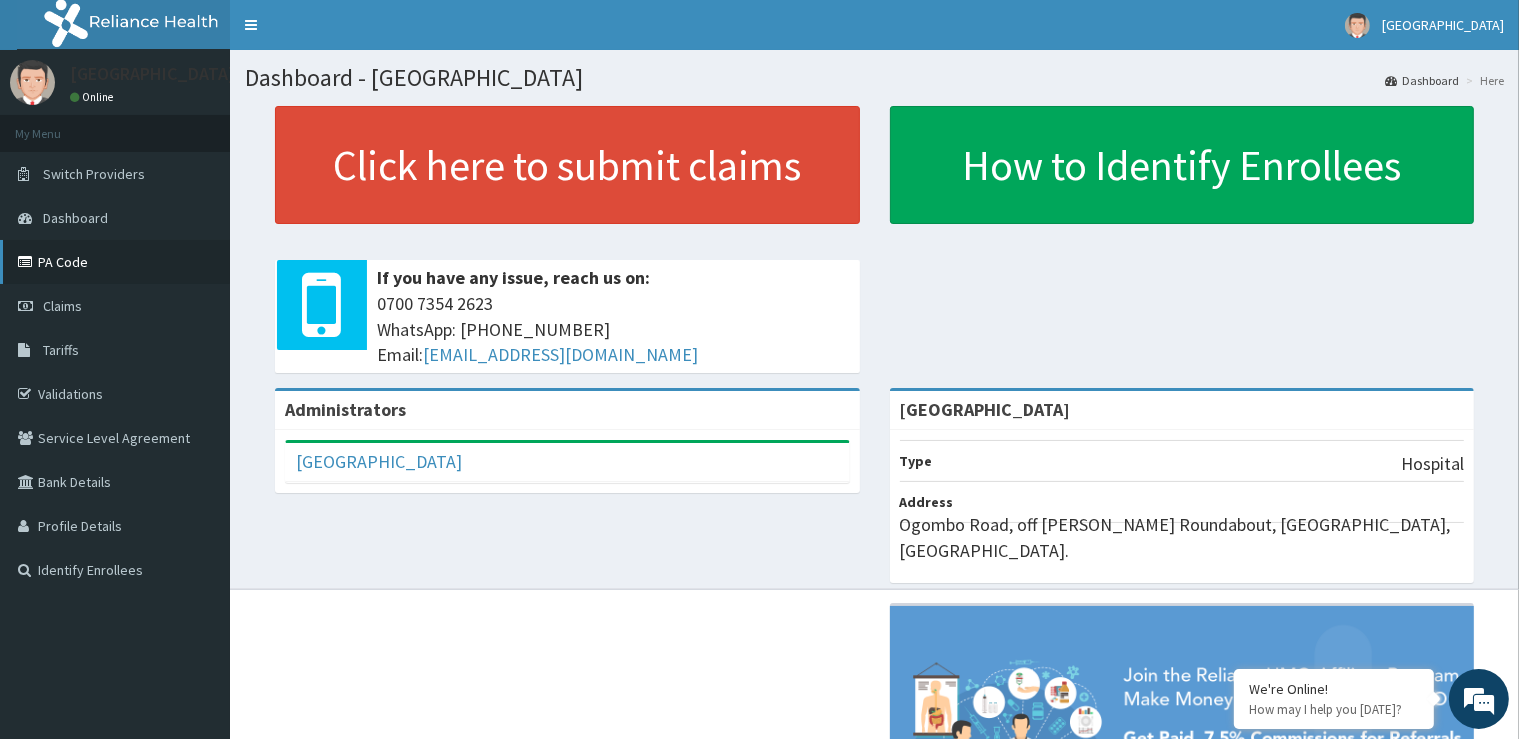 click on "PA Code" at bounding box center [115, 262] 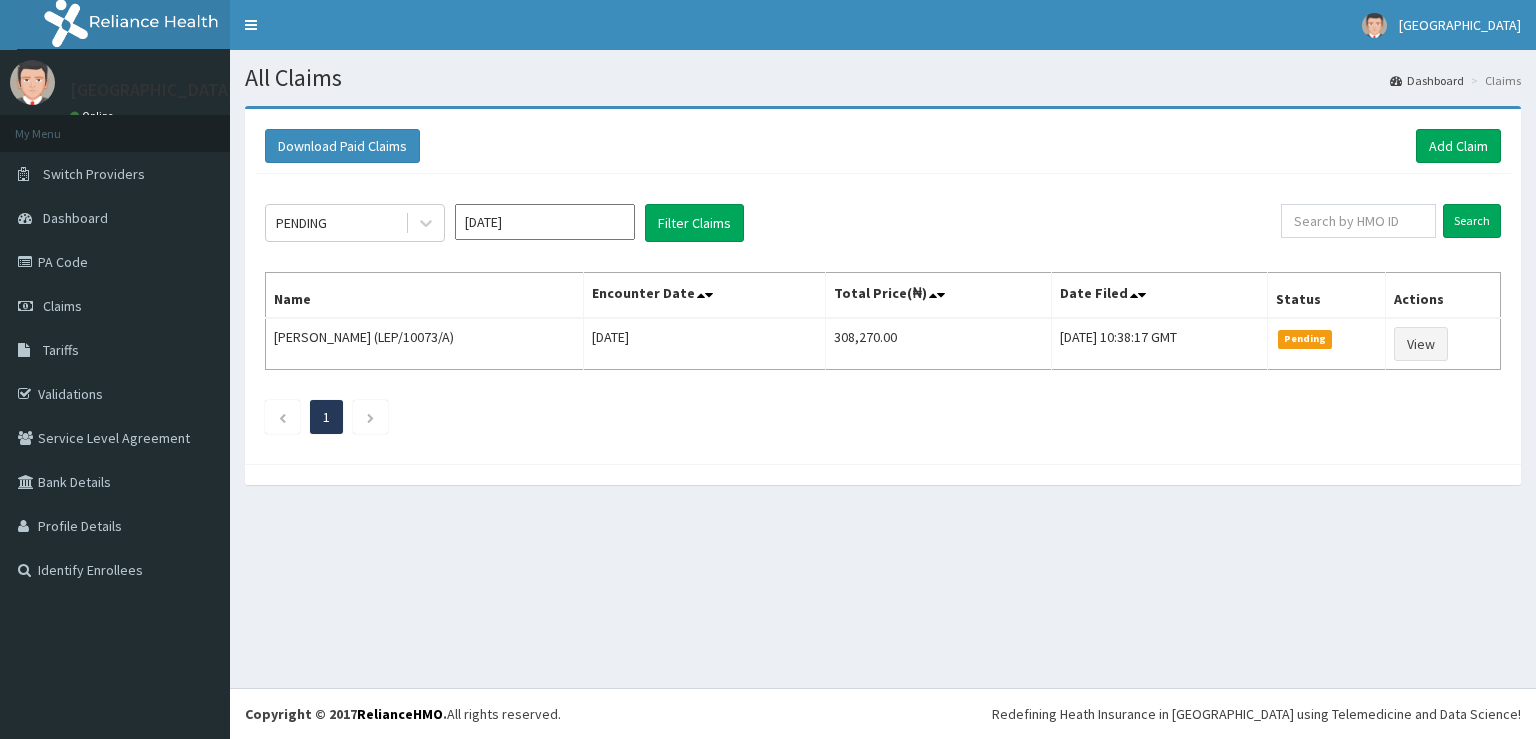 scroll, scrollTop: 0, scrollLeft: 0, axis: both 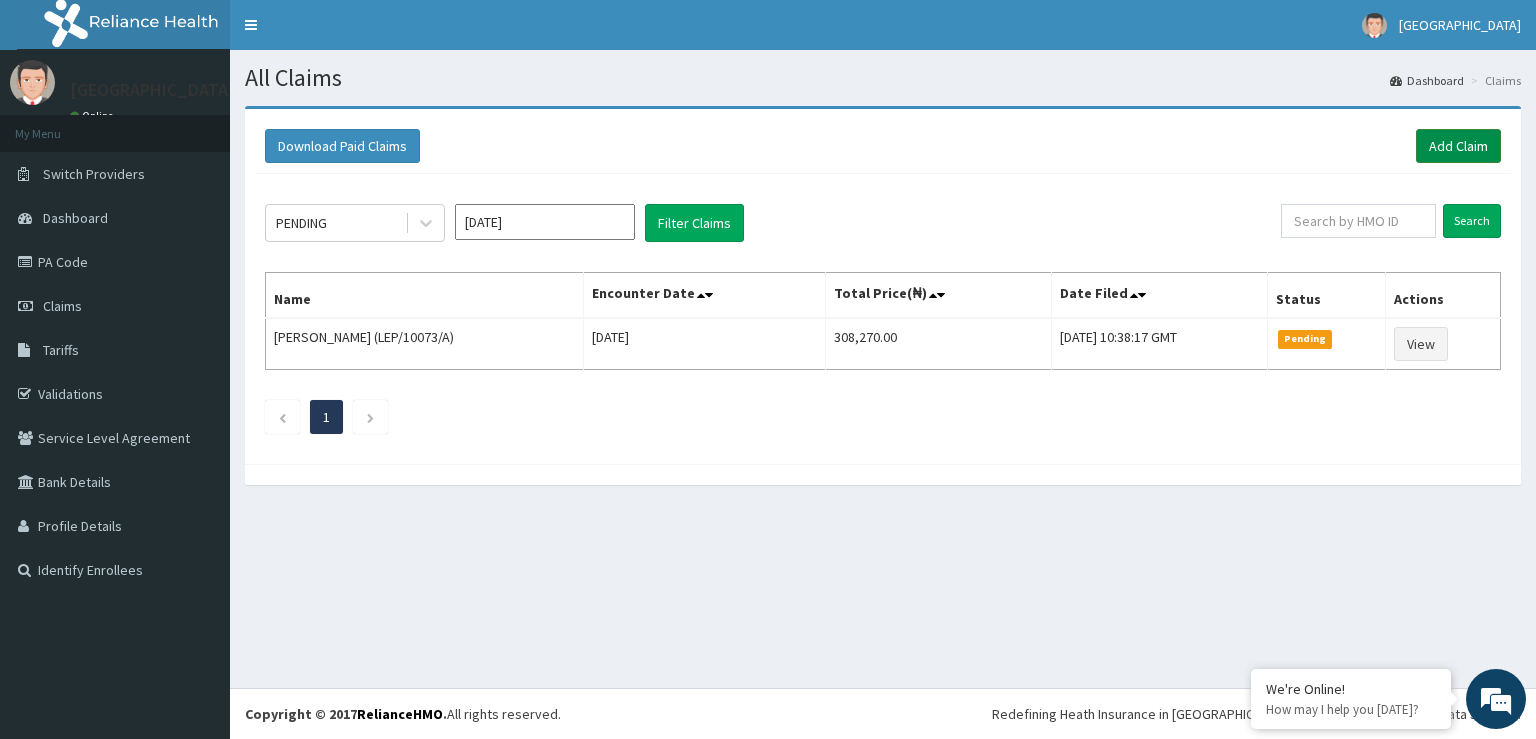 click on "Add Claim" at bounding box center (1458, 146) 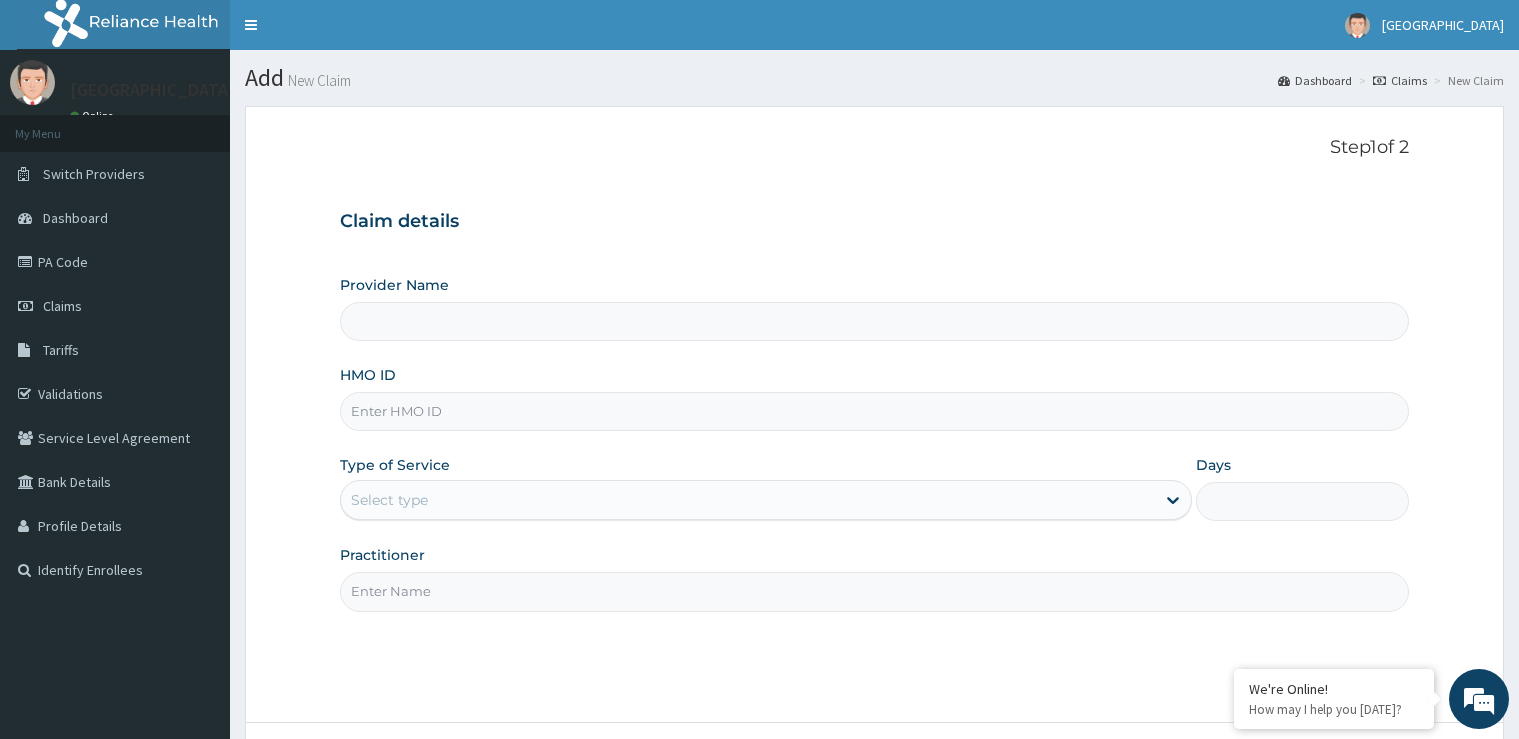 scroll, scrollTop: 0, scrollLeft: 0, axis: both 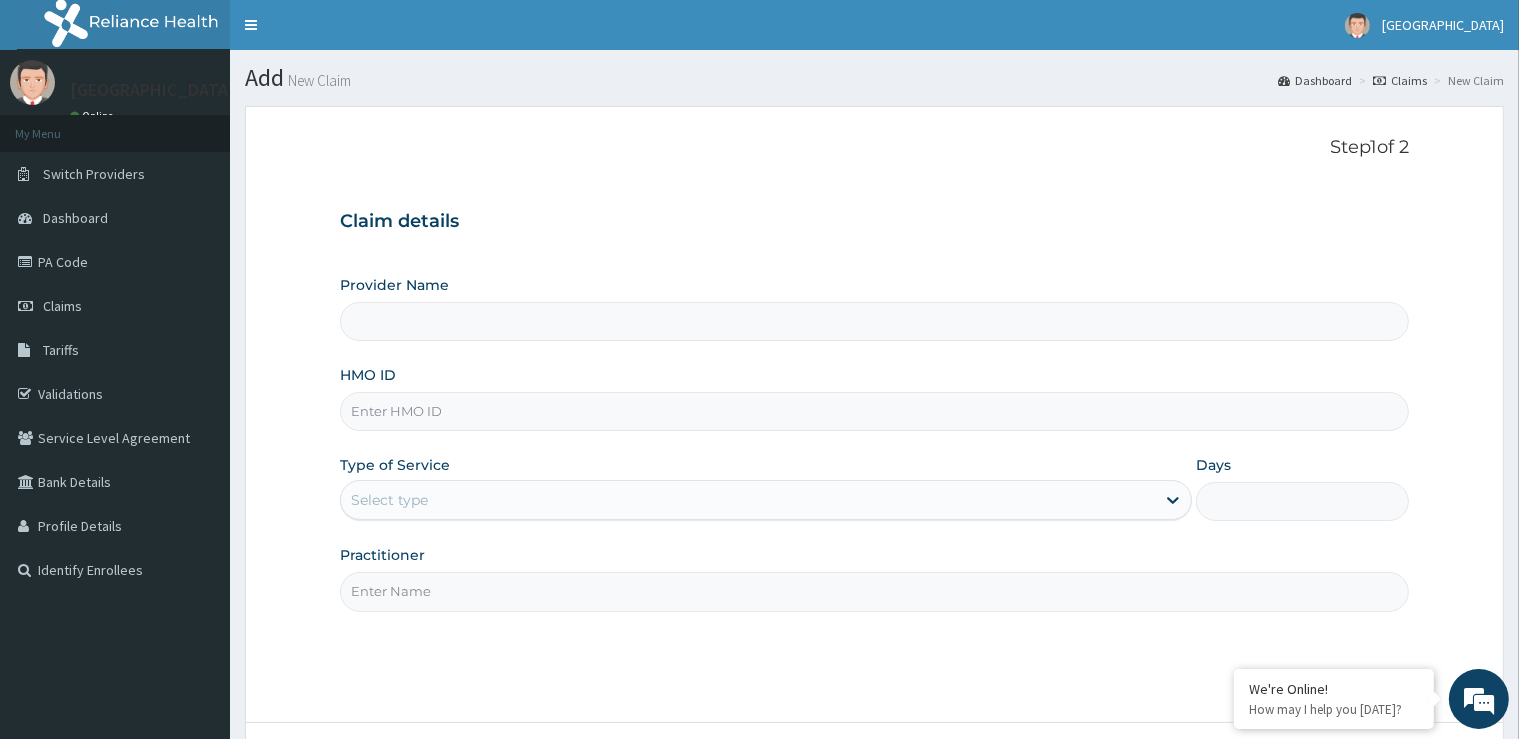 type on "L" 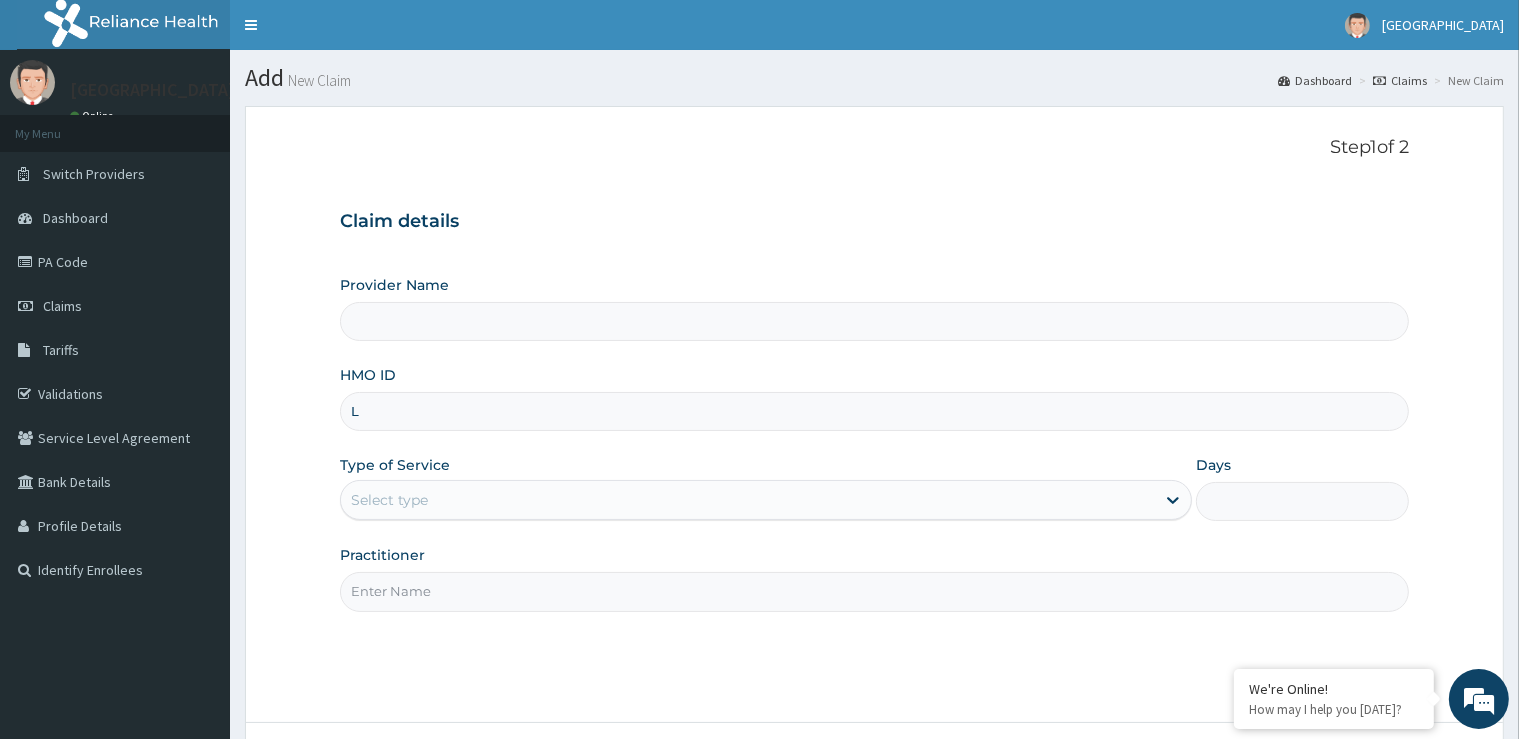 type on "[GEOGRAPHIC_DATA]" 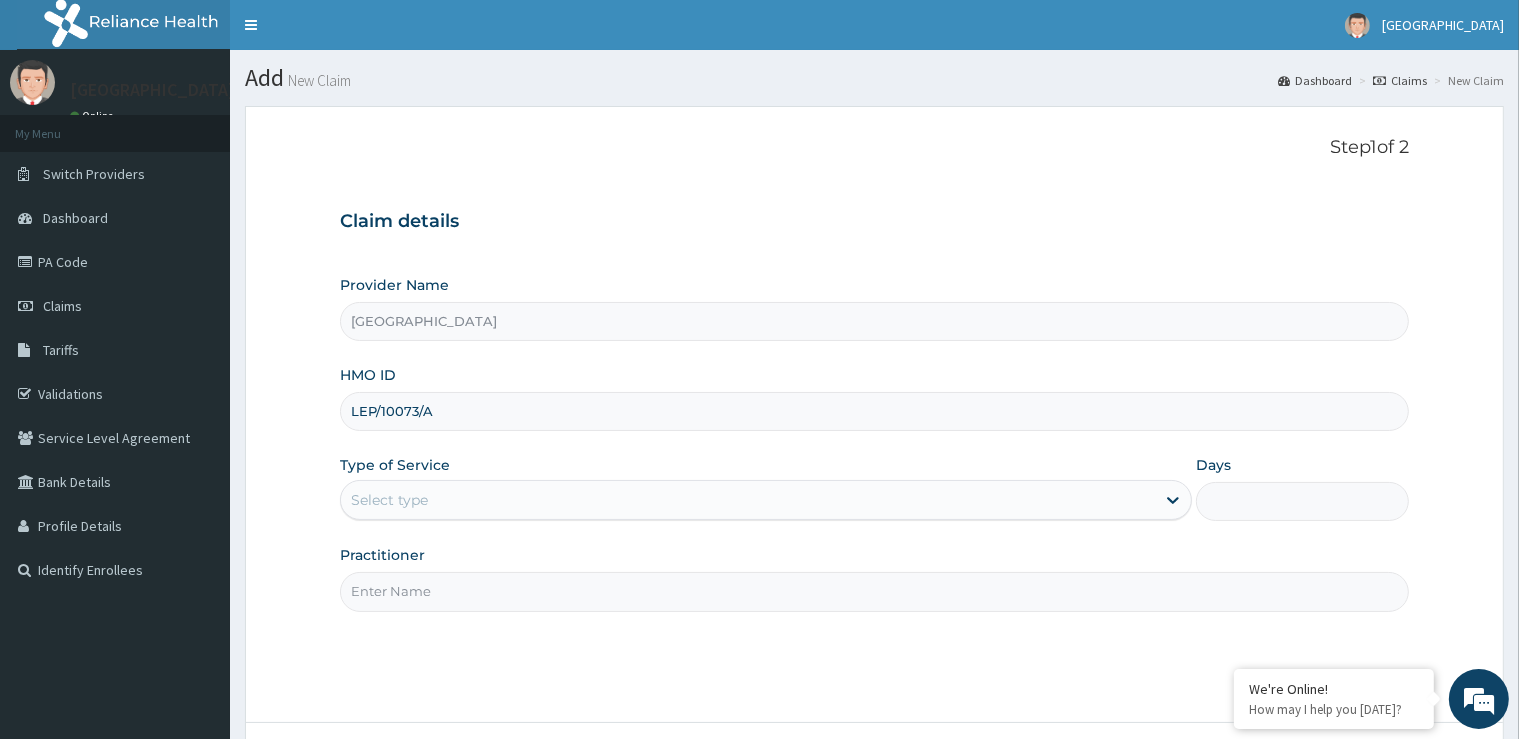 scroll, scrollTop: 105, scrollLeft: 0, axis: vertical 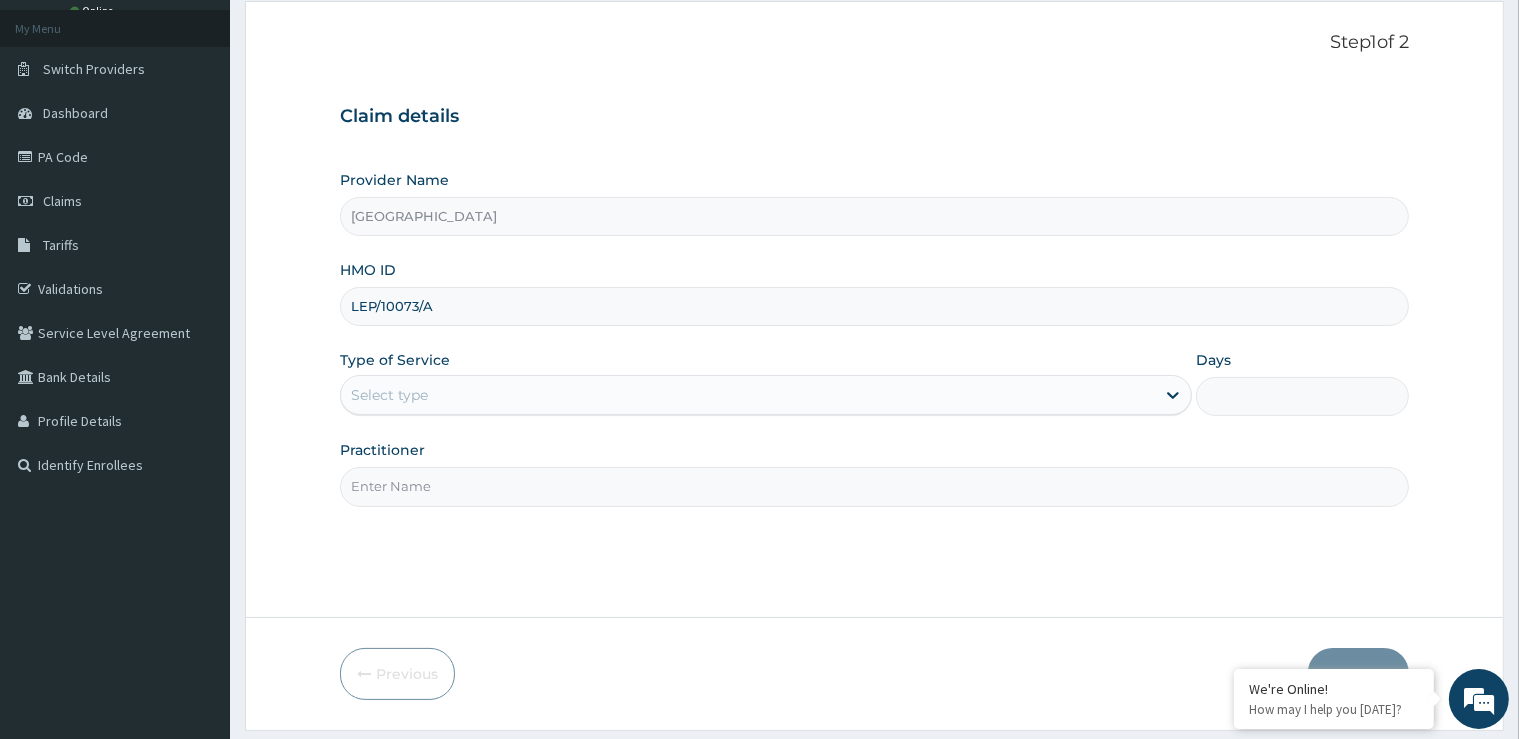 type on "LEP/10073/A" 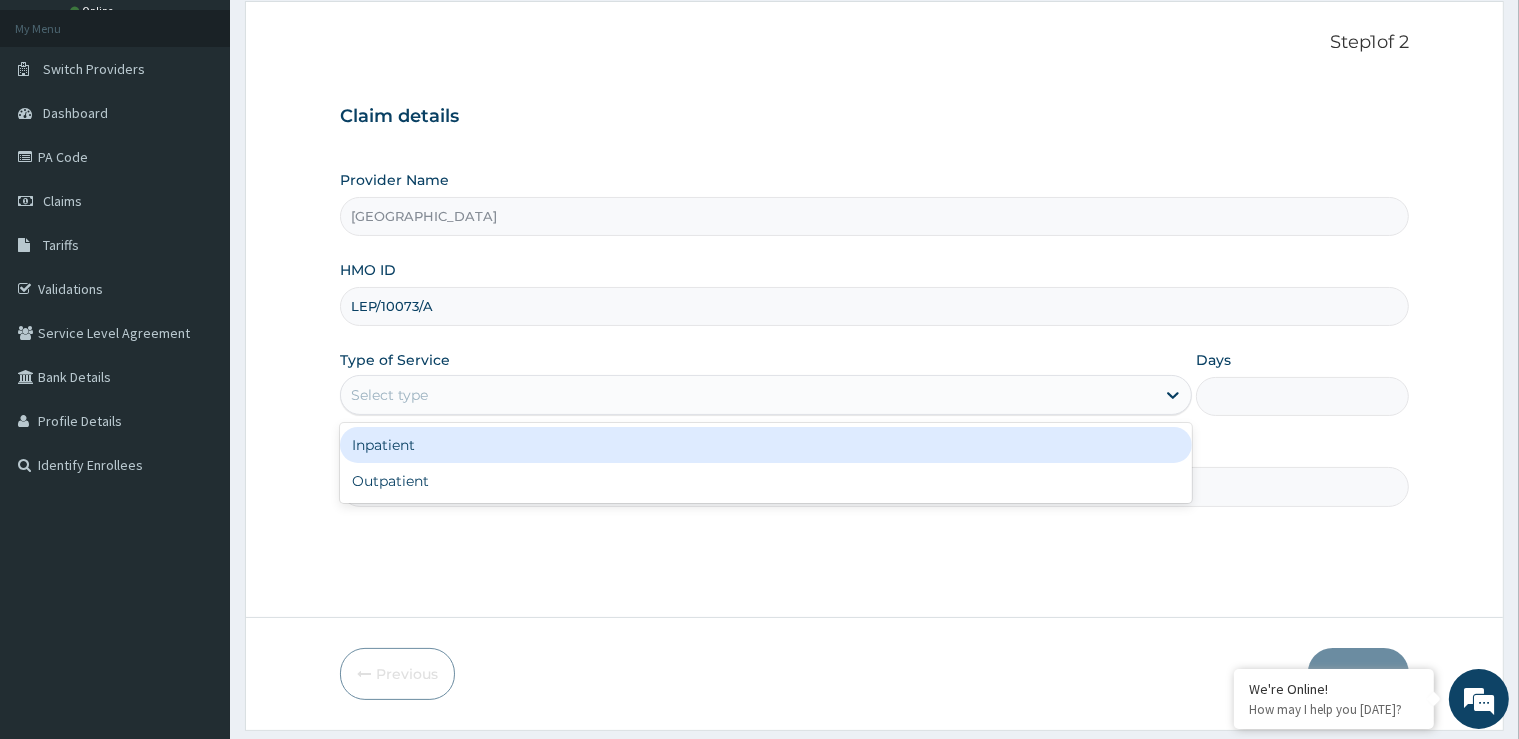 drag, startPoint x: 466, startPoint y: 407, endPoint x: 445, endPoint y: 484, distance: 79.81228 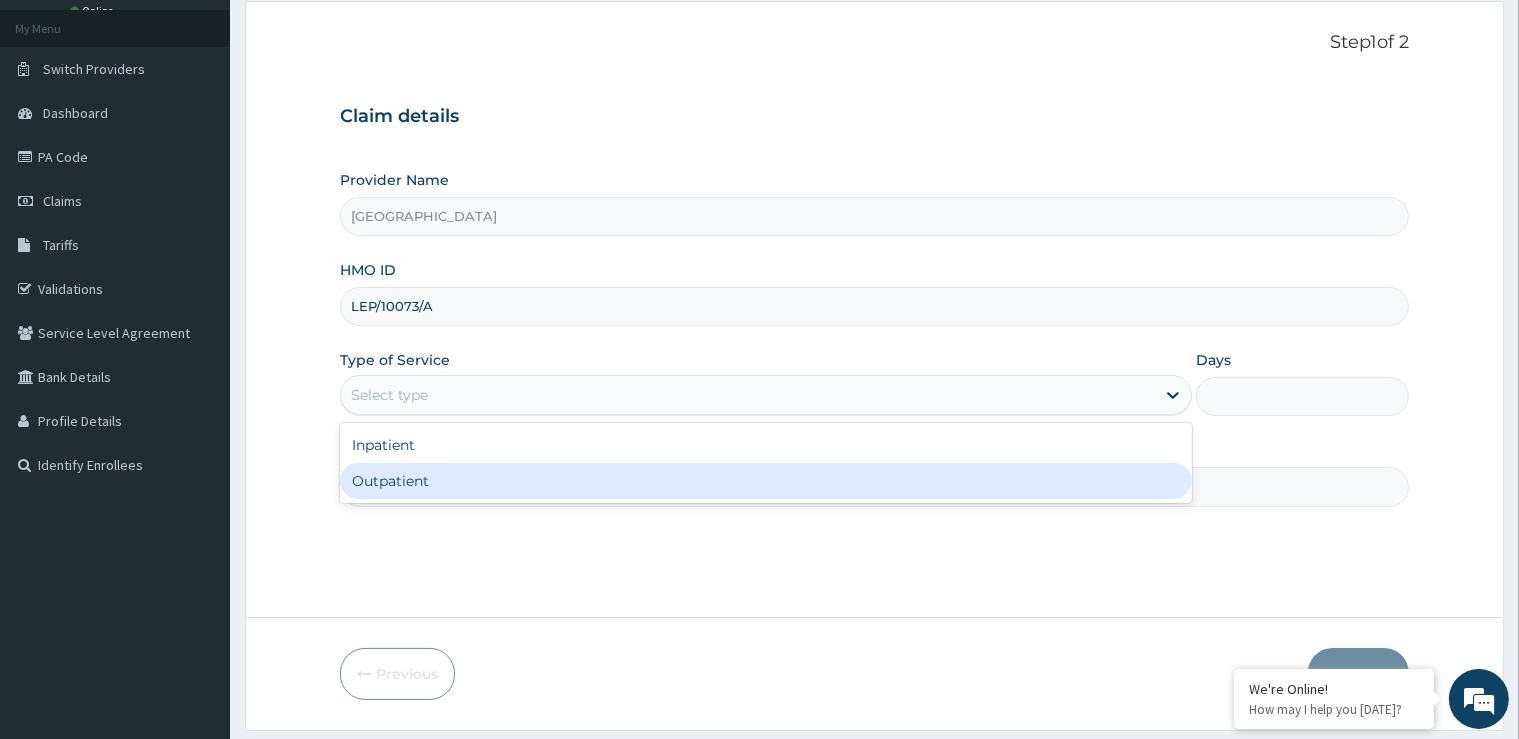 click on "Outpatient" at bounding box center [766, 481] 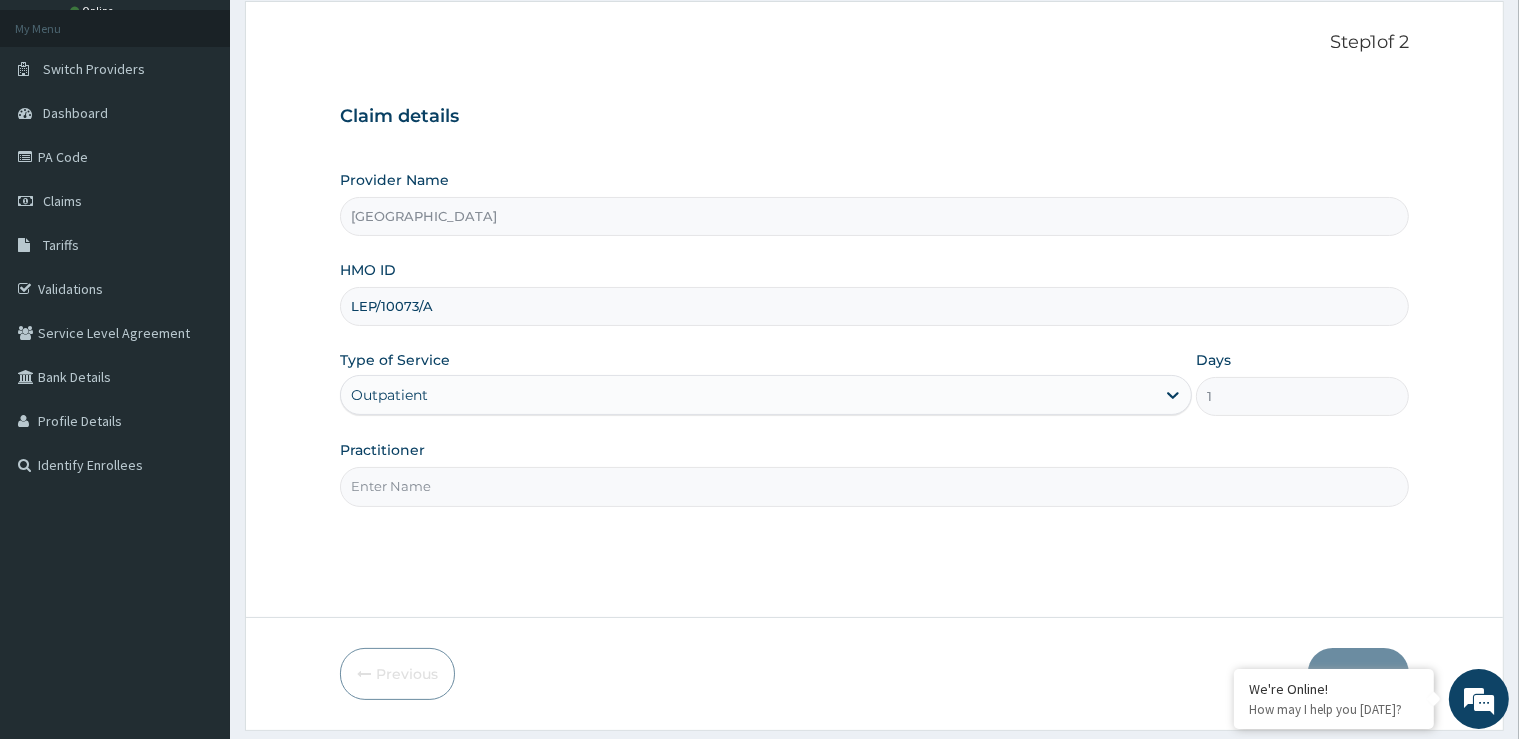 click on "Practitioner" at bounding box center (874, 486) 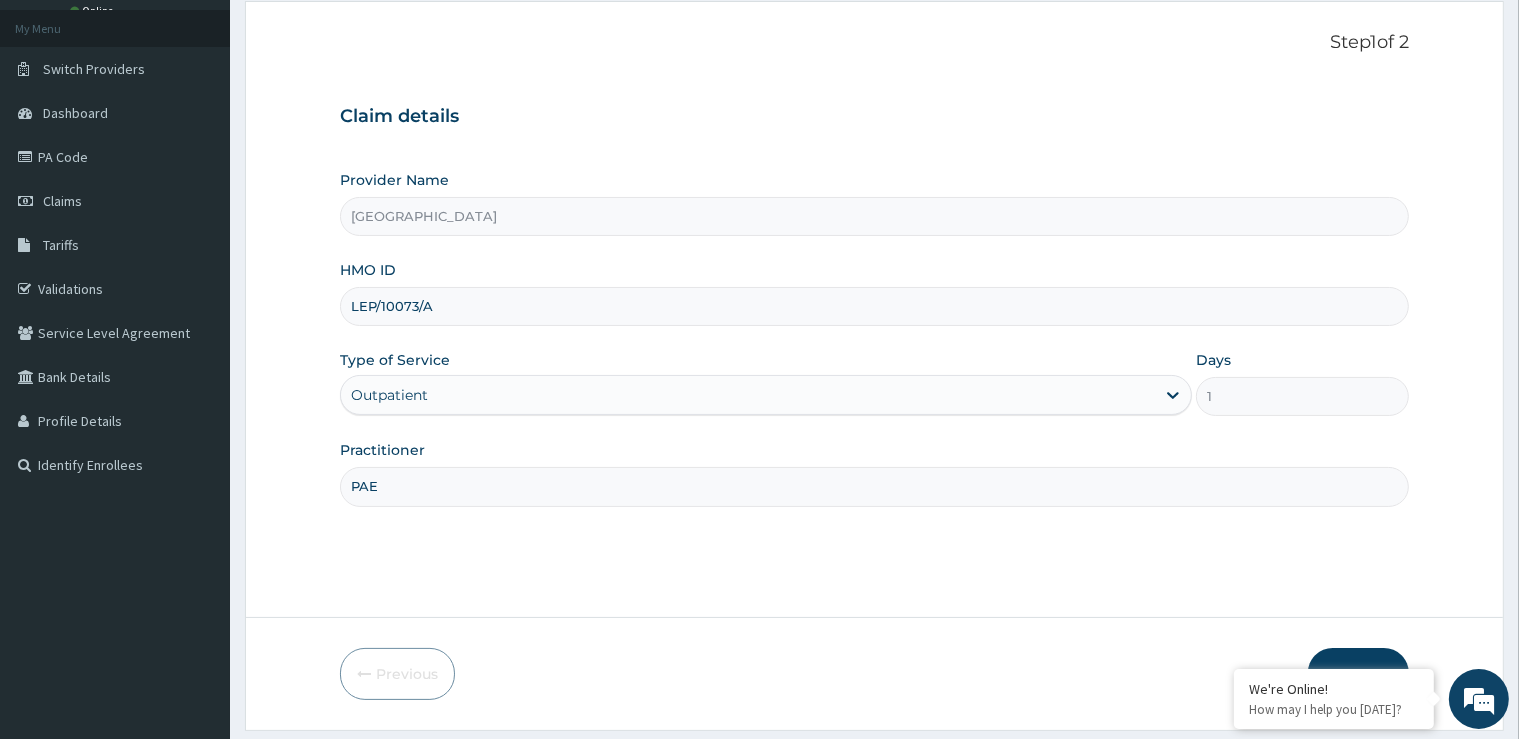 scroll, scrollTop: 0, scrollLeft: 0, axis: both 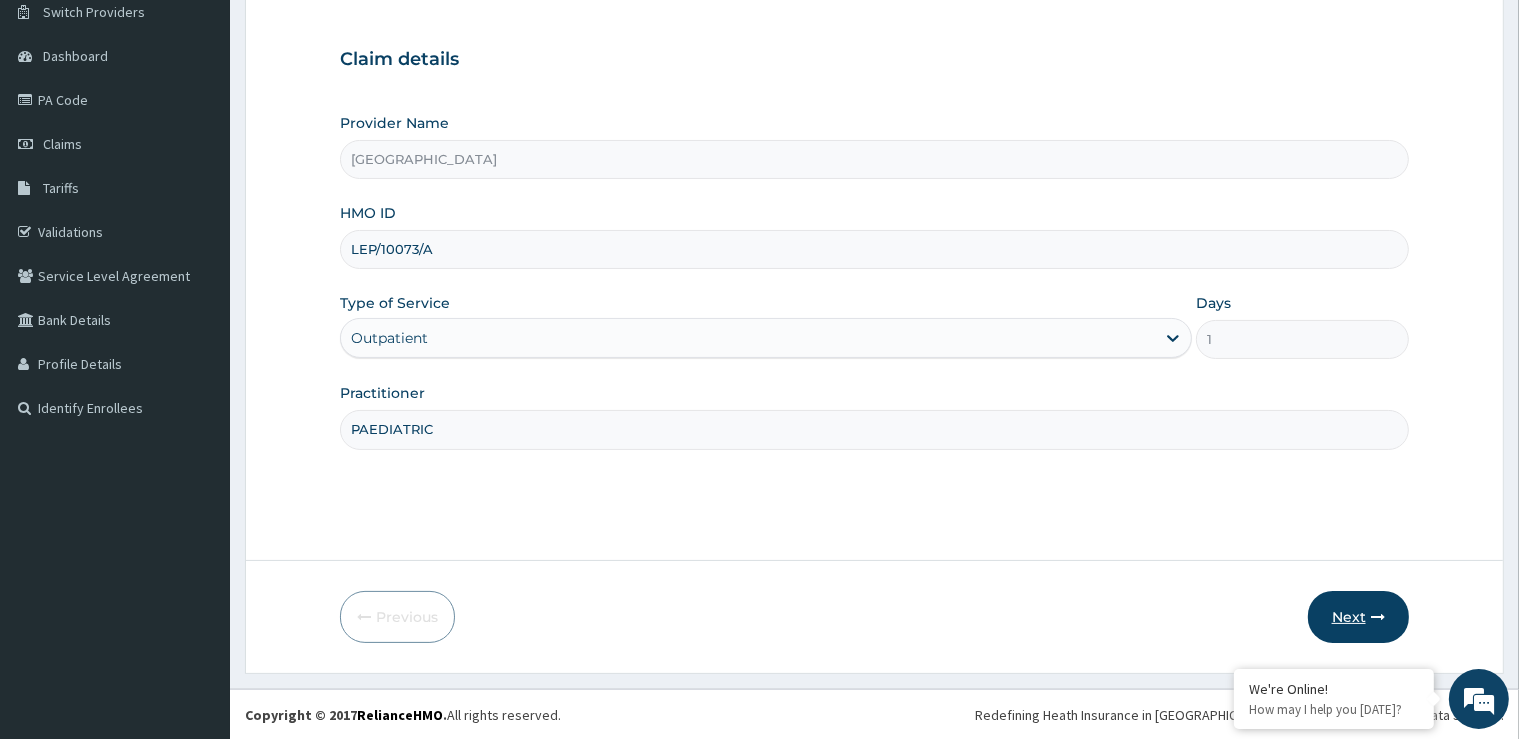 type on "PAEDIATRIC" 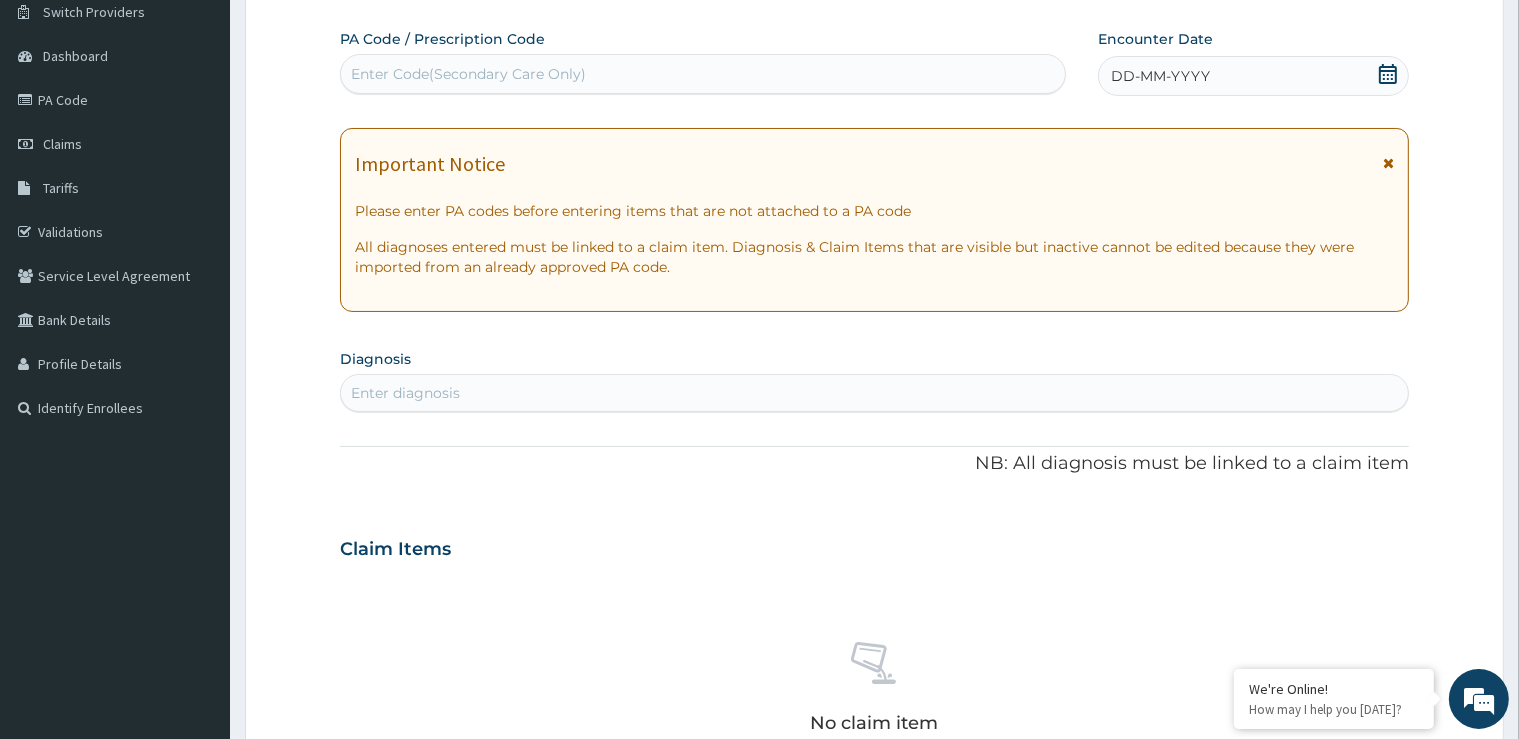 click on "Enter Code(Secondary Care Only)" at bounding box center [703, 74] 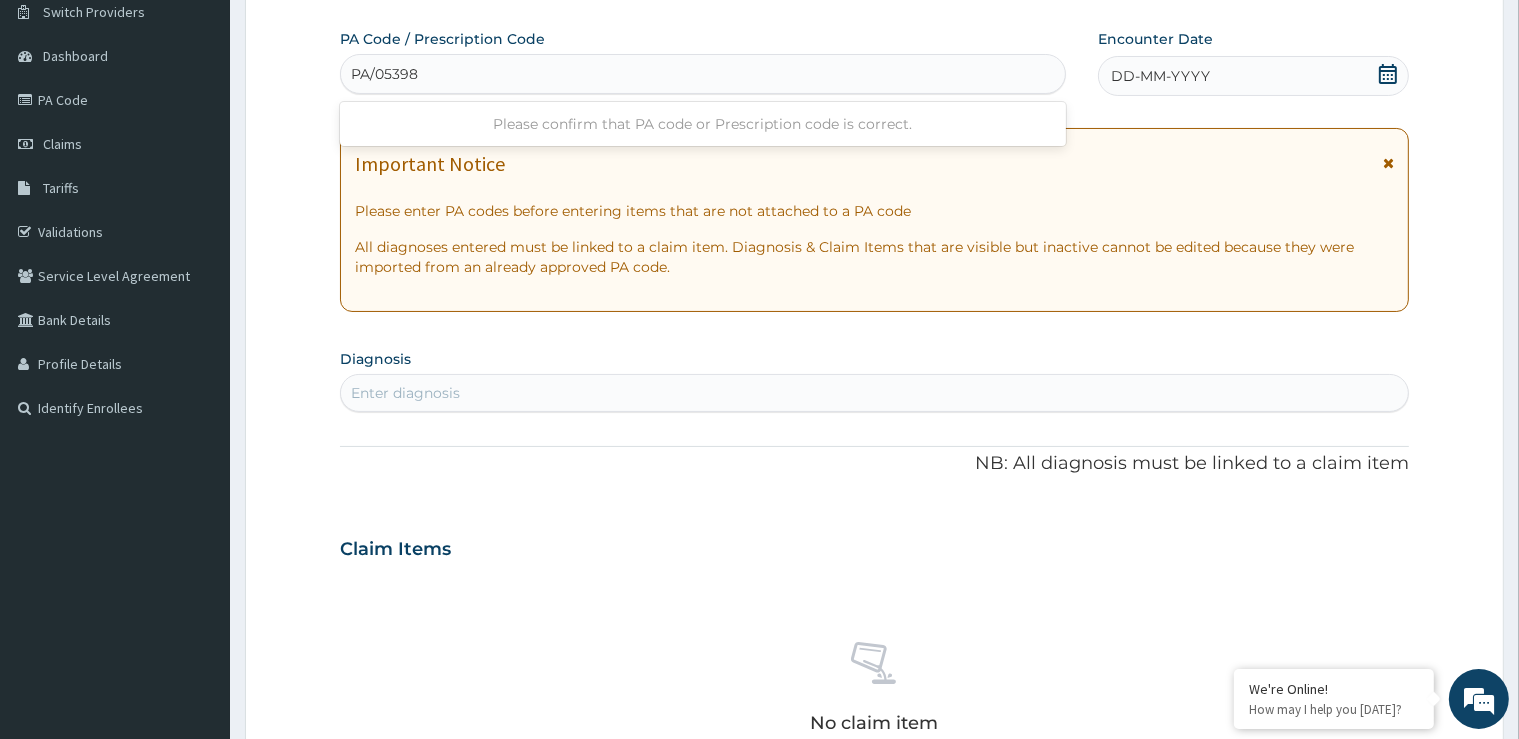 type on "PA/05398D" 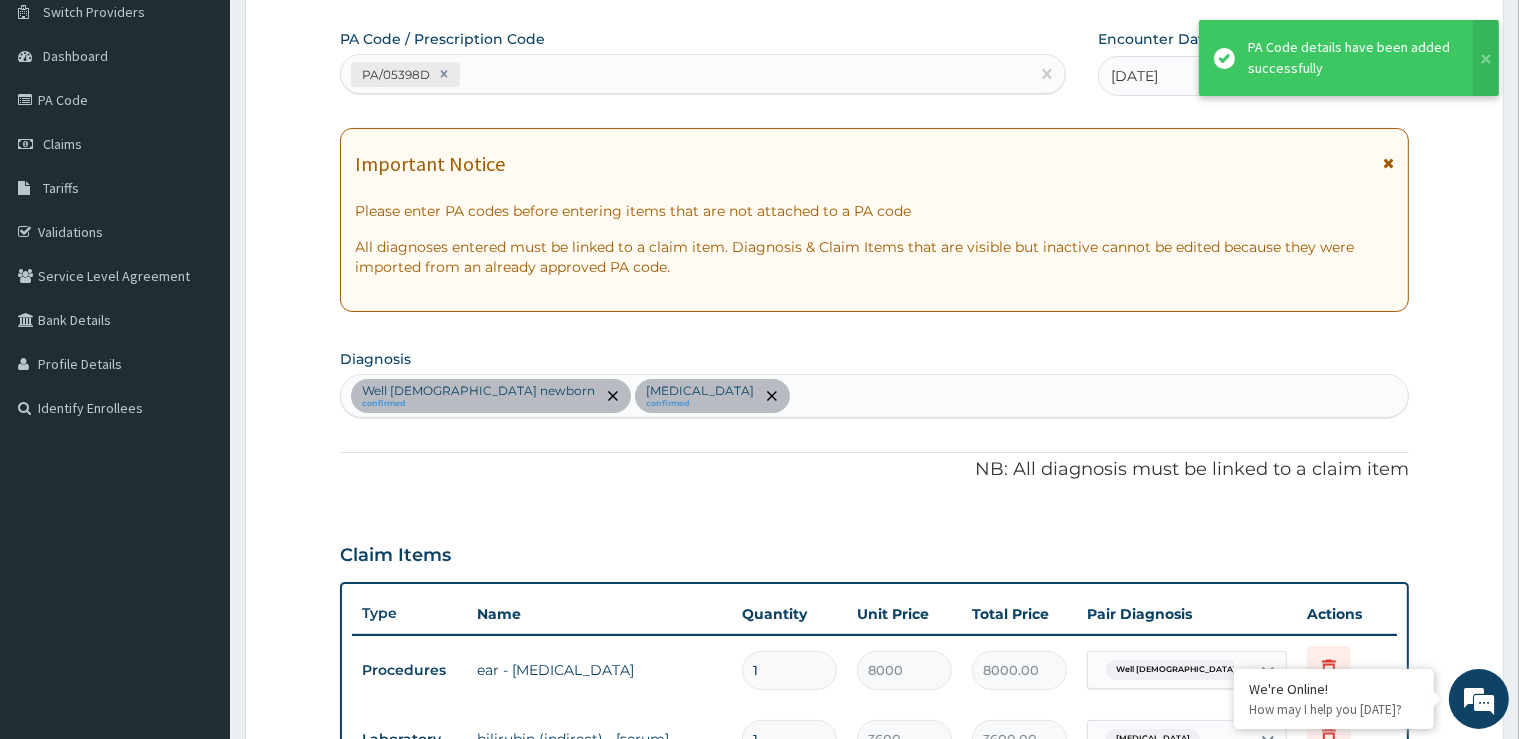 scroll, scrollTop: 168, scrollLeft: 0, axis: vertical 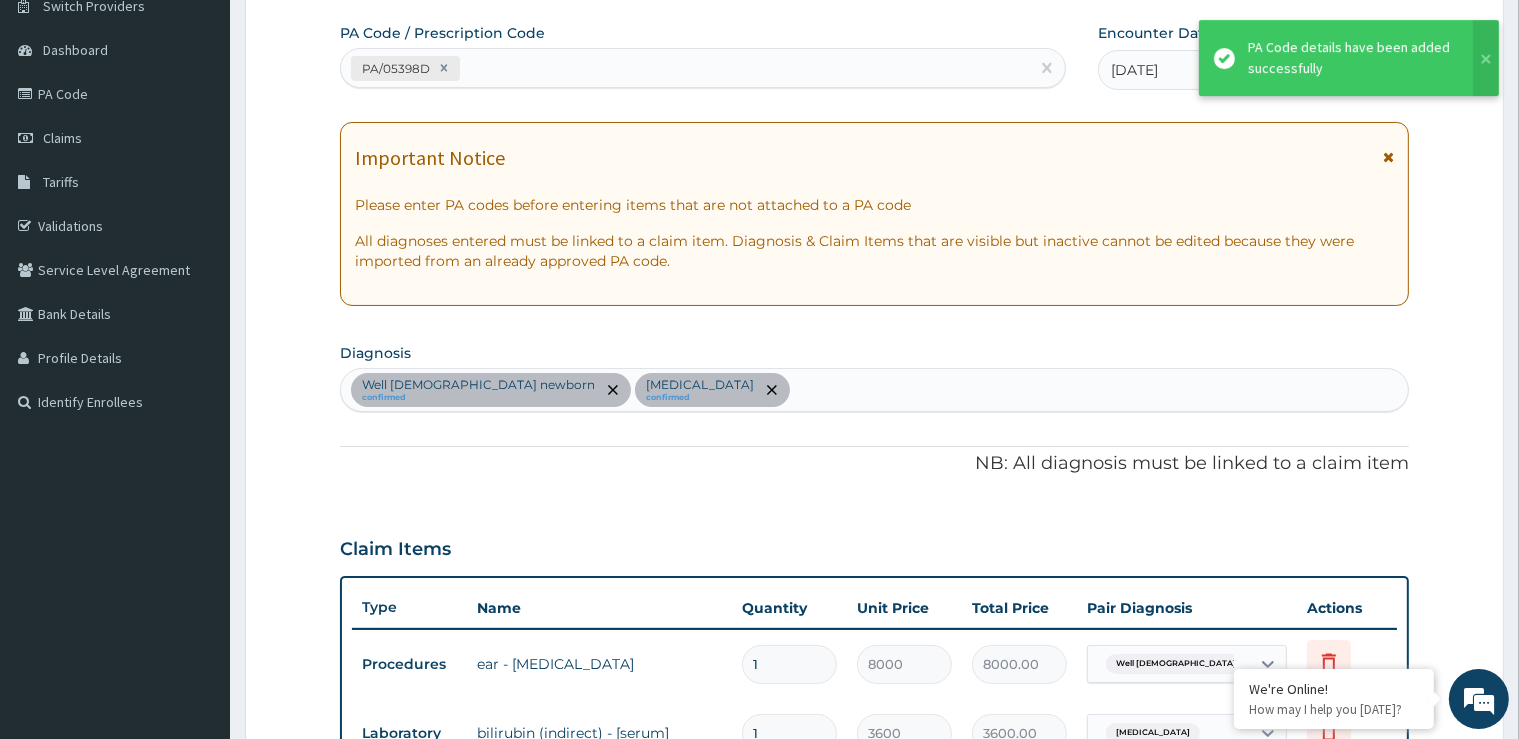 click on "PA/05398D" at bounding box center [685, 68] 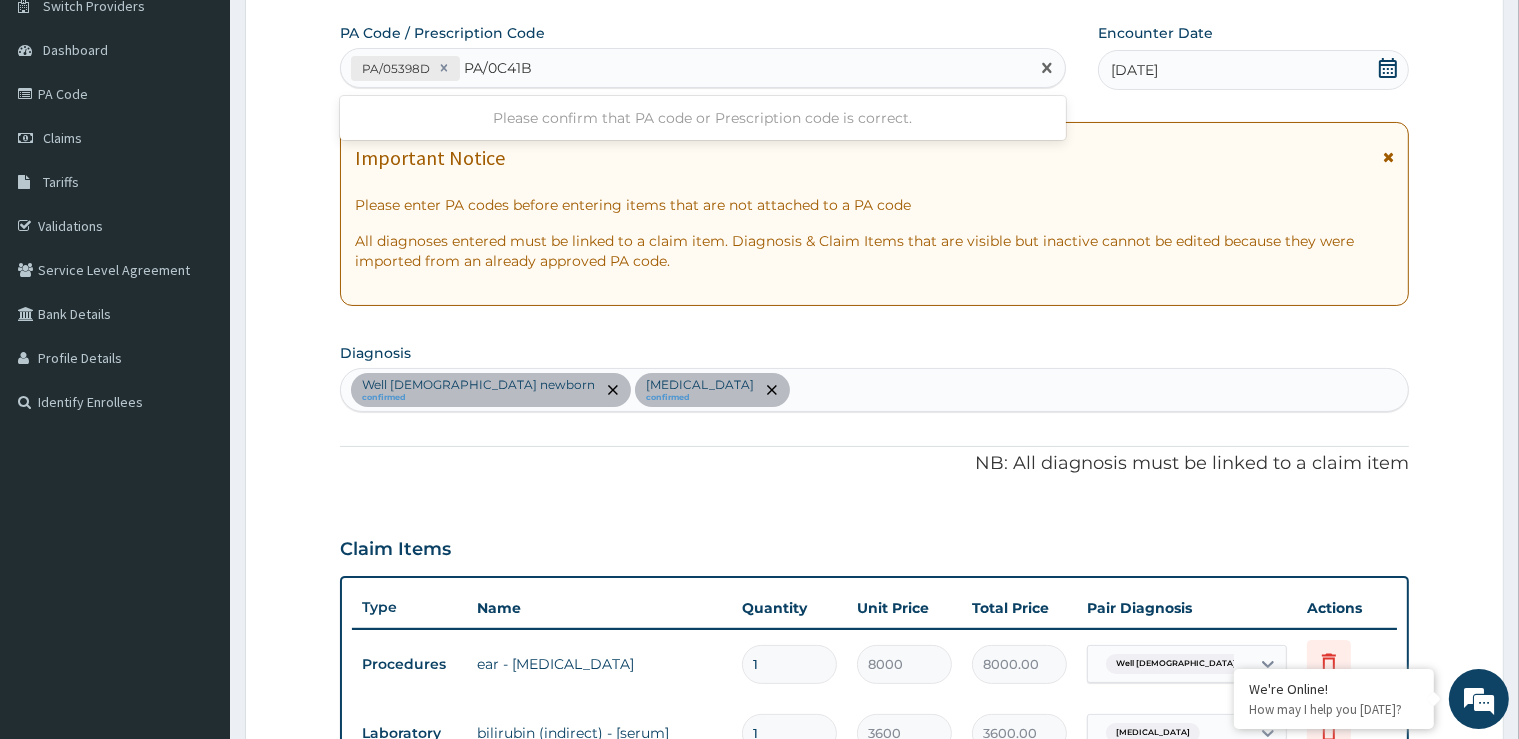 type on "PA/0C41B3" 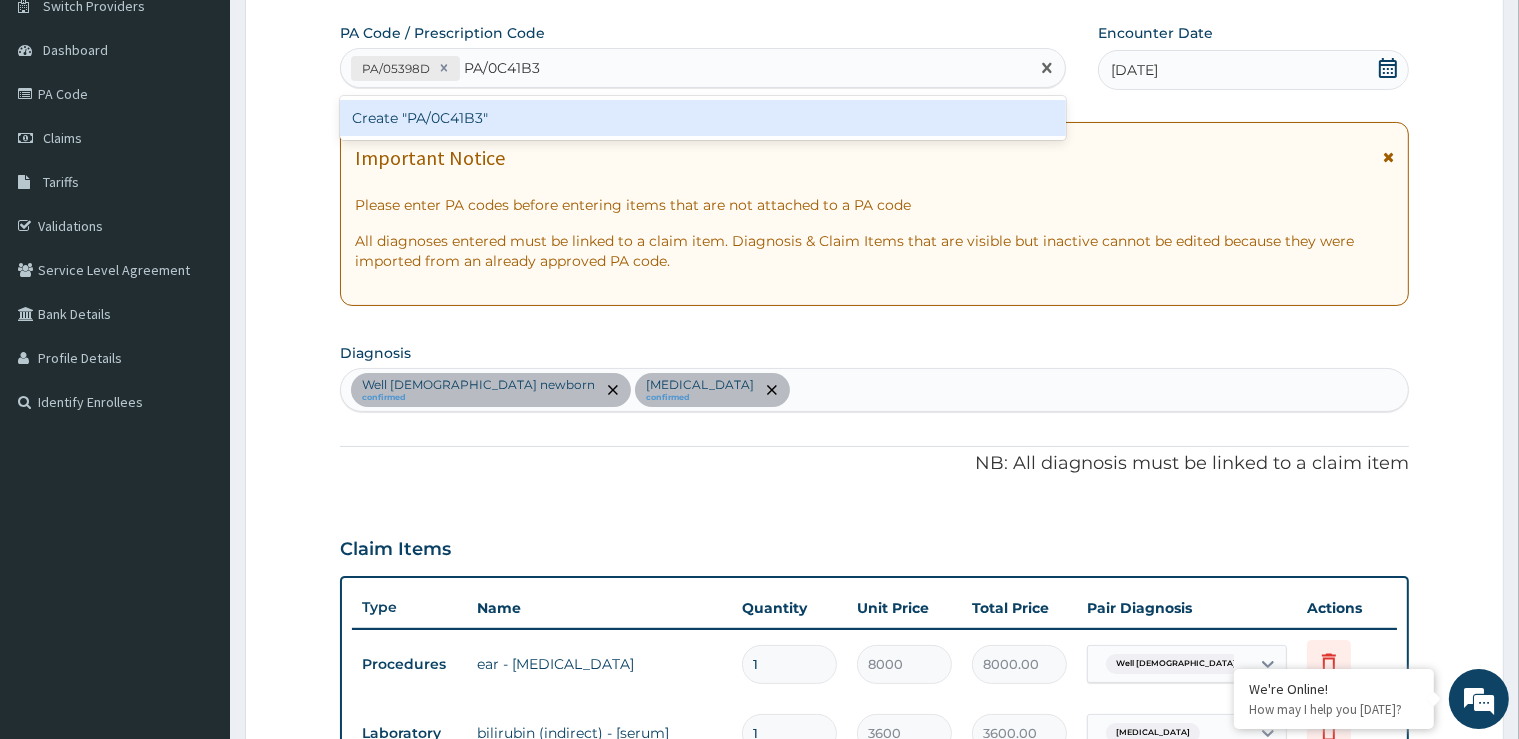 type 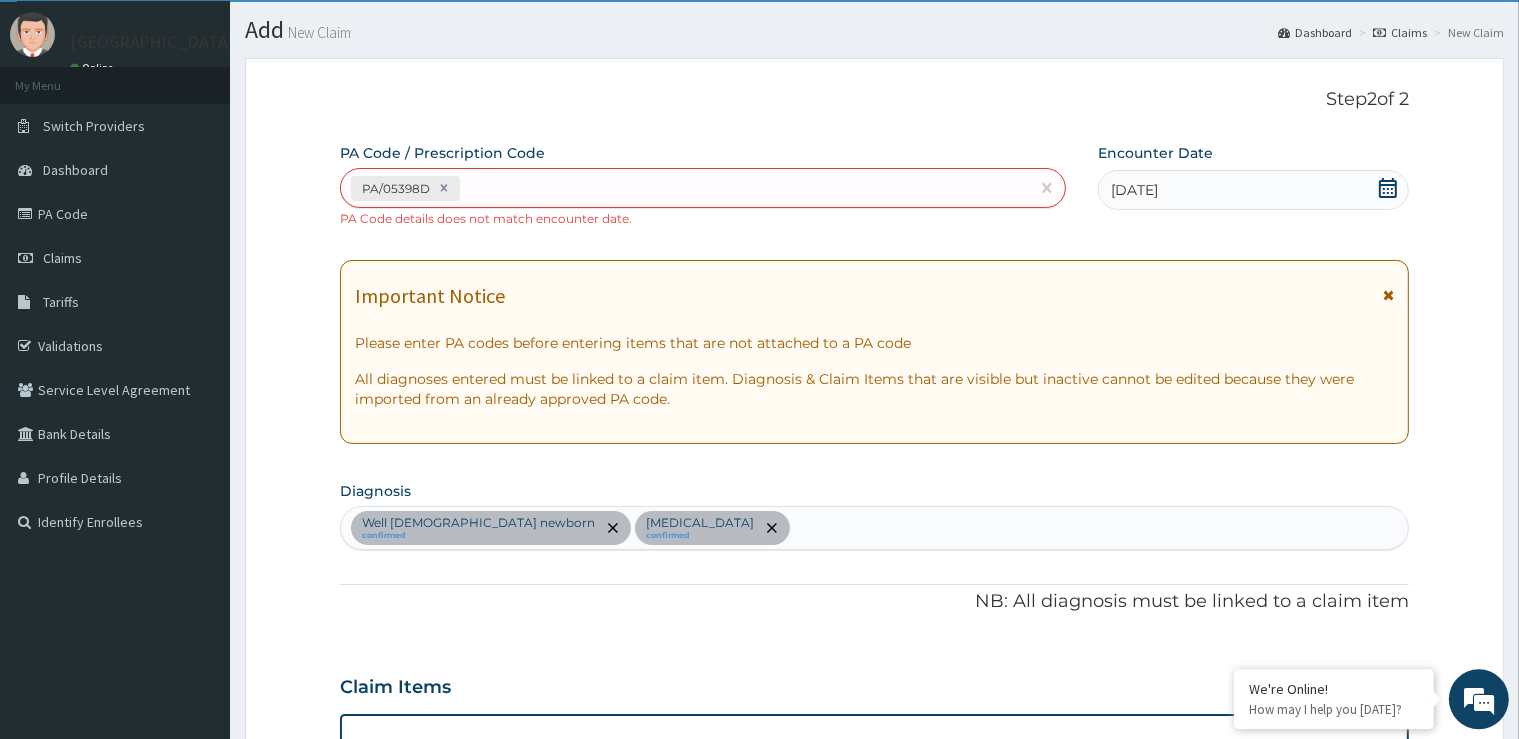 scroll, scrollTop: 0, scrollLeft: 0, axis: both 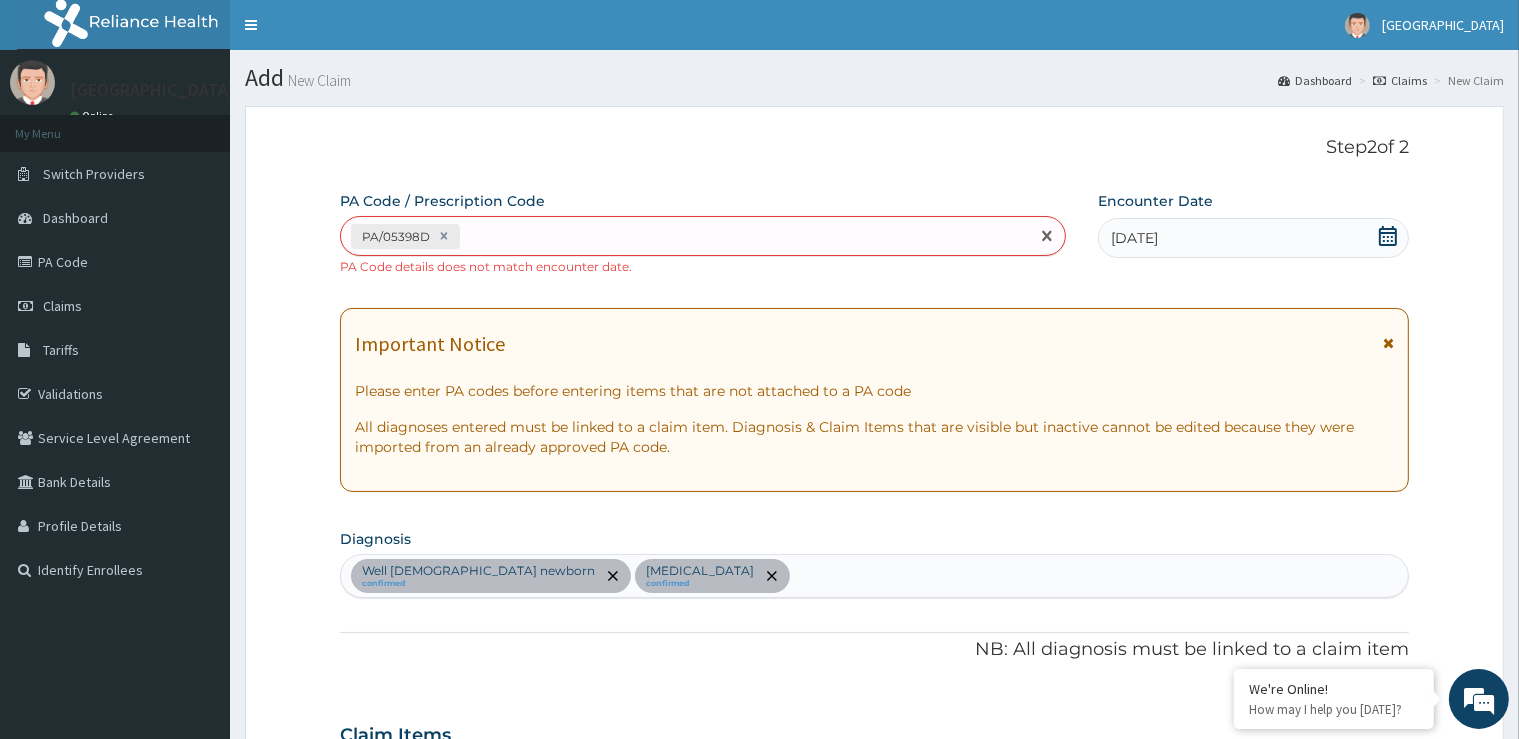 click on "PA/05398D" at bounding box center [685, 236] 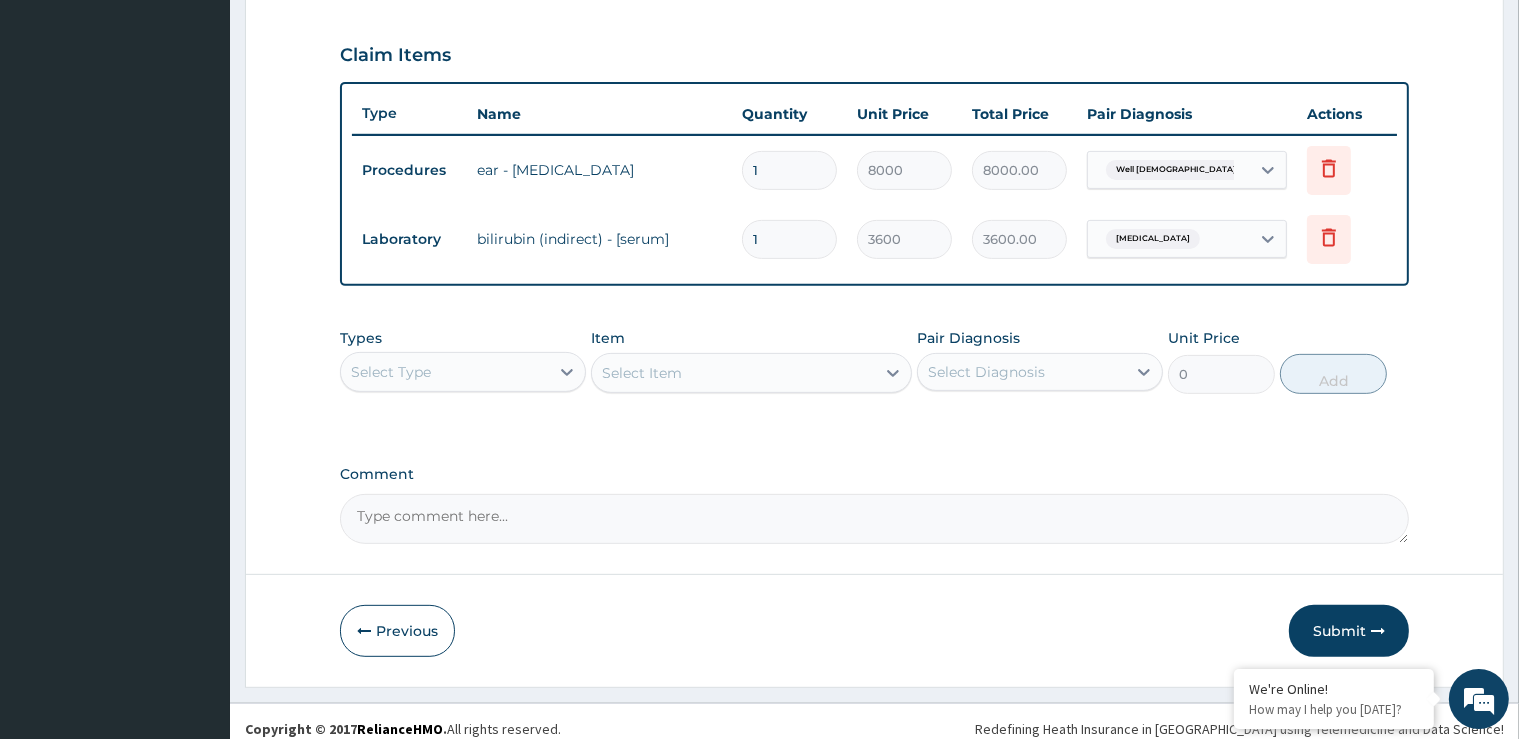 scroll, scrollTop: 691, scrollLeft: 0, axis: vertical 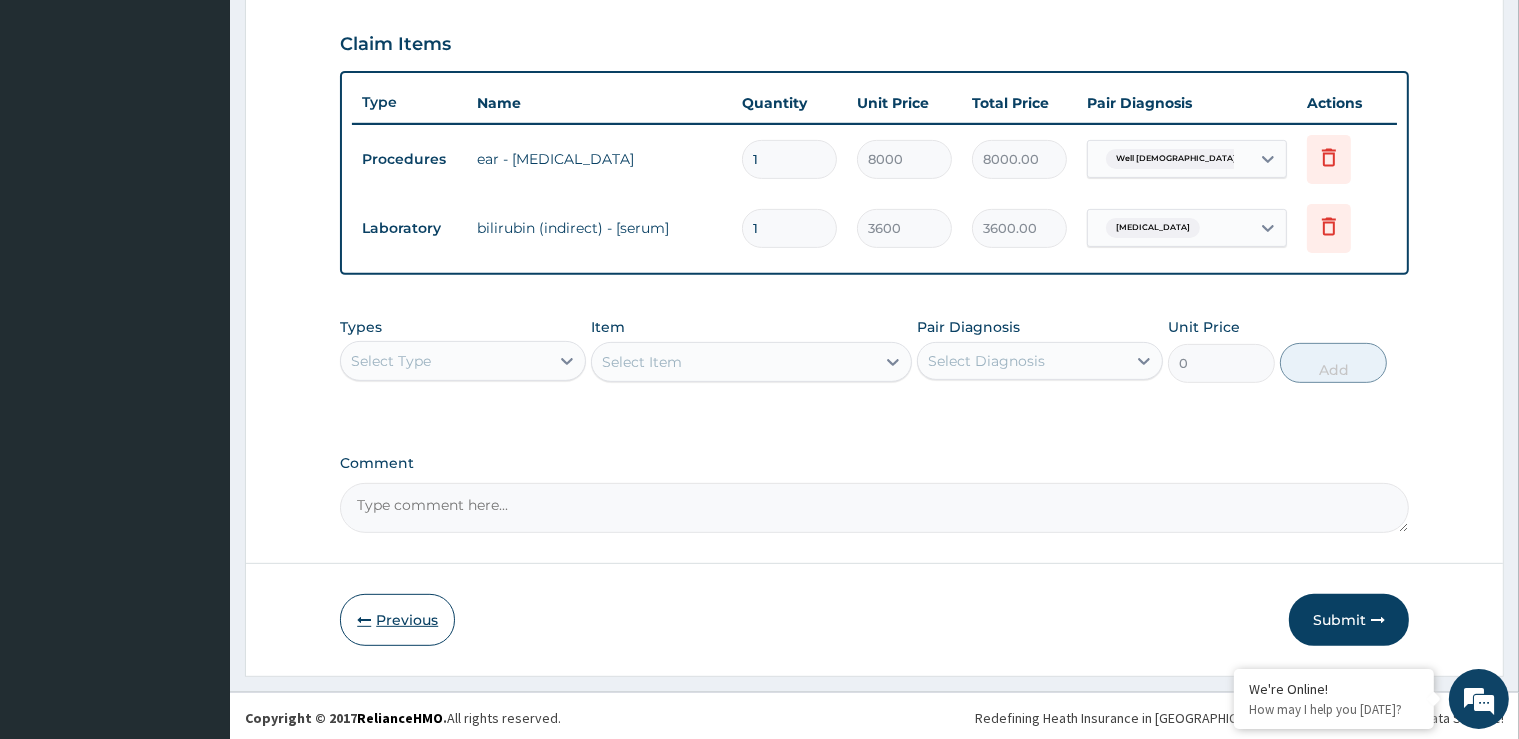 click on "Previous" at bounding box center (397, 620) 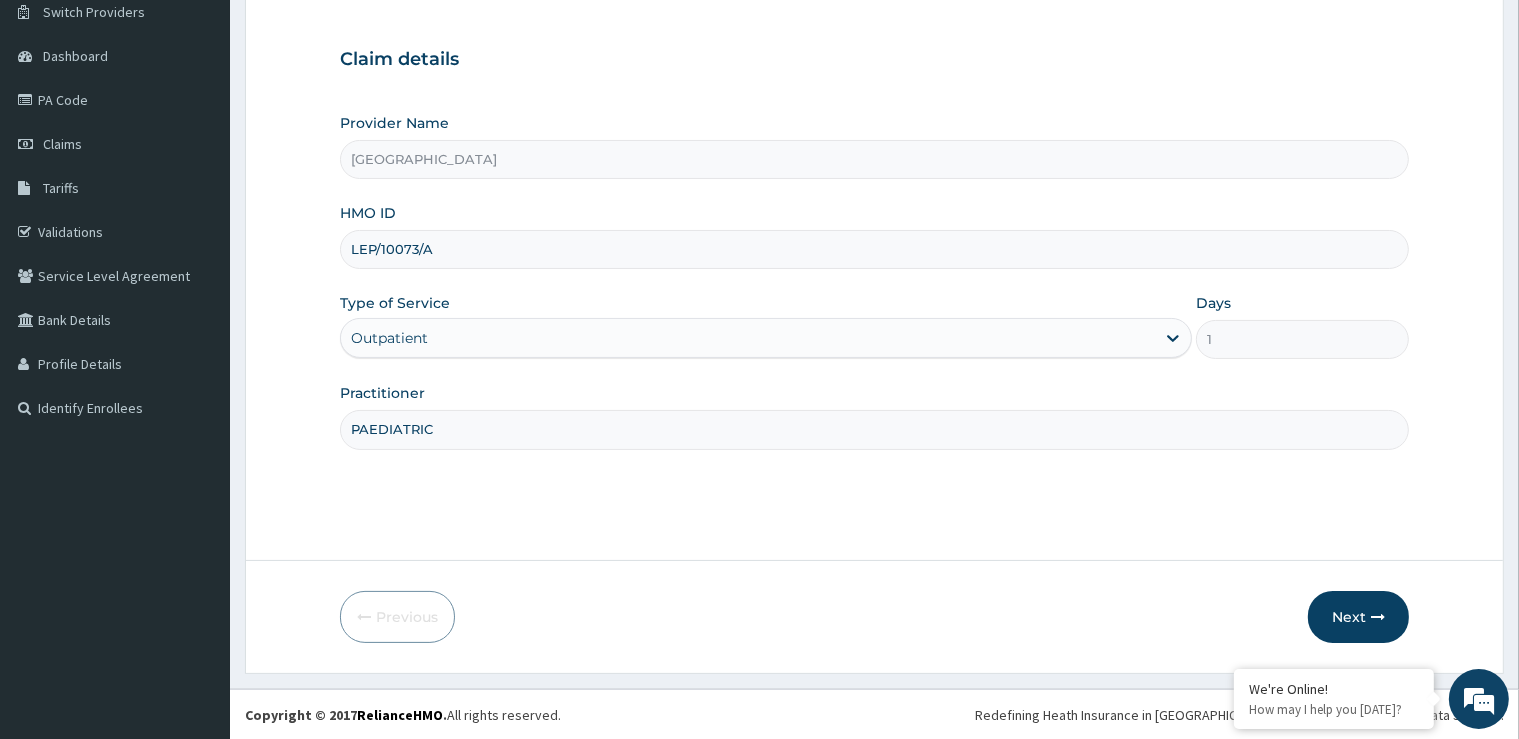 click on "Outpatient" at bounding box center [748, 338] 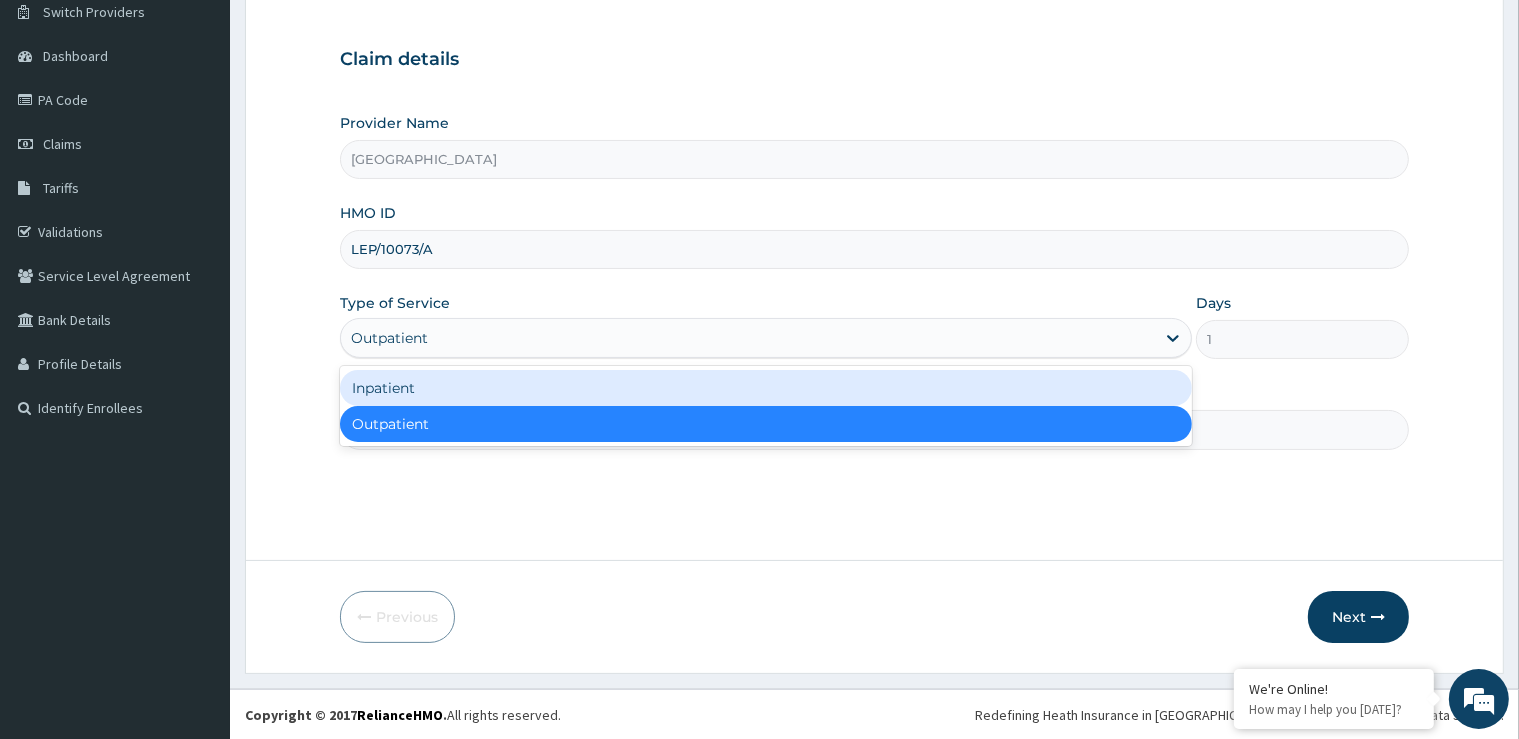 click on "Inpatient" at bounding box center (766, 388) 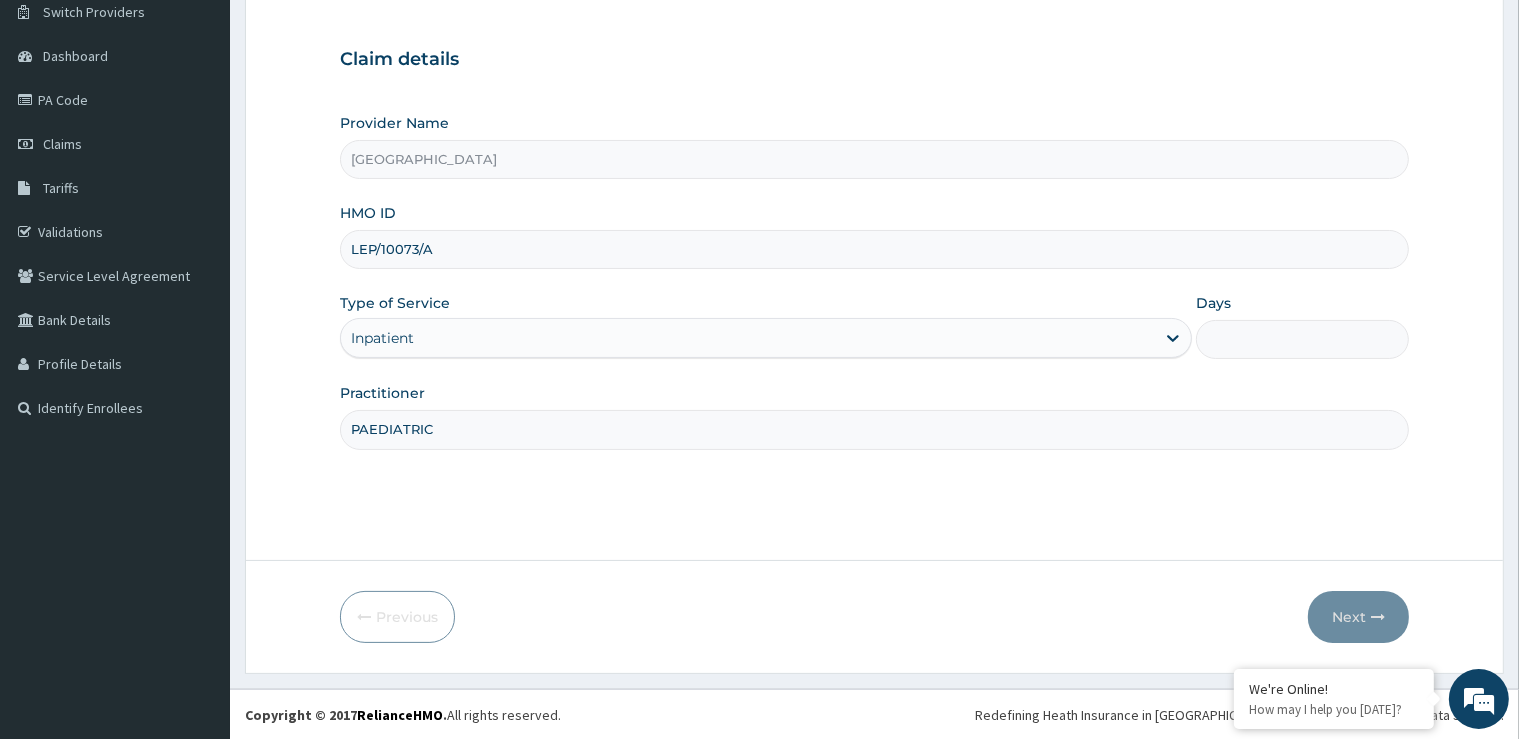 click on "Provider Name [GEOGRAPHIC_DATA] HMO ID LEP/10073/A Type of Service option Inpatient, selected.   Select is focused ,type to refine list, press Down to open the menu,  Inpatient Days Practitioner PAEDIATRIC" at bounding box center (874, 281) 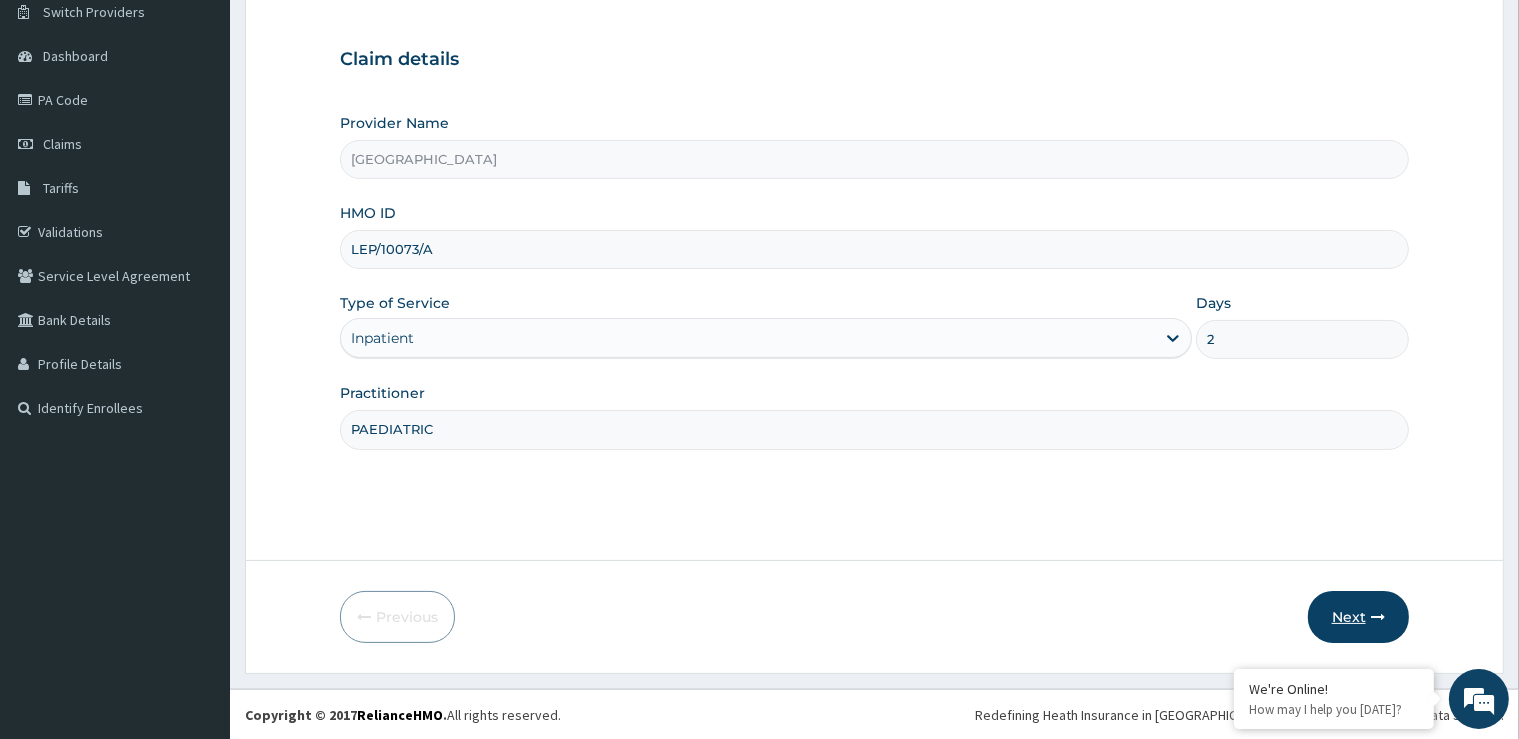 type on "2" 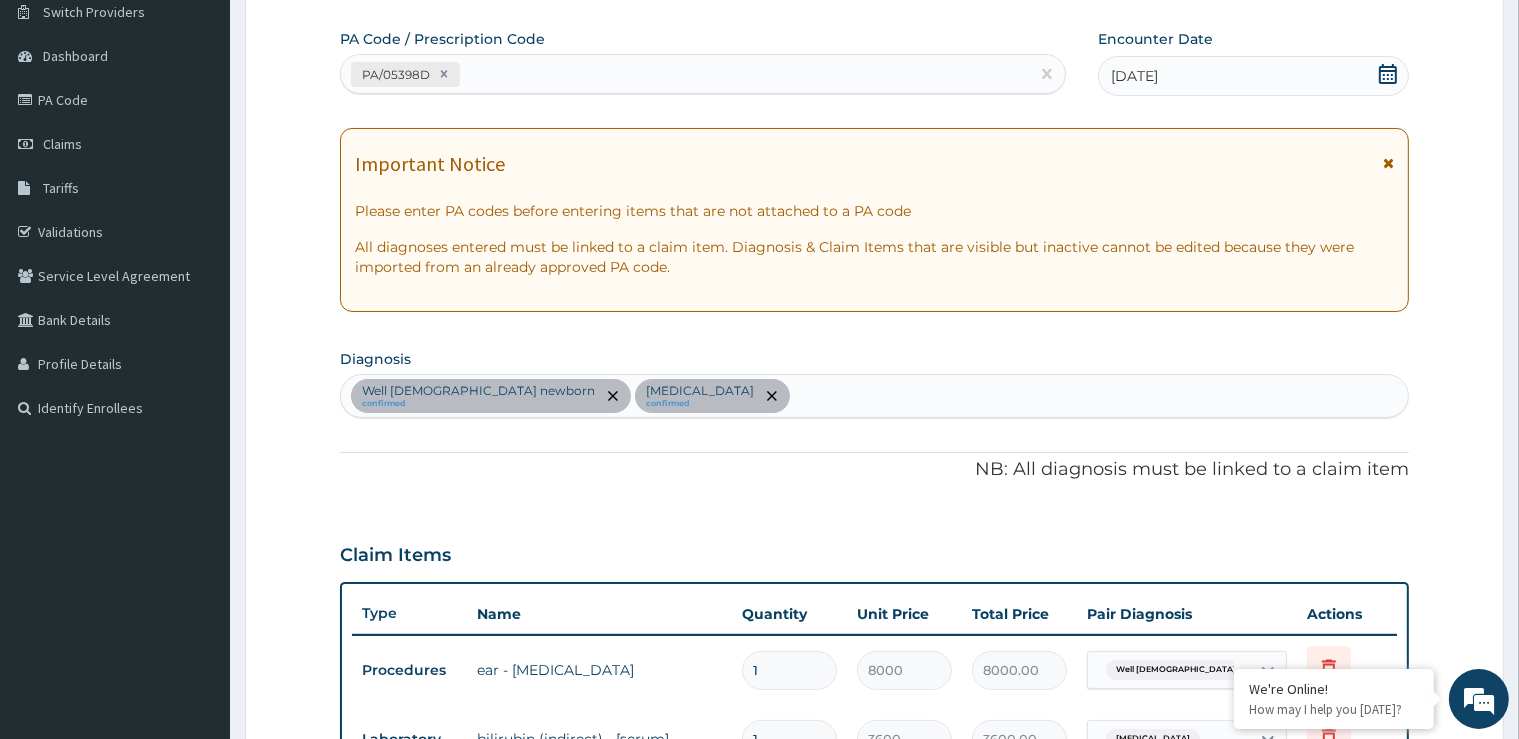 scroll, scrollTop: 0, scrollLeft: 0, axis: both 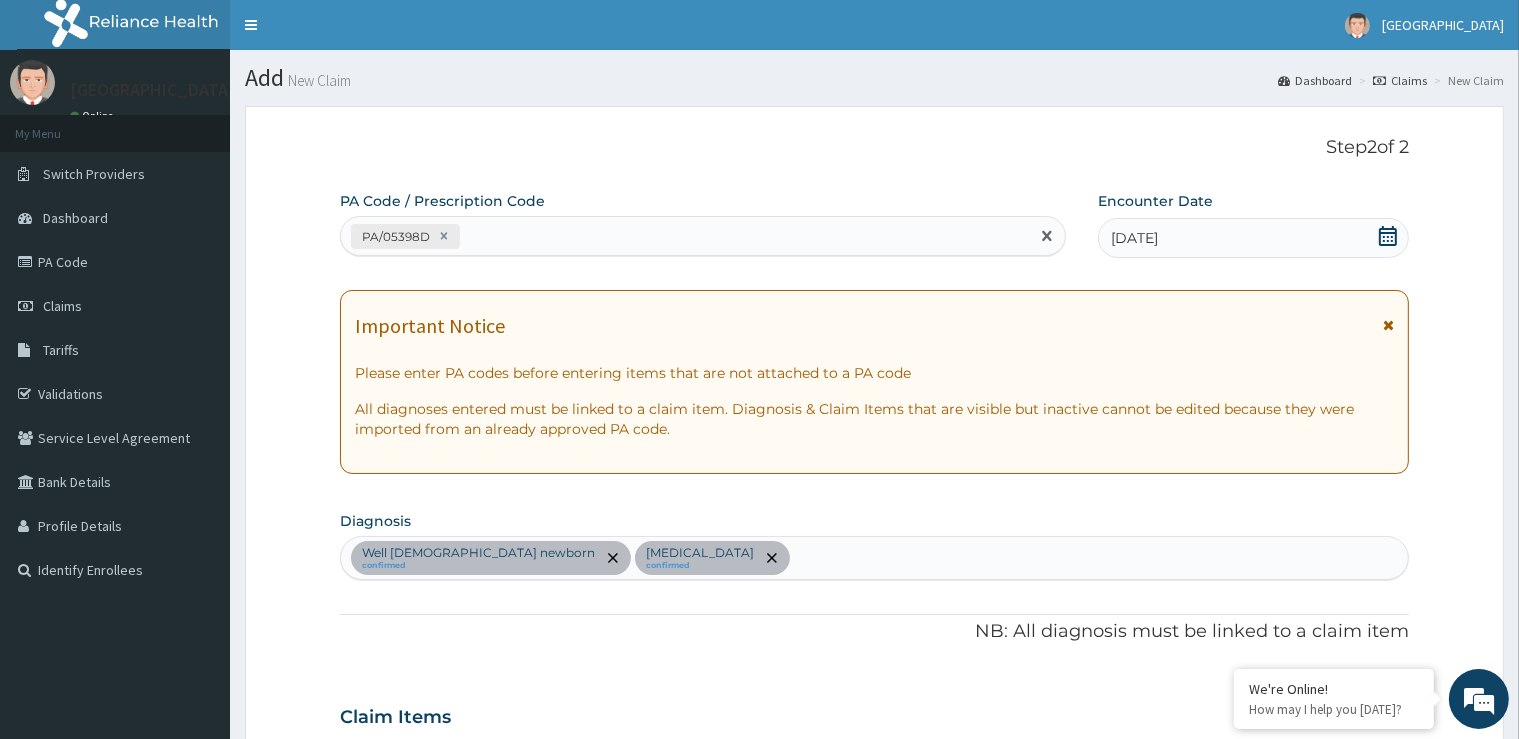 click on "PA/05398D" at bounding box center (685, 236) 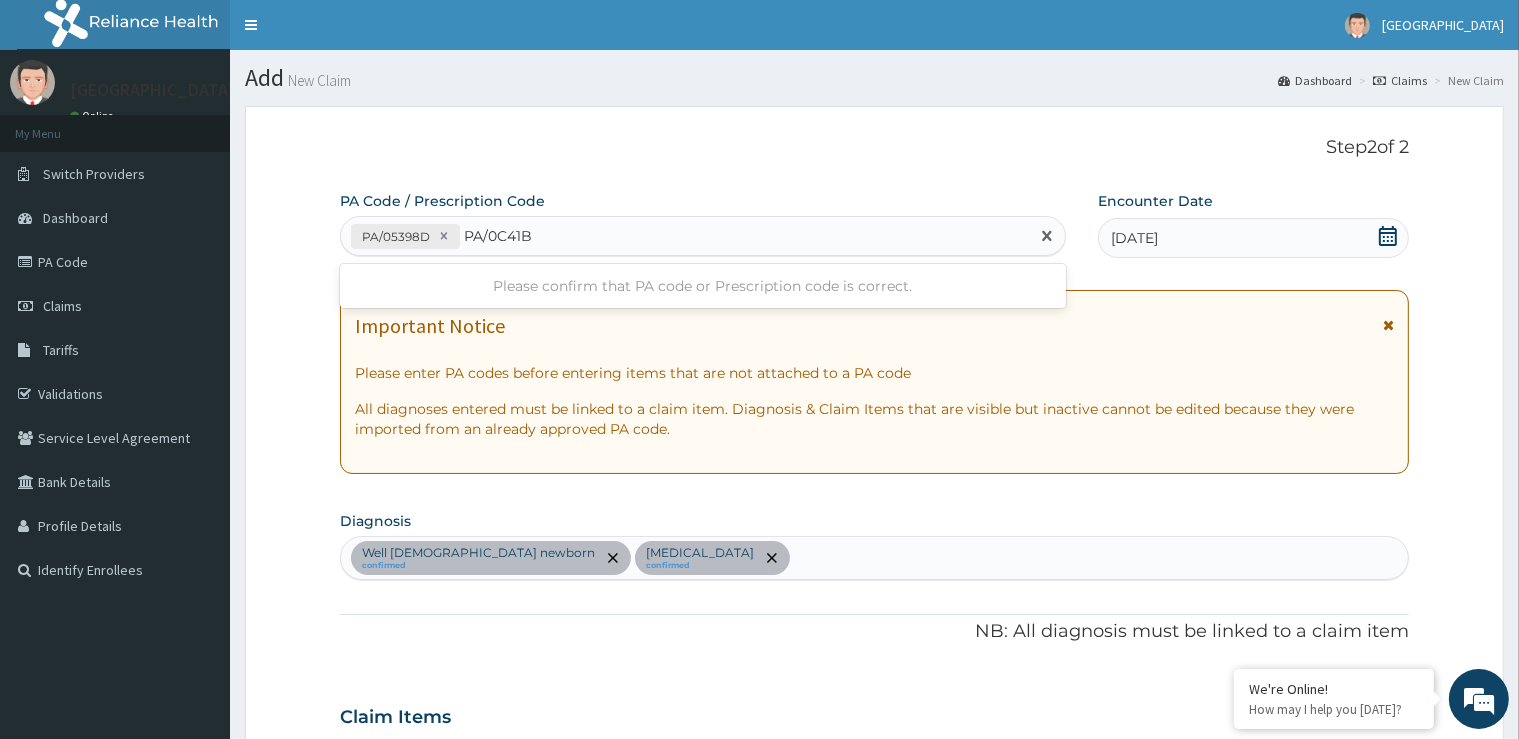 type on "PA/0C41B3" 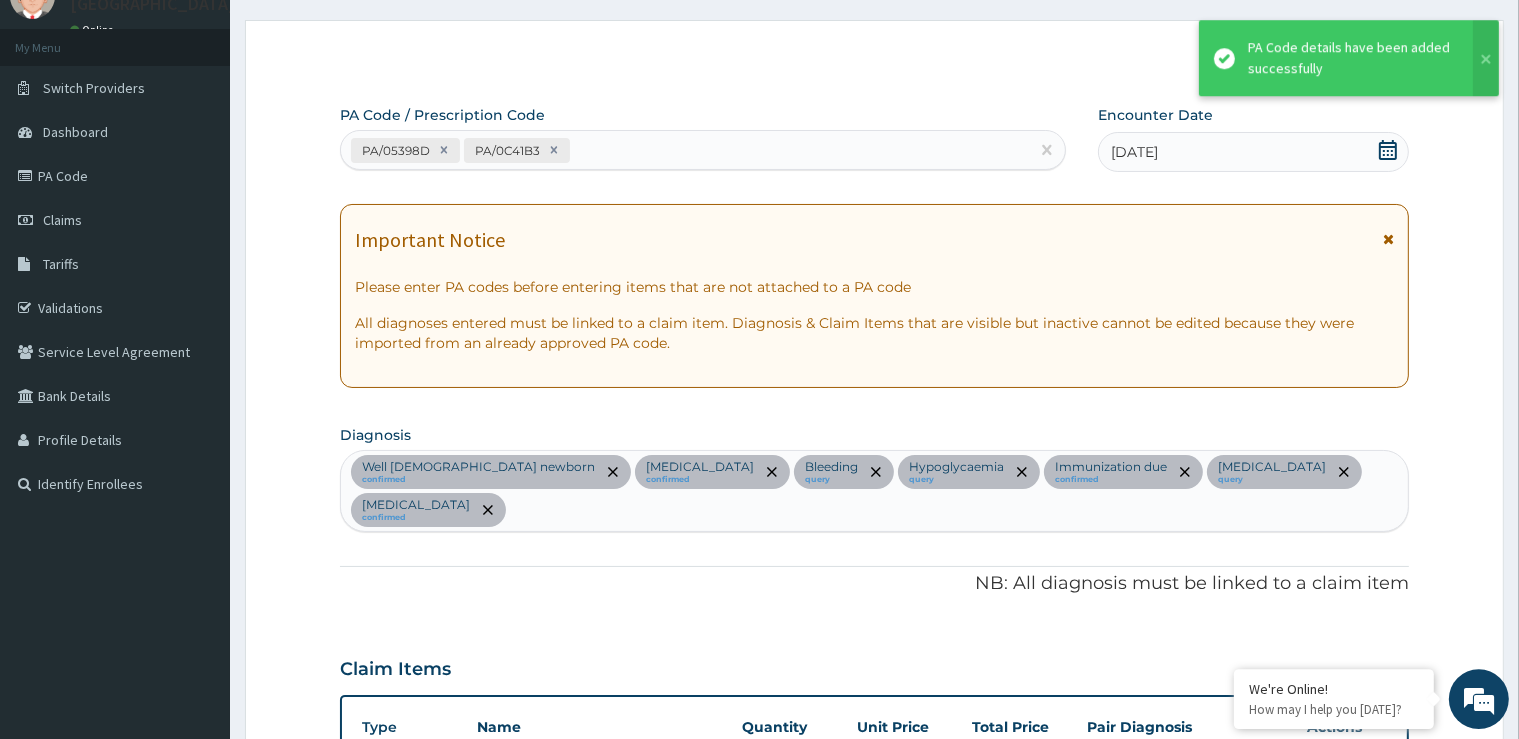 scroll, scrollTop: 24, scrollLeft: 0, axis: vertical 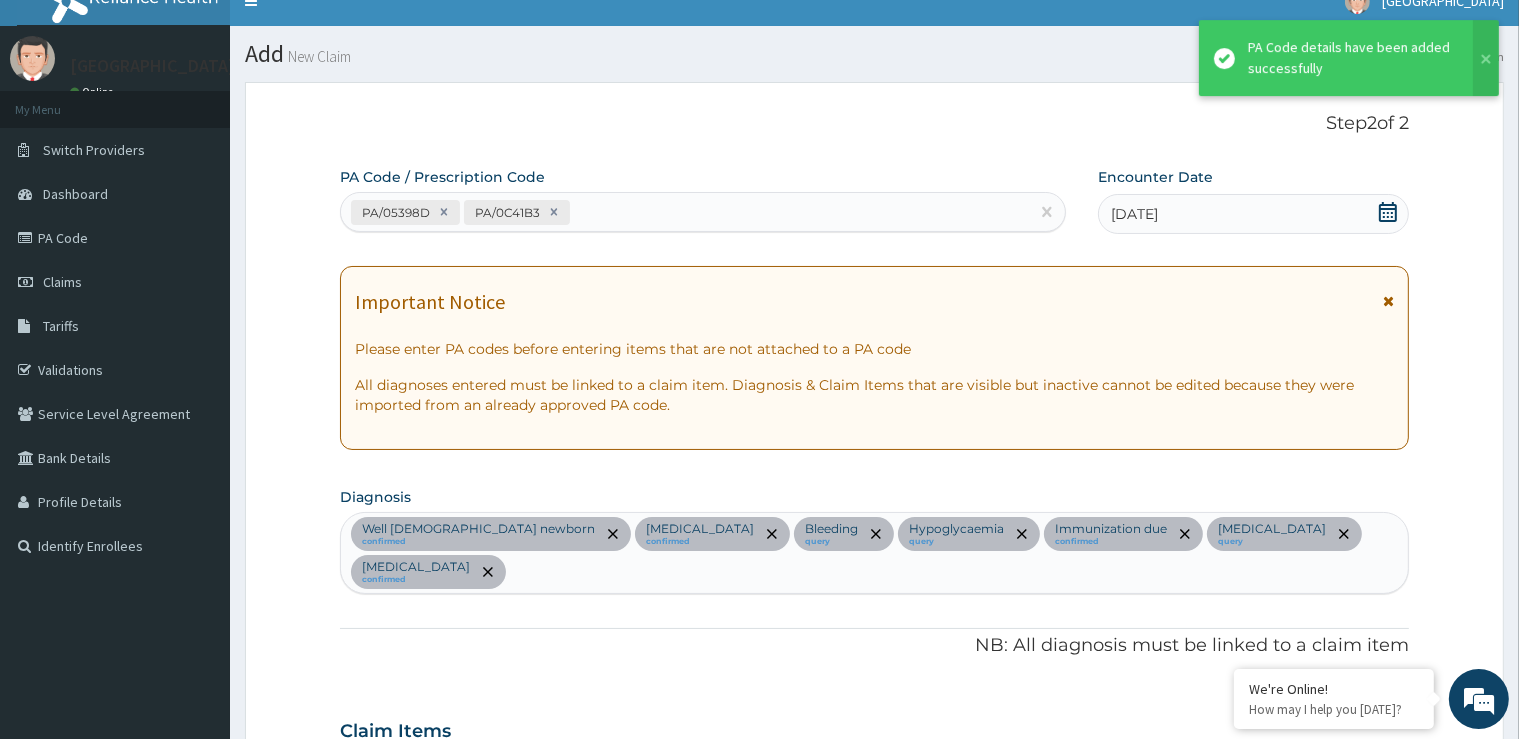 click on "PA/05398D PA/0C41B3" at bounding box center [685, 212] 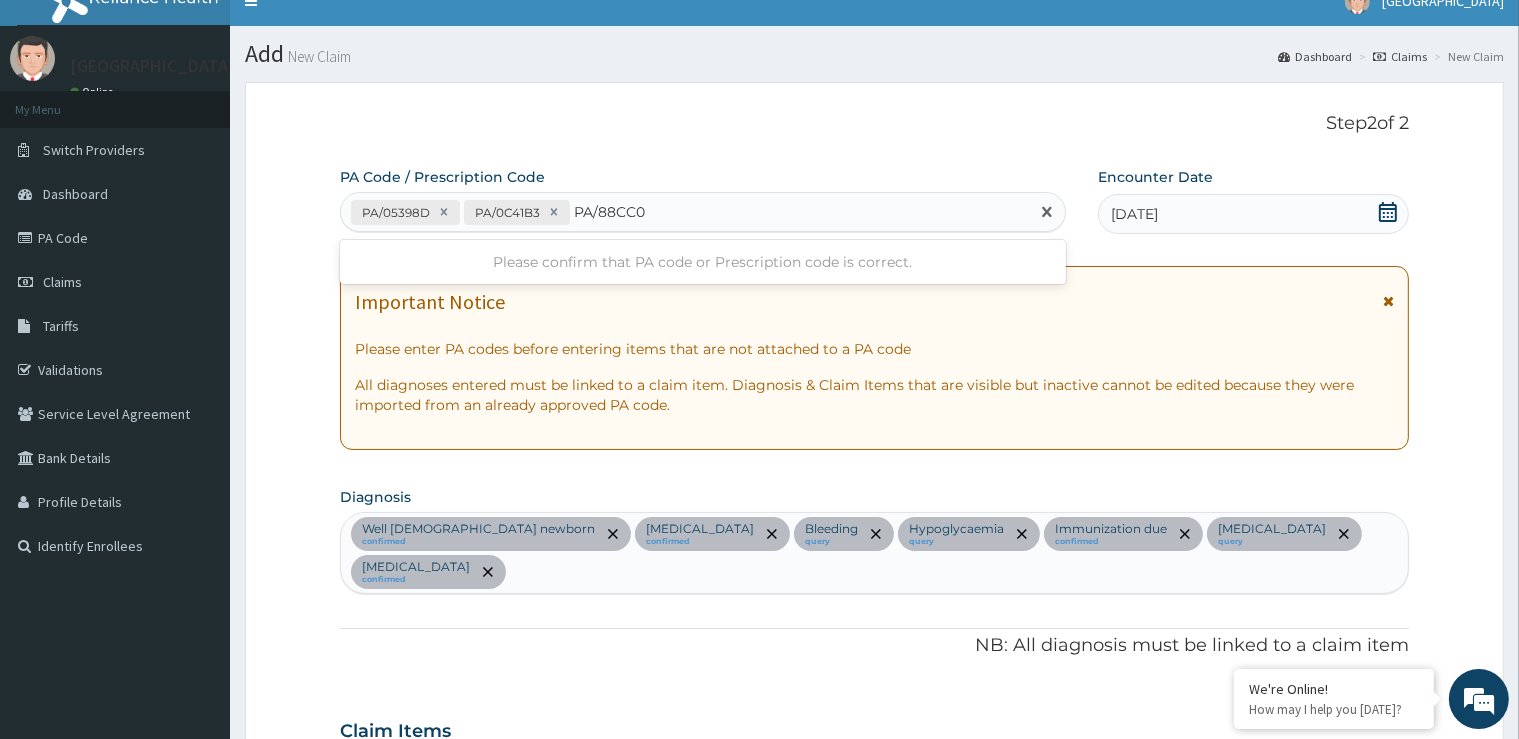 type on "PA/88CC02" 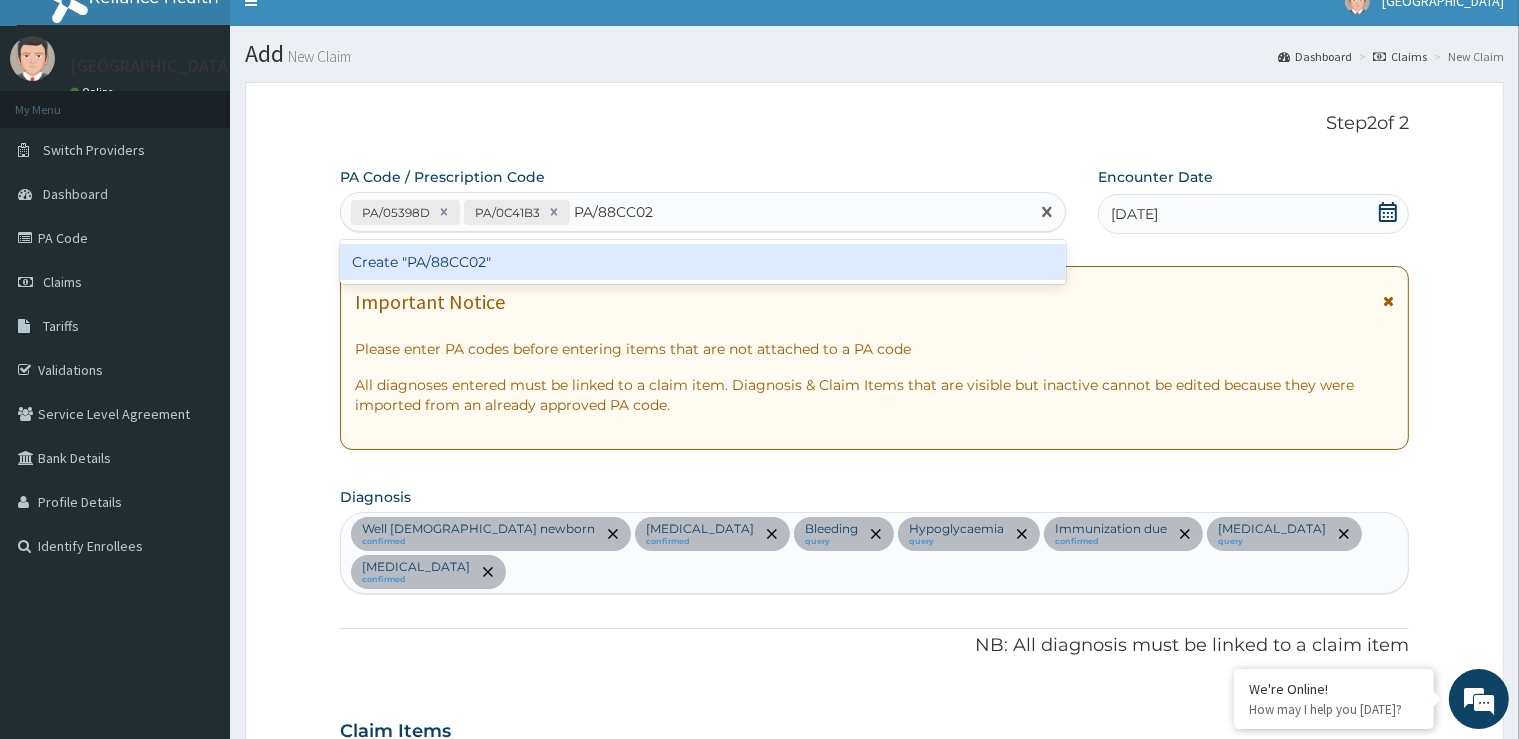 type 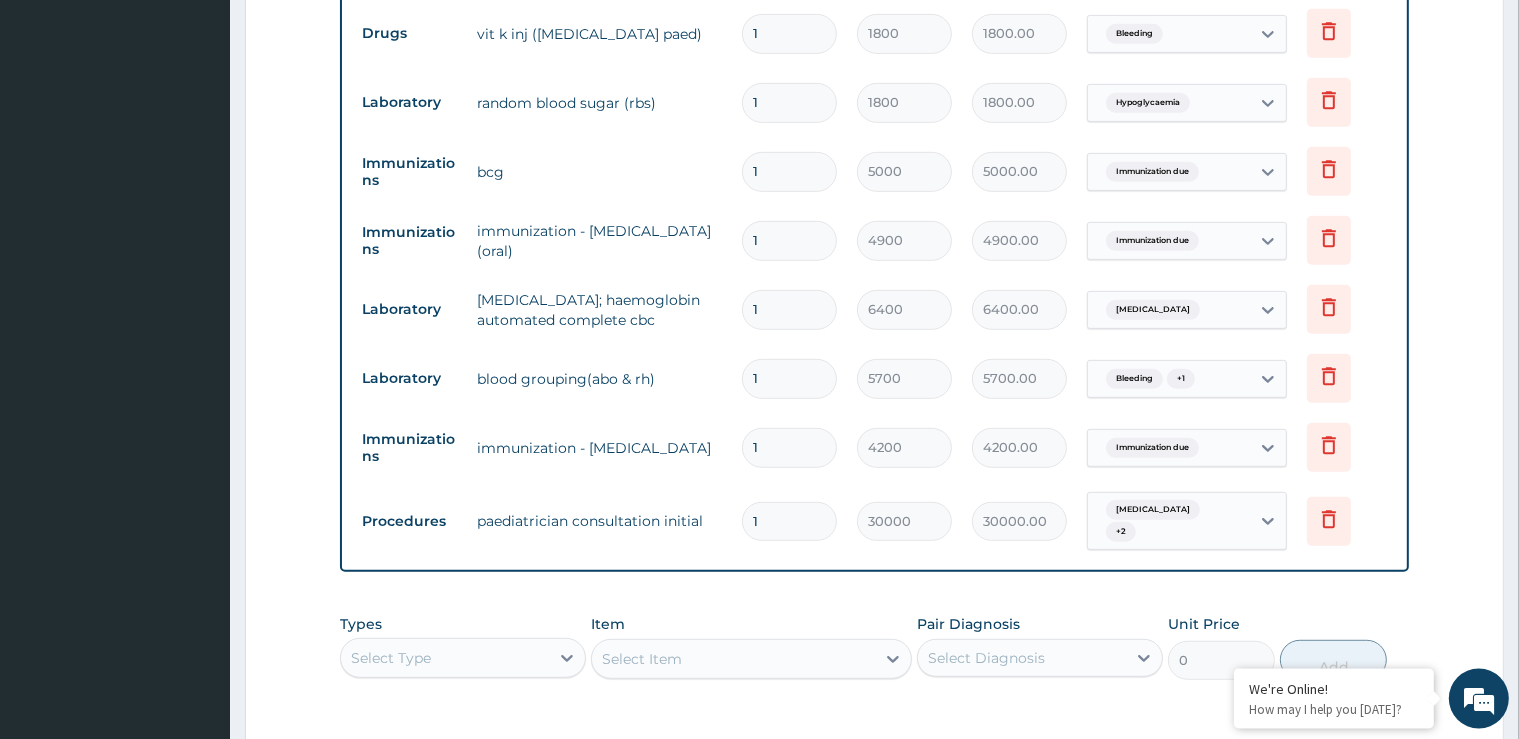 scroll, scrollTop: 1241, scrollLeft: 0, axis: vertical 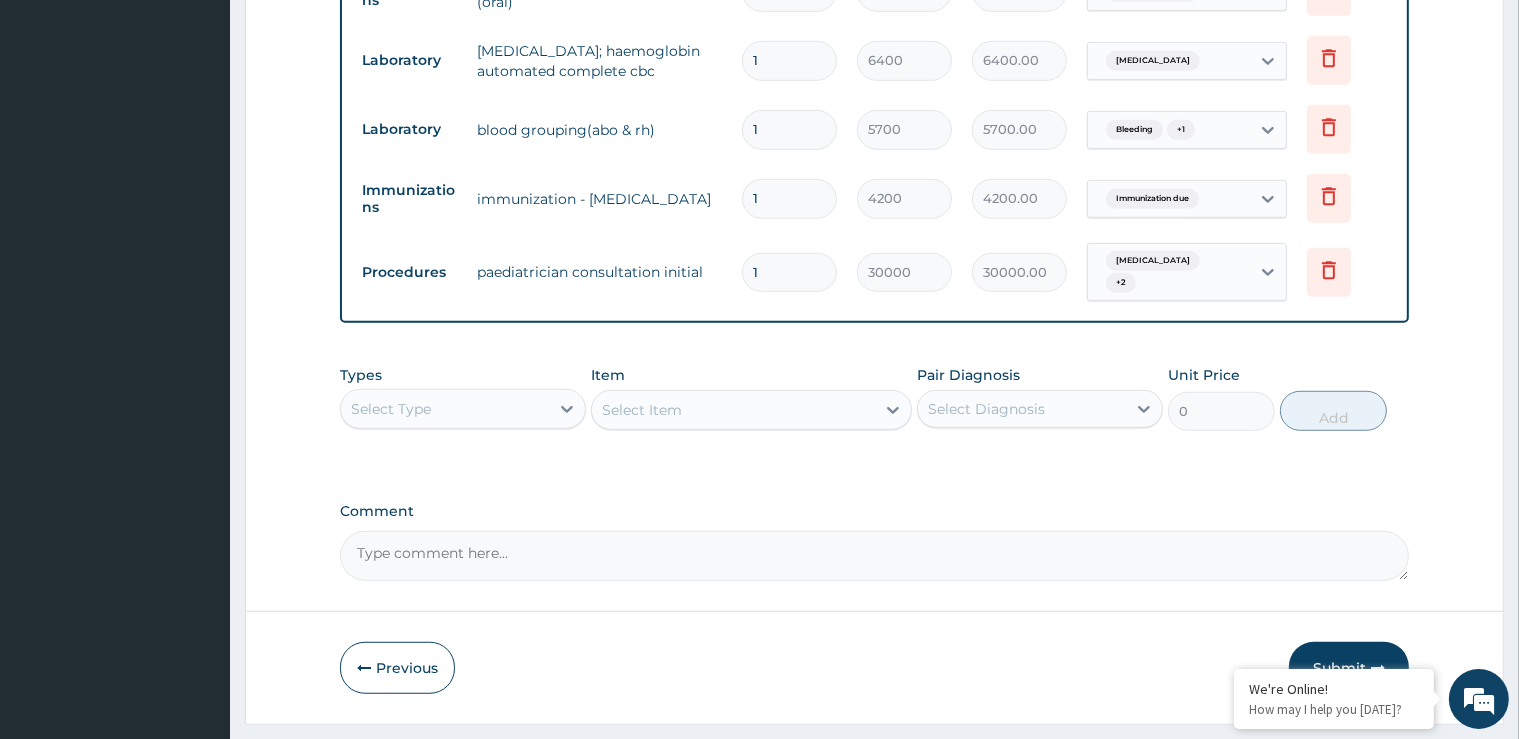 click on "Submit" at bounding box center (1349, 668) 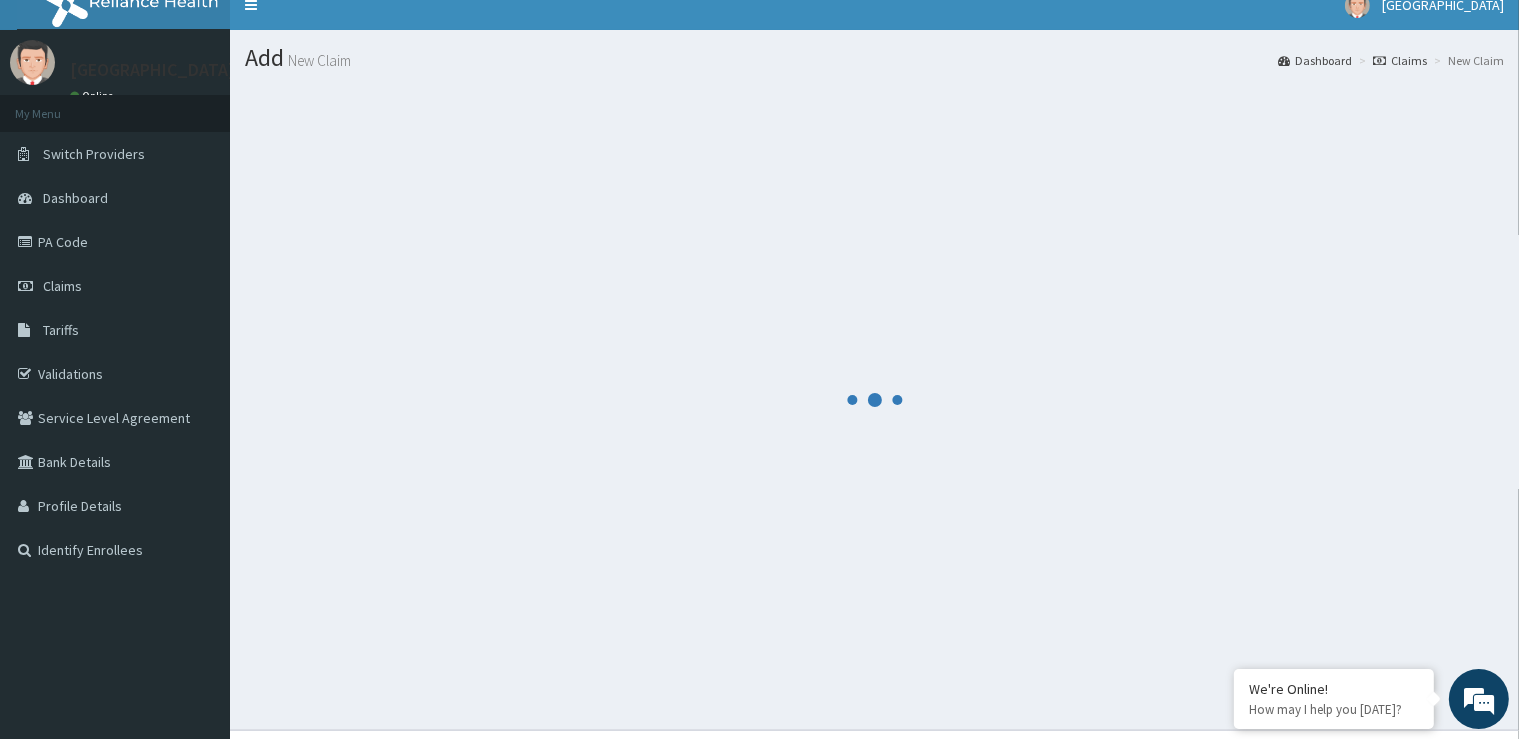 scroll, scrollTop: 0, scrollLeft: 0, axis: both 